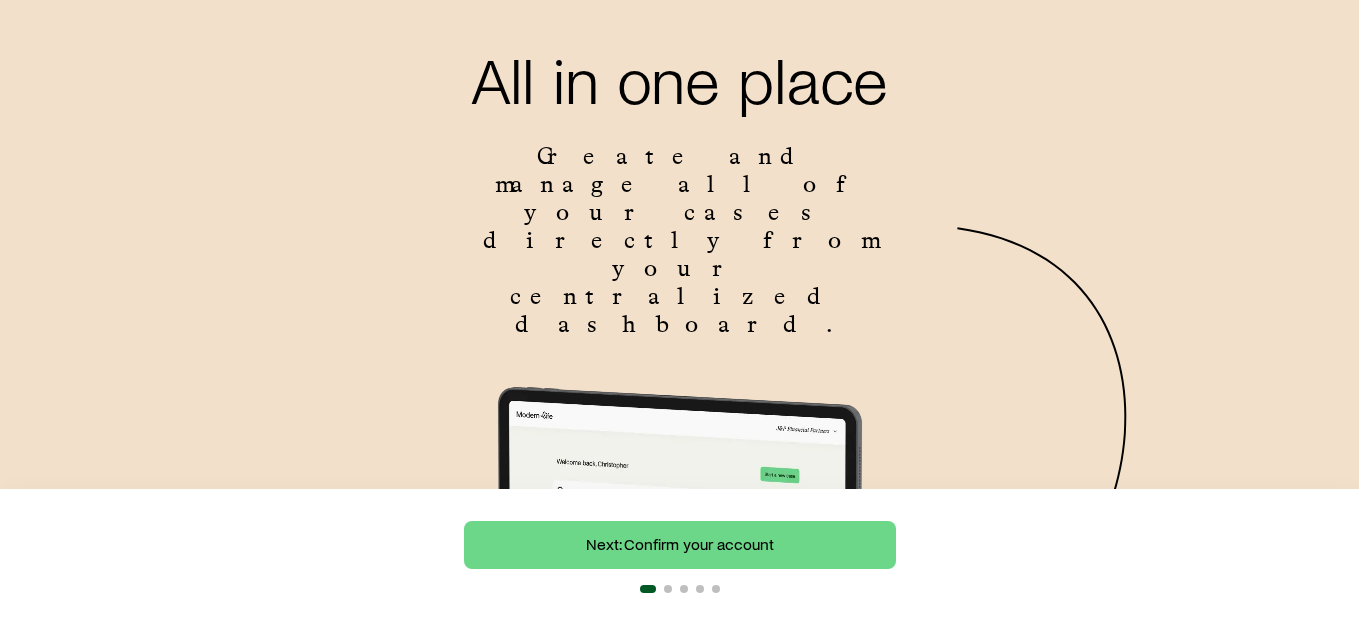 scroll, scrollTop: 94, scrollLeft: 0, axis: vertical 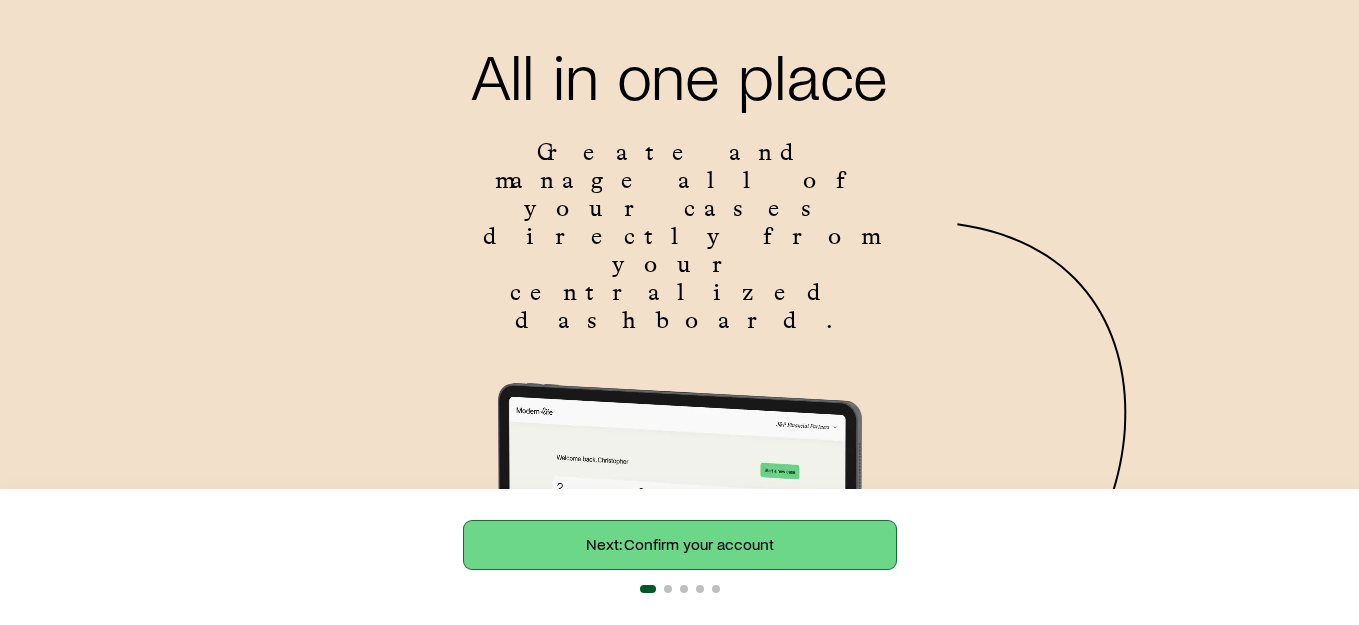 click on "Next: Confirm your account" at bounding box center [680, 545] 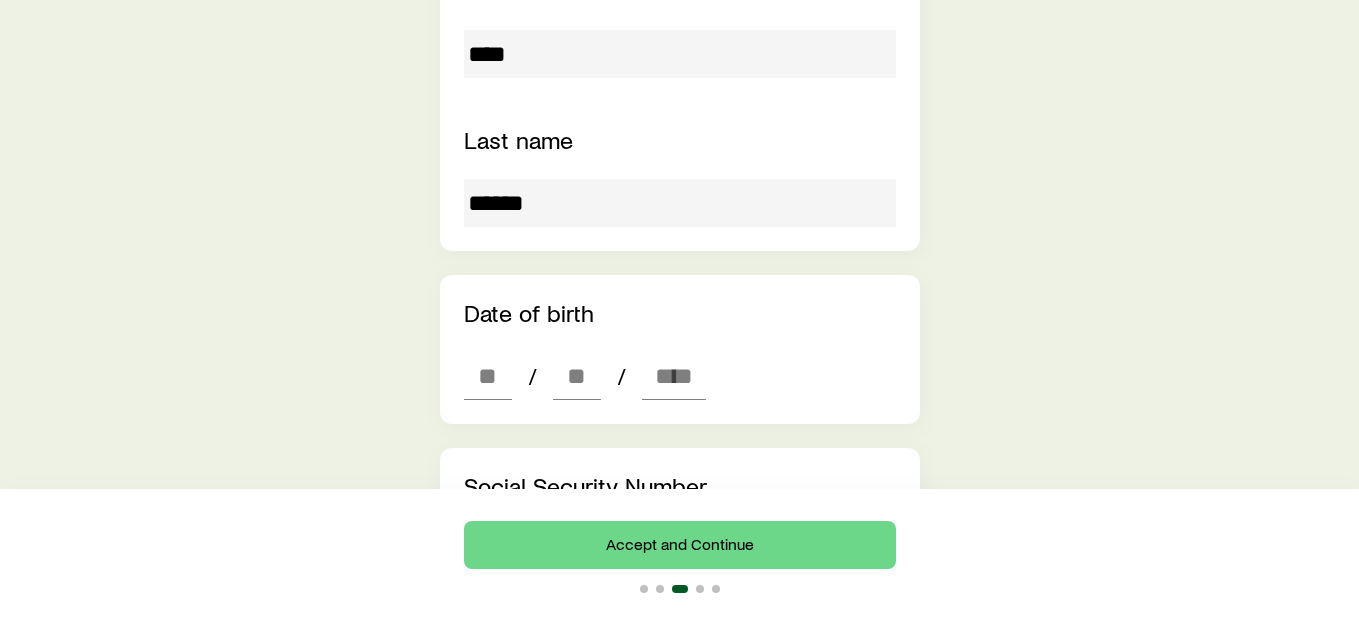scroll, scrollTop: 572, scrollLeft: 0, axis: vertical 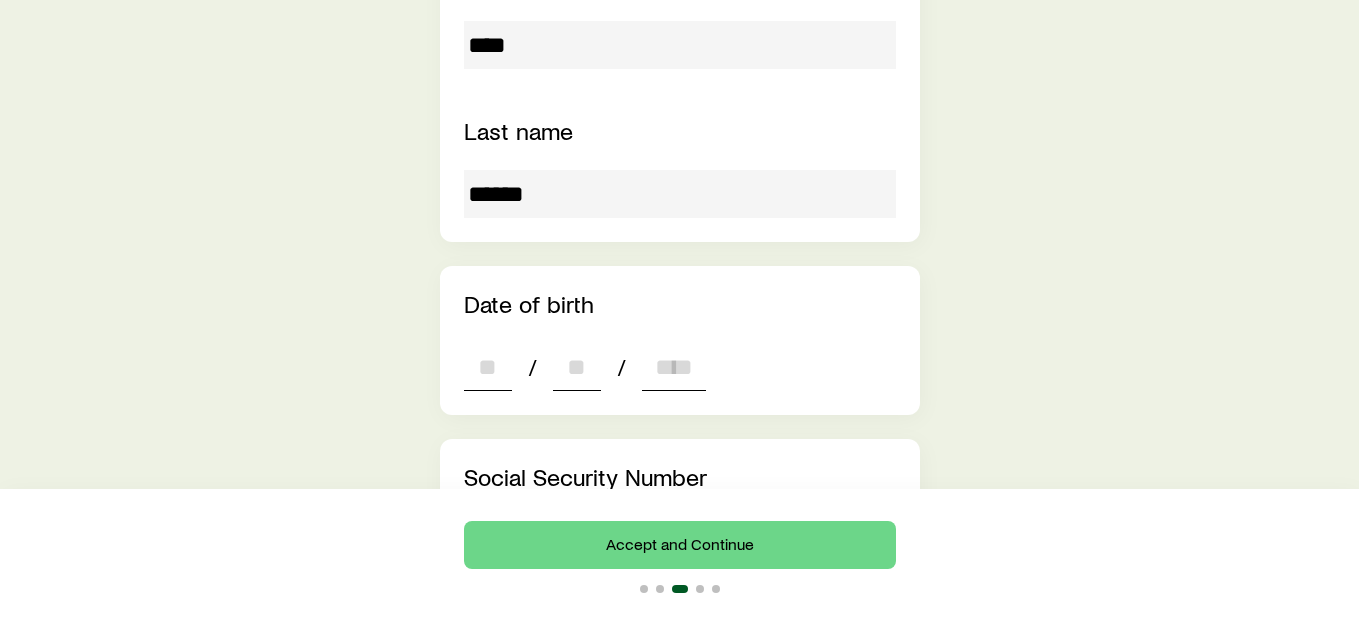 click at bounding box center [488, 367] 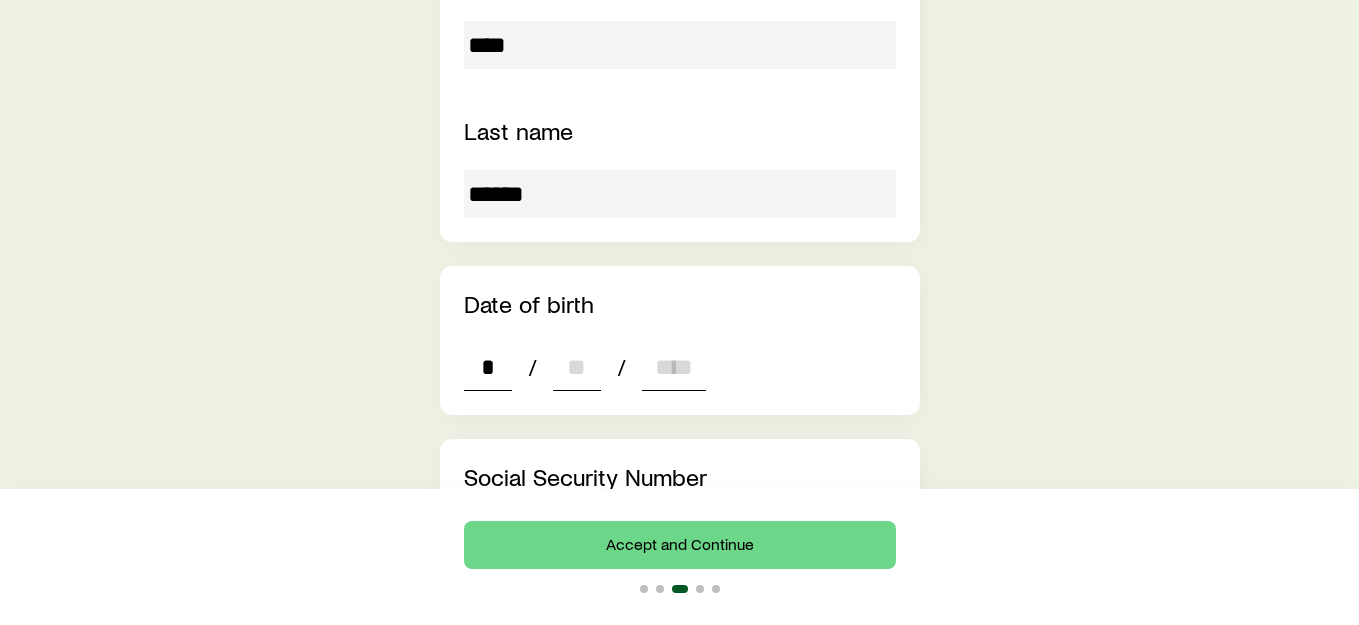 type on "**" 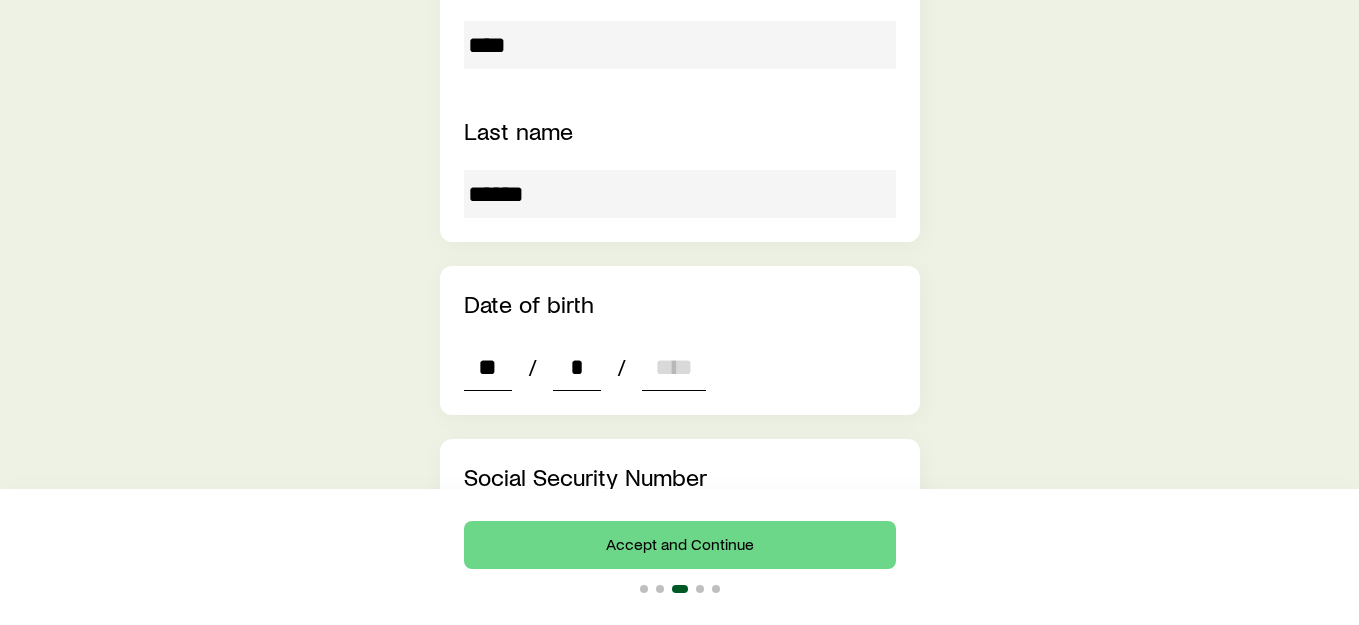 type on "**" 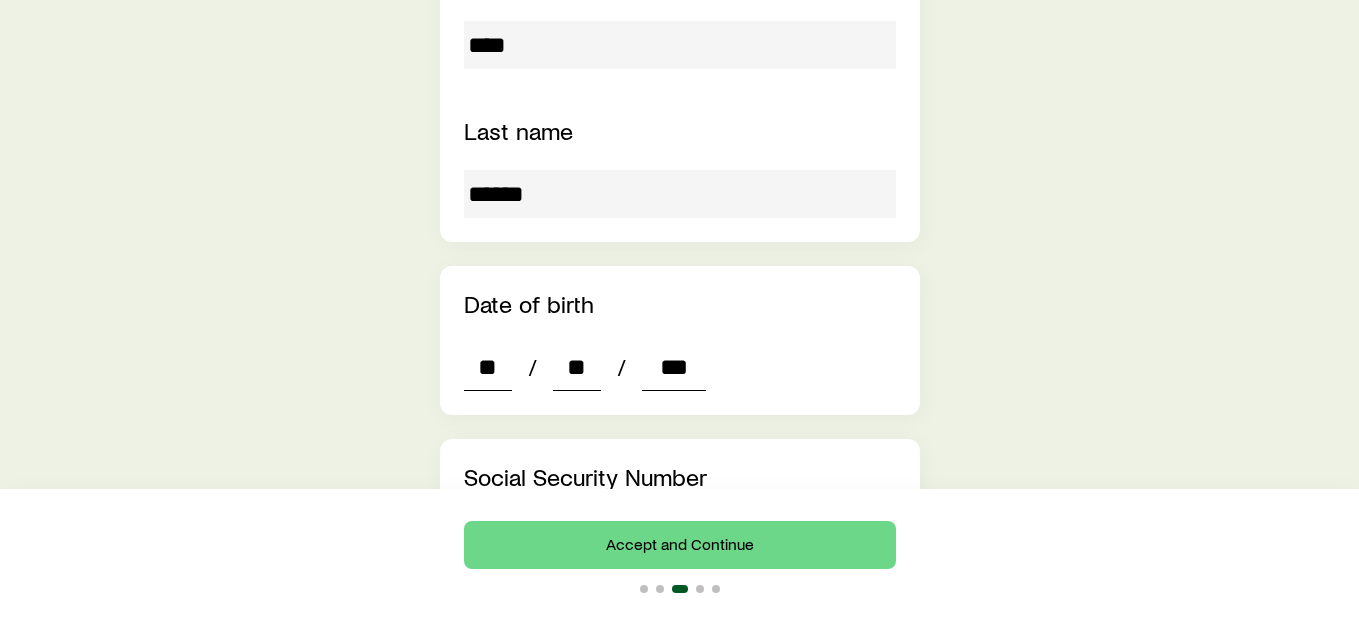 type on "****" 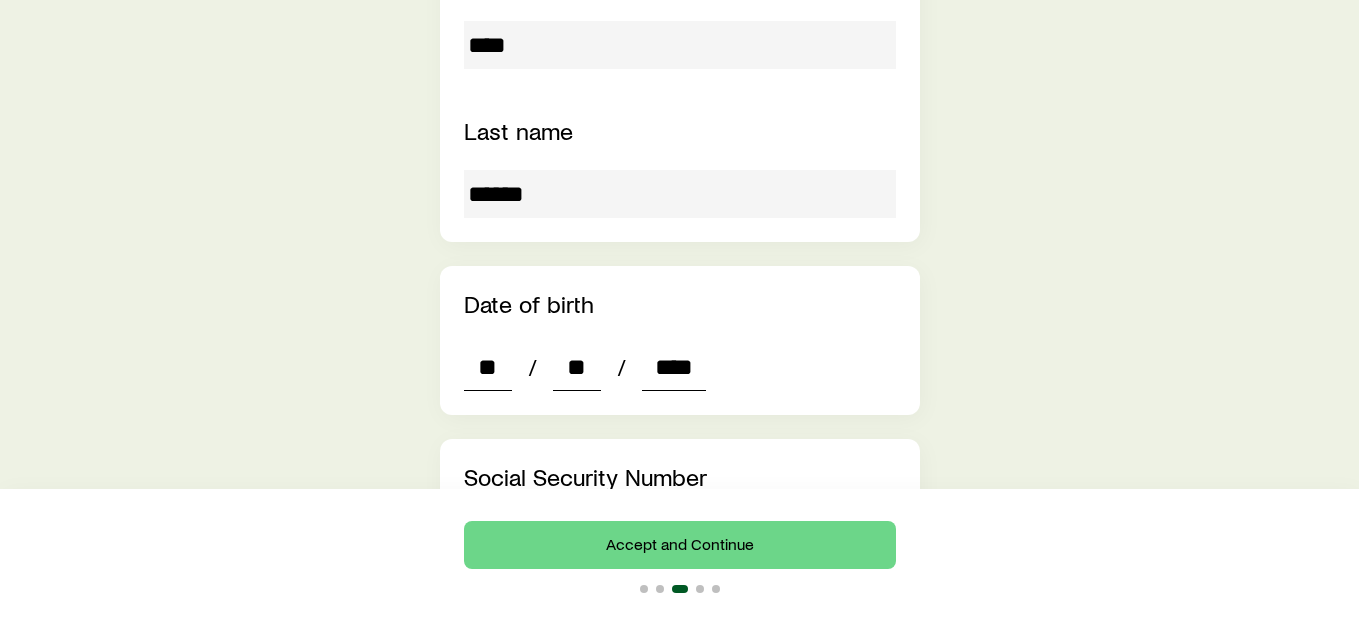 type on "*" 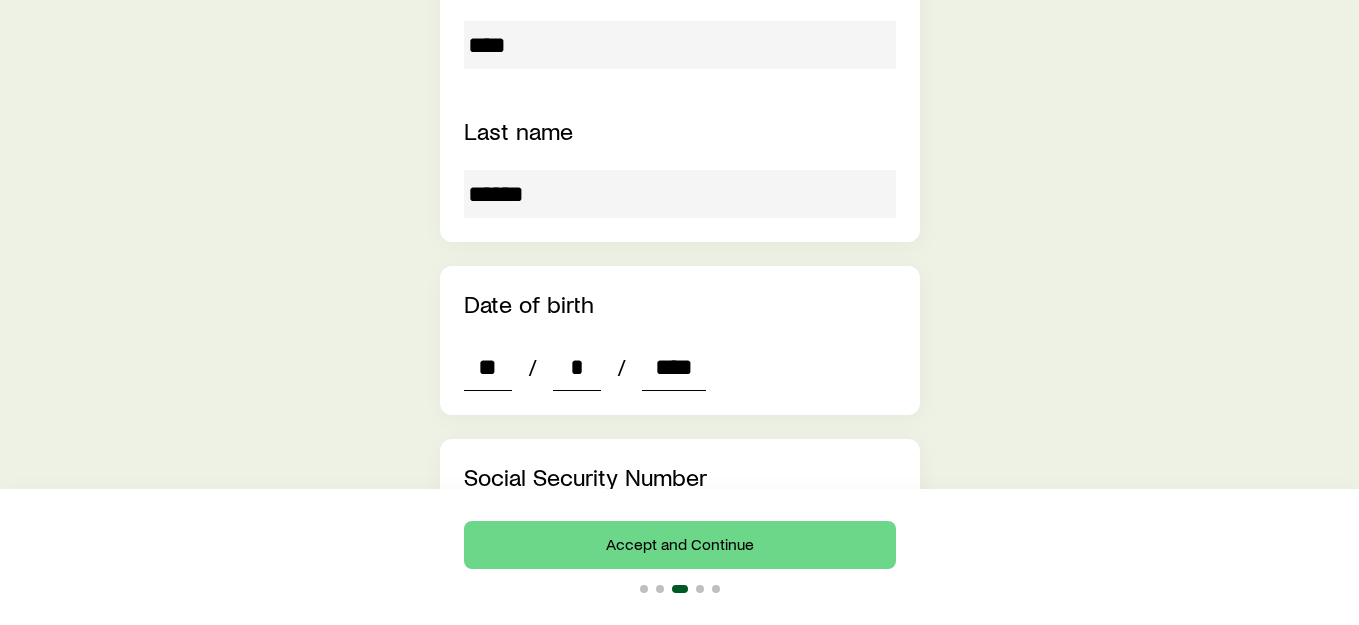 scroll, scrollTop: 725, scrollLeft: 0, axis: vertical 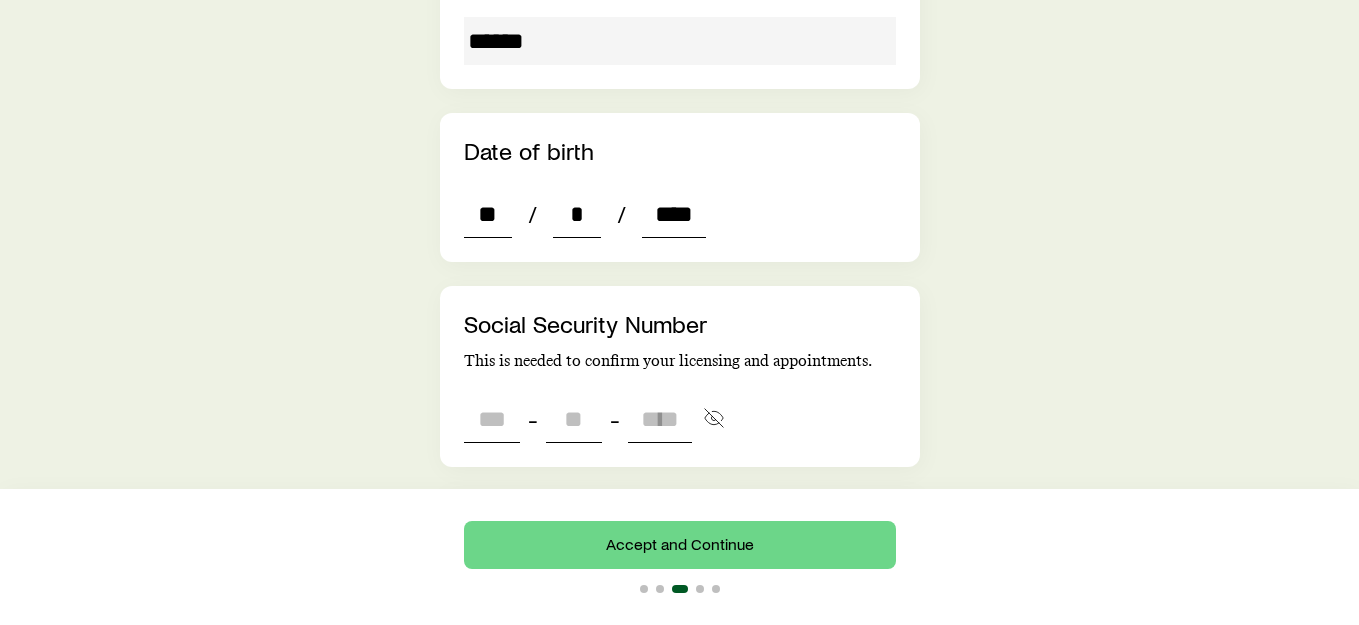 type on "****" 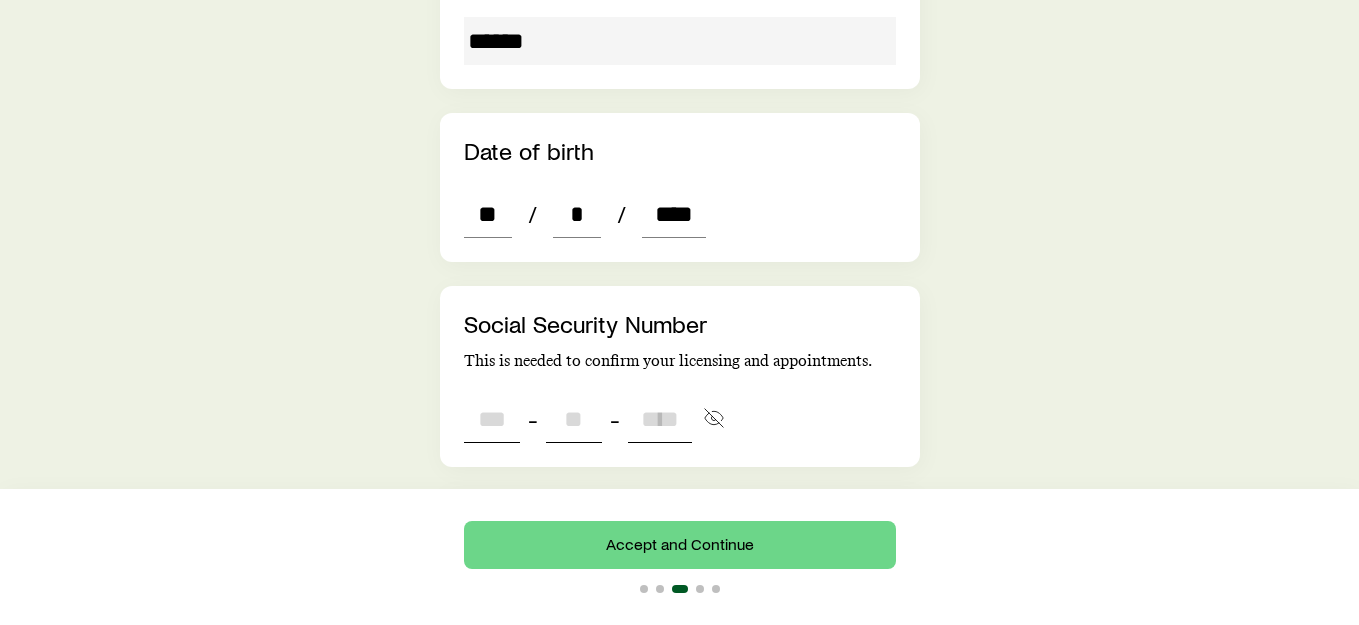 click at bounding box center [492, 419] 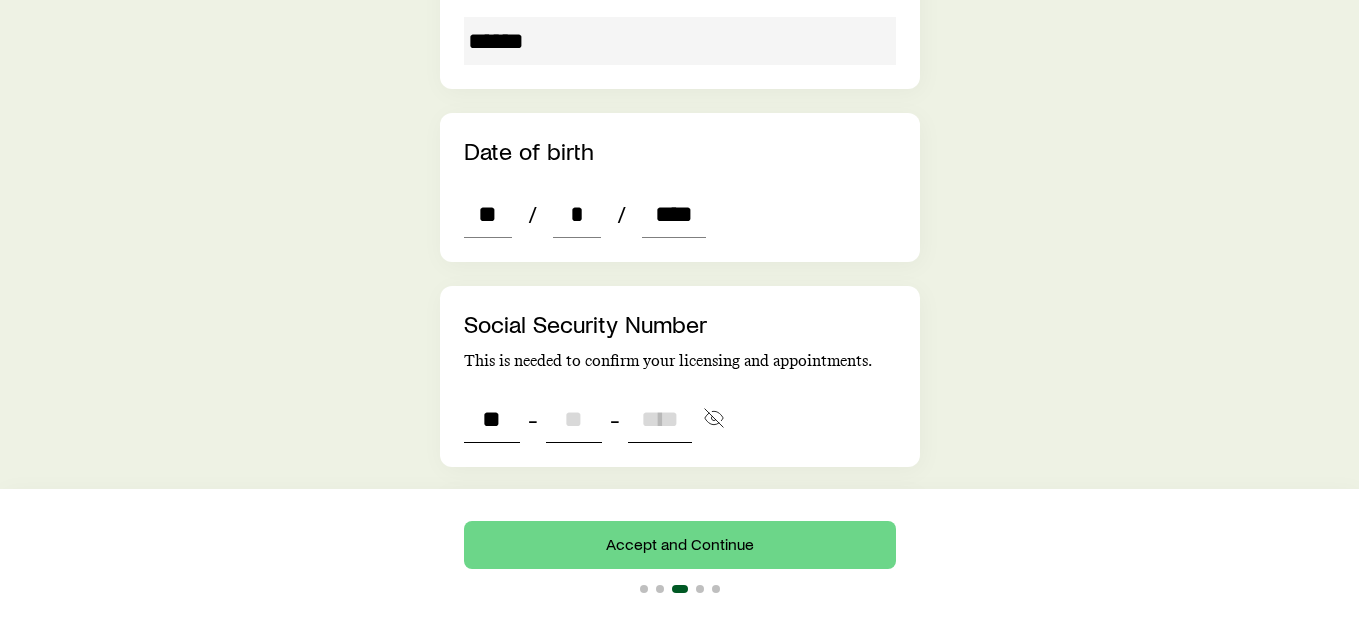 type on "***" 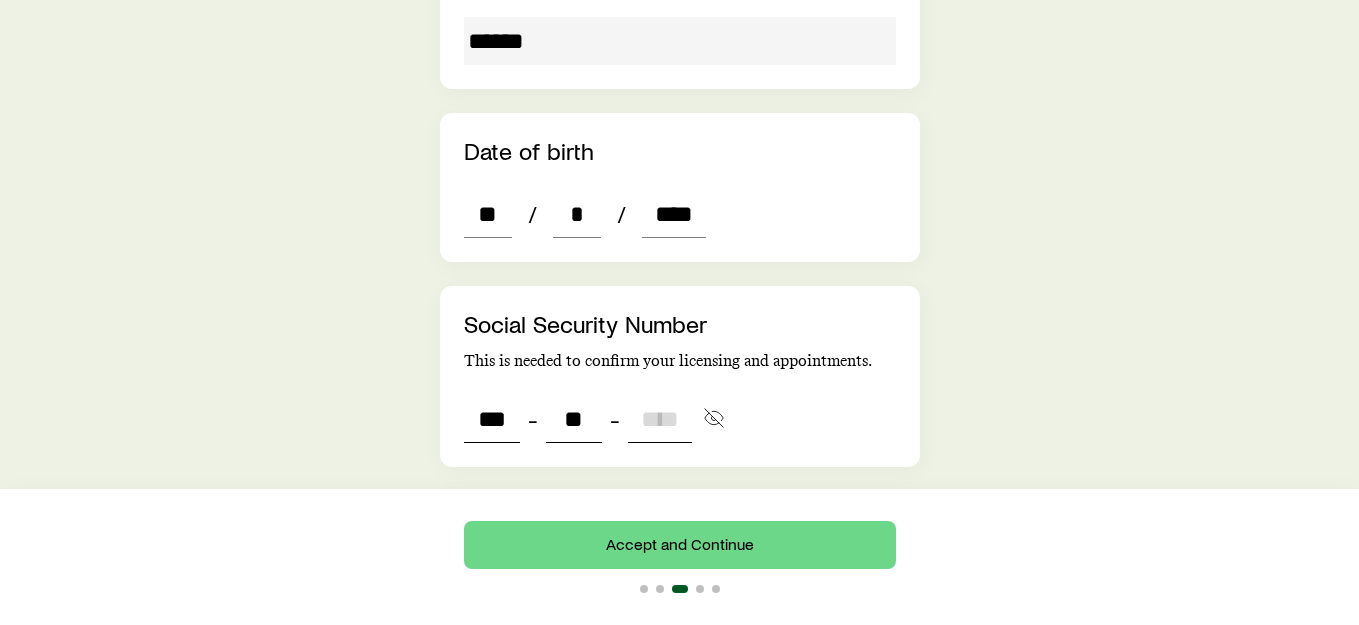 type on "*" 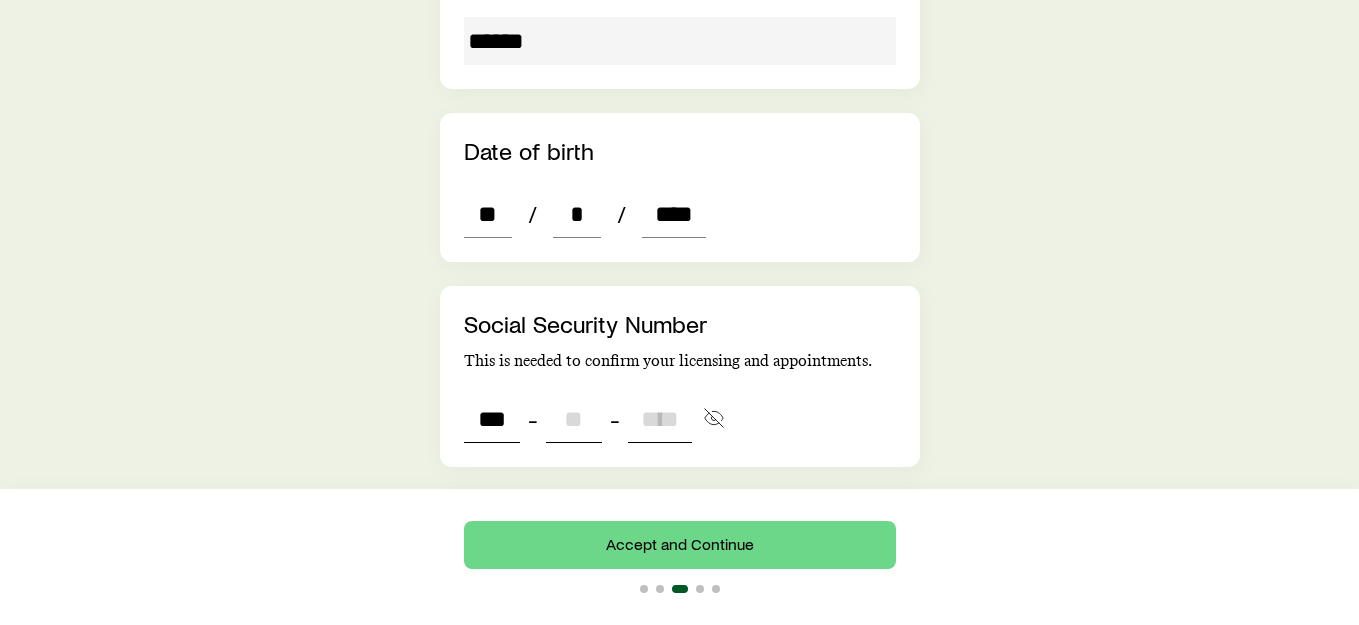 type 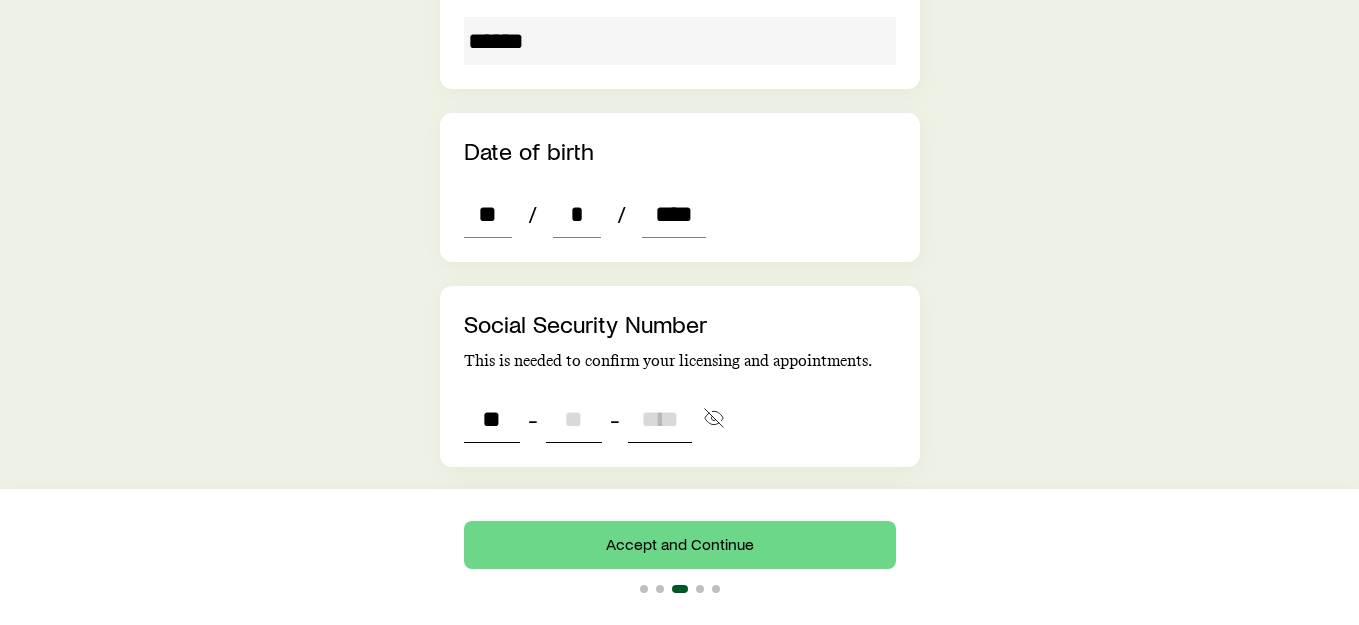 type on "***" 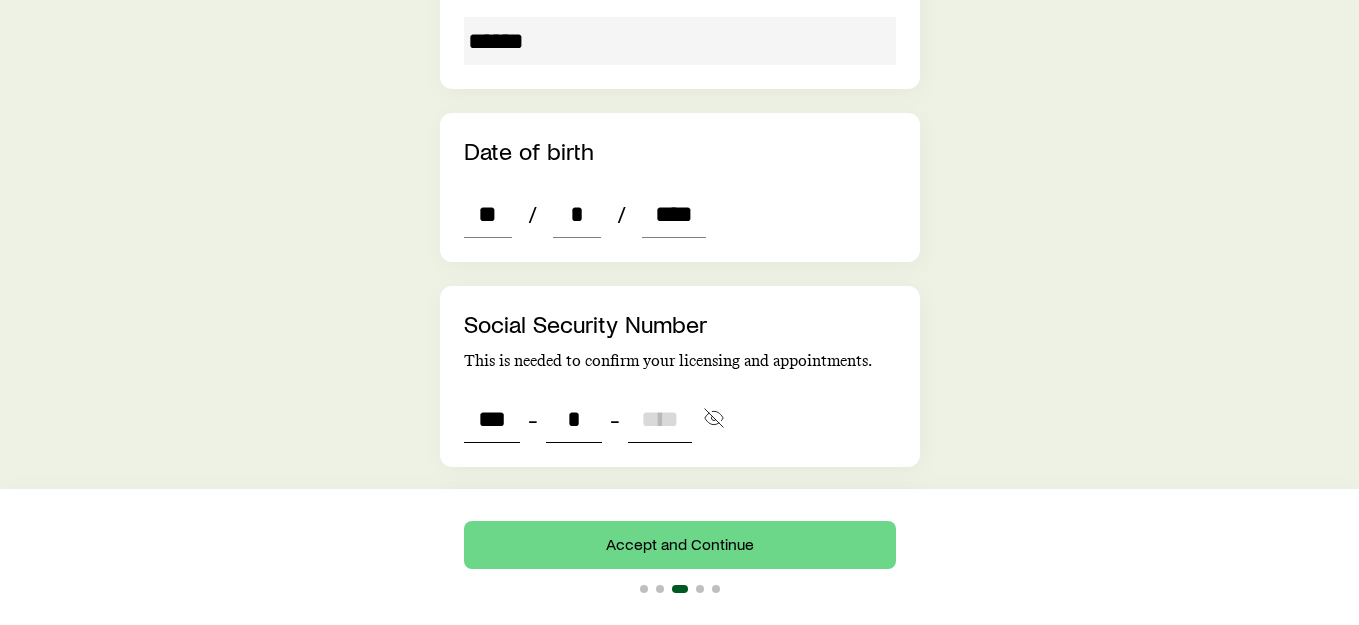 type on "**" 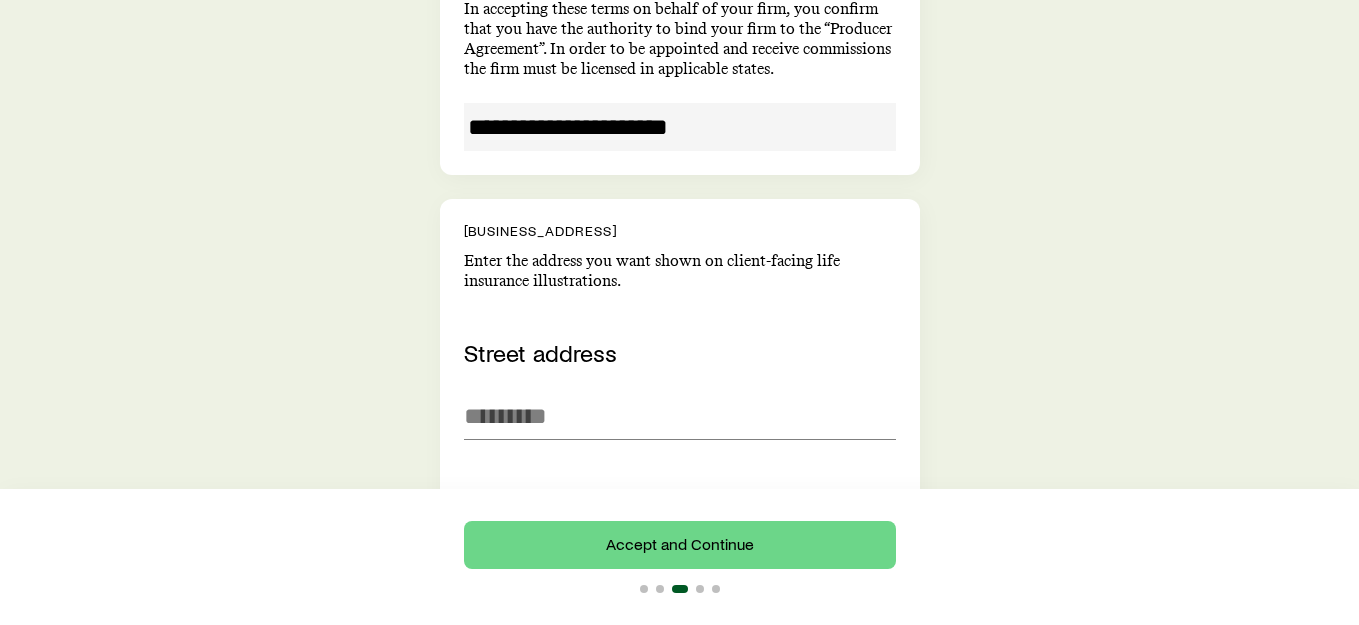 scroll, scrollTop: 1283, scrollLeft: 0, axis: vertical 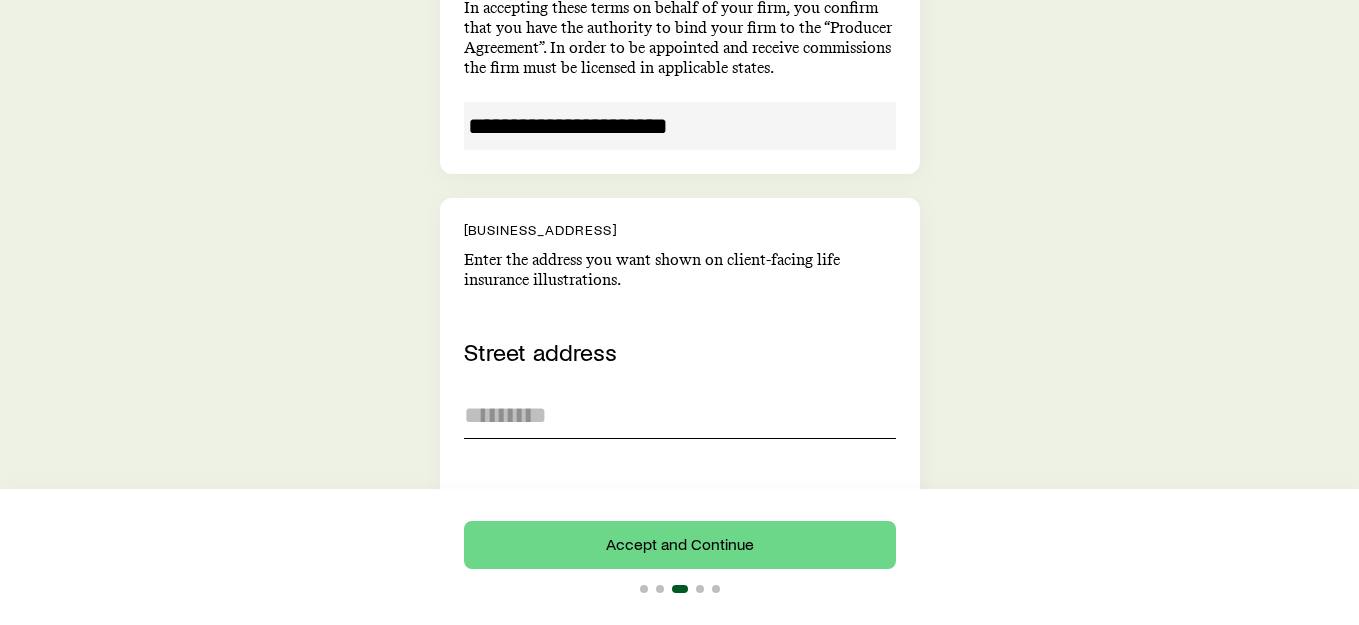type on "****" 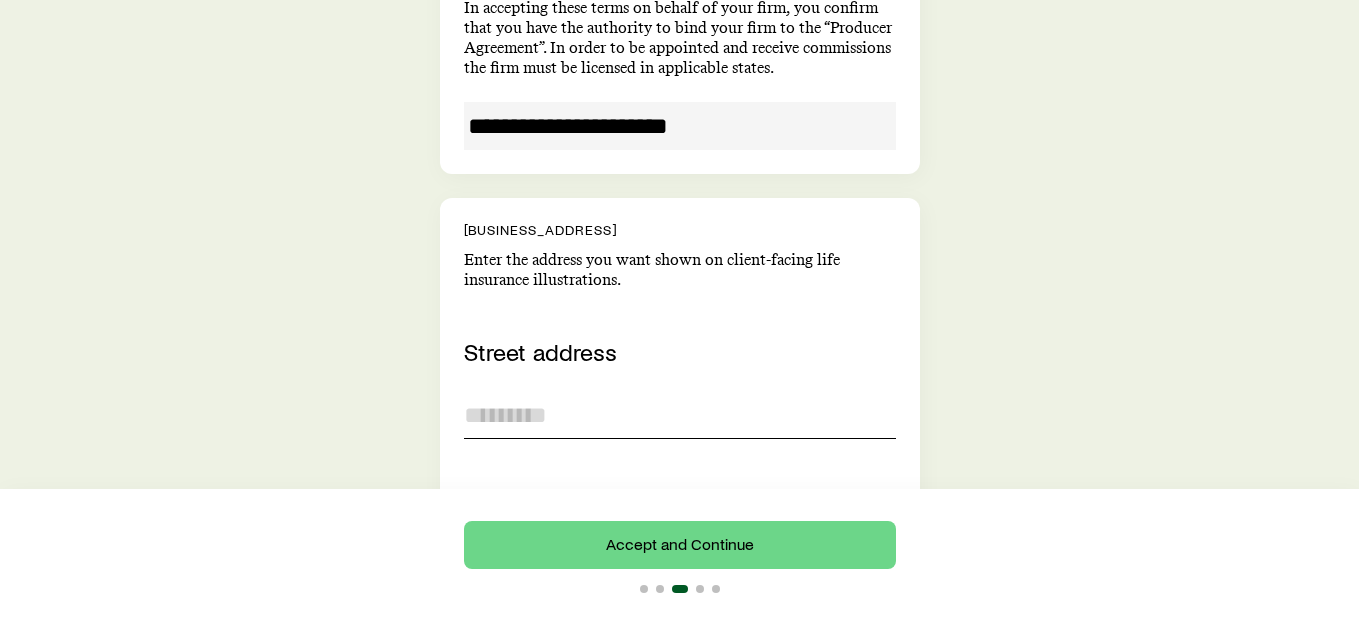 click at bounding box center [680, 415] 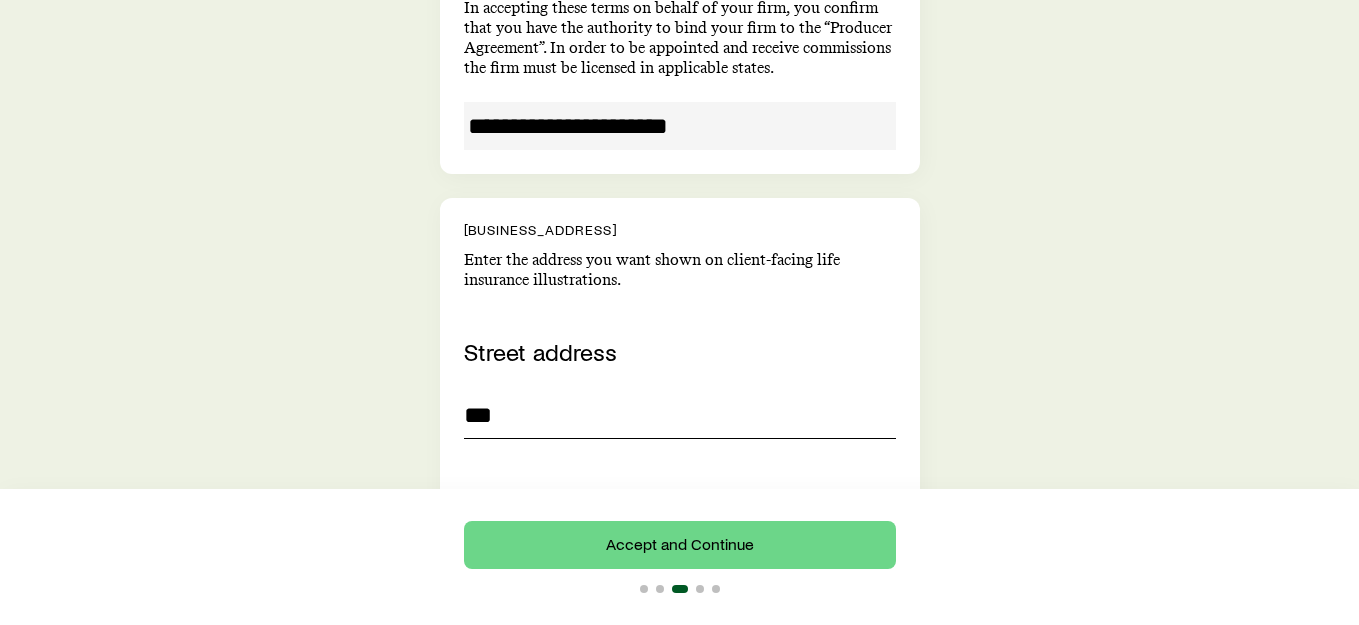 type on "**********" 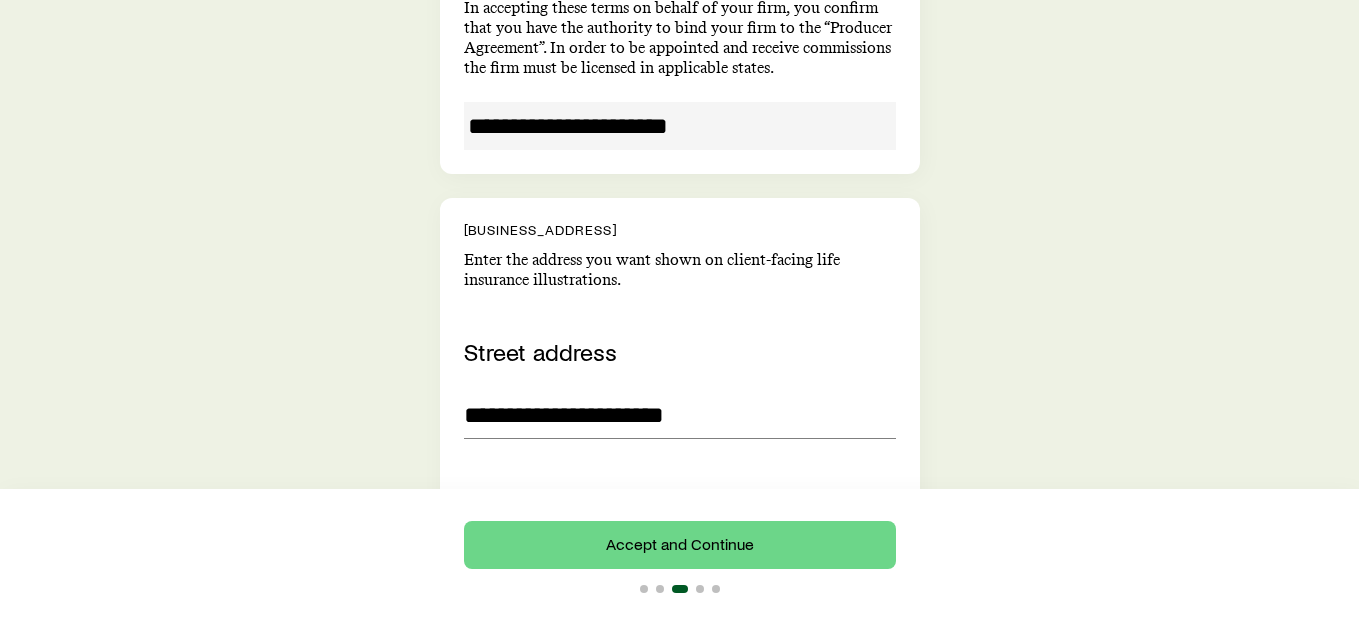 type on "*******" 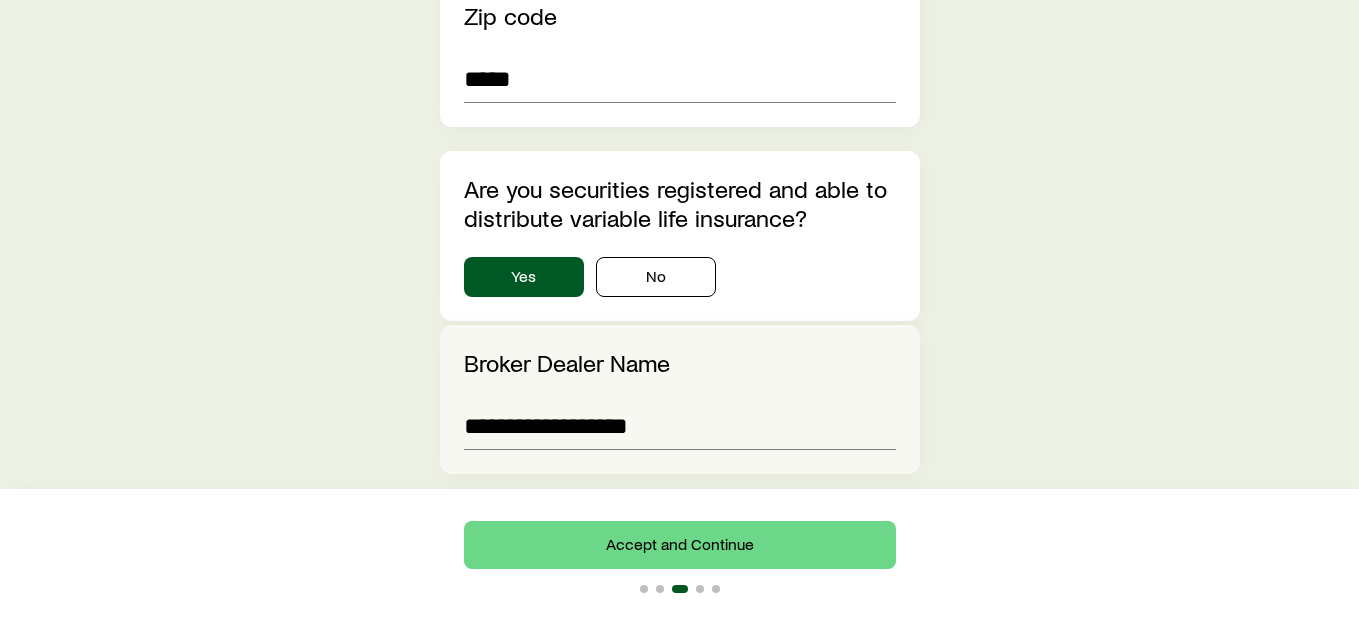 scroll, scrollTop: 2341, scrollLeft: 0, axis: vertical 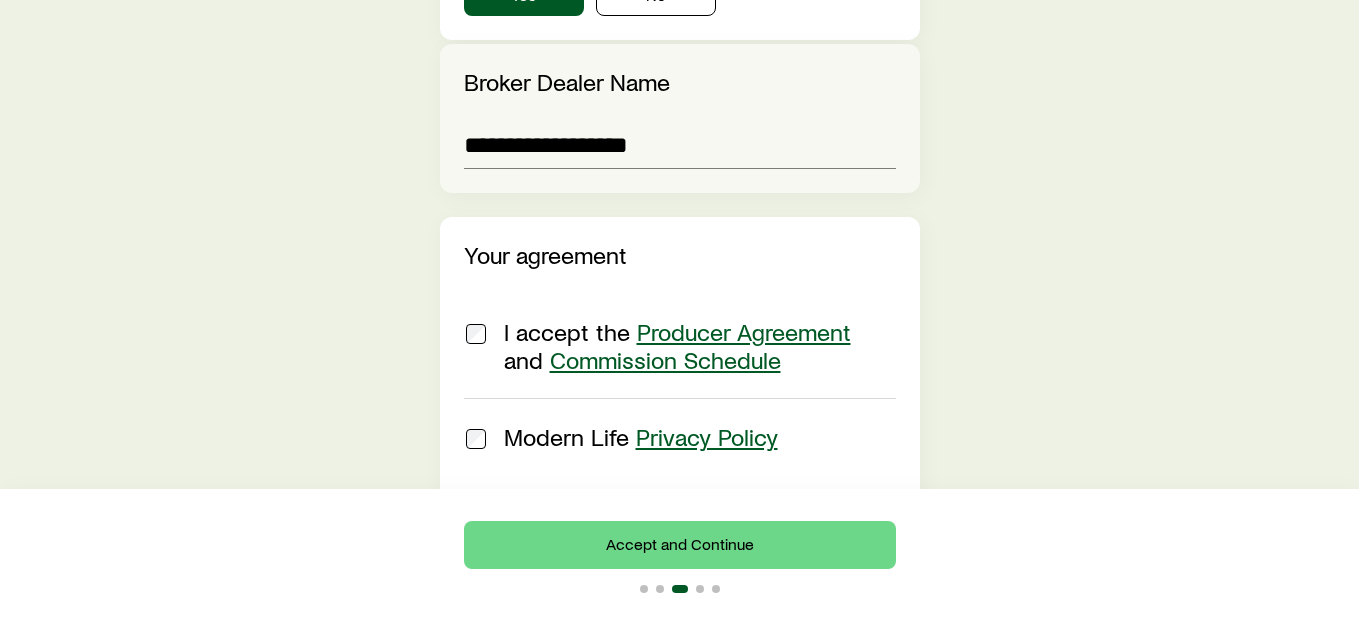 type on "**********" 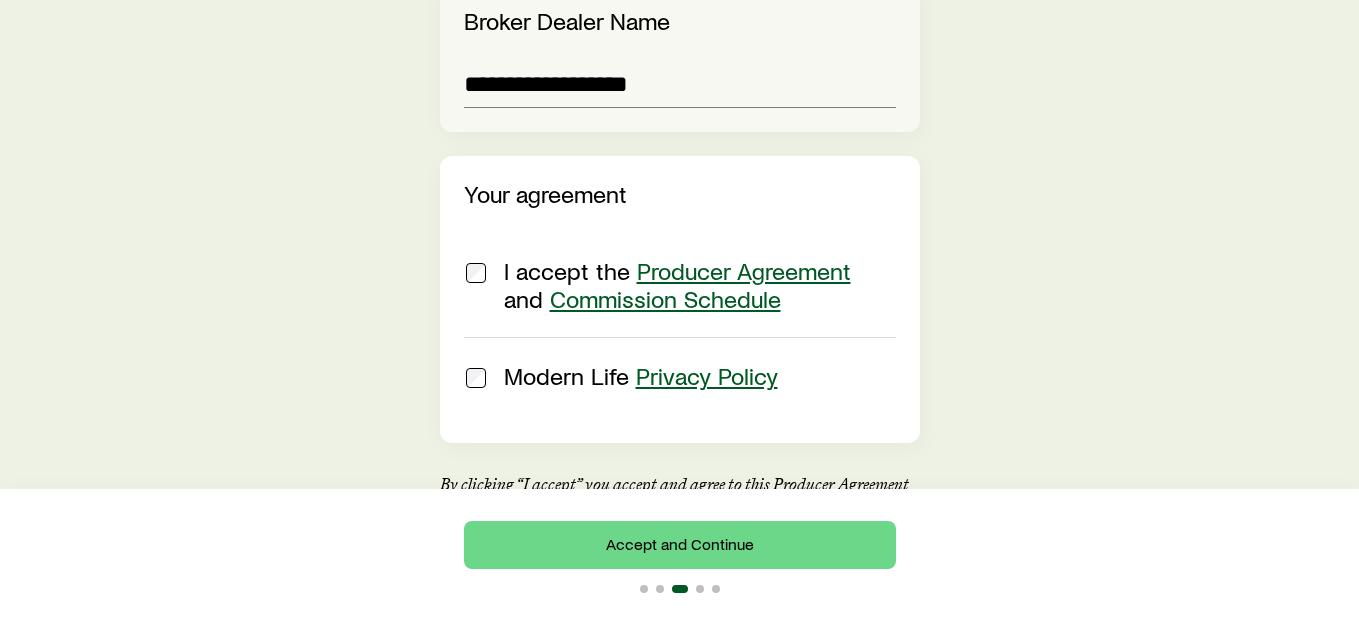 scroll, scrollTop: 2520, scrollLeft: 0, axis: vertical 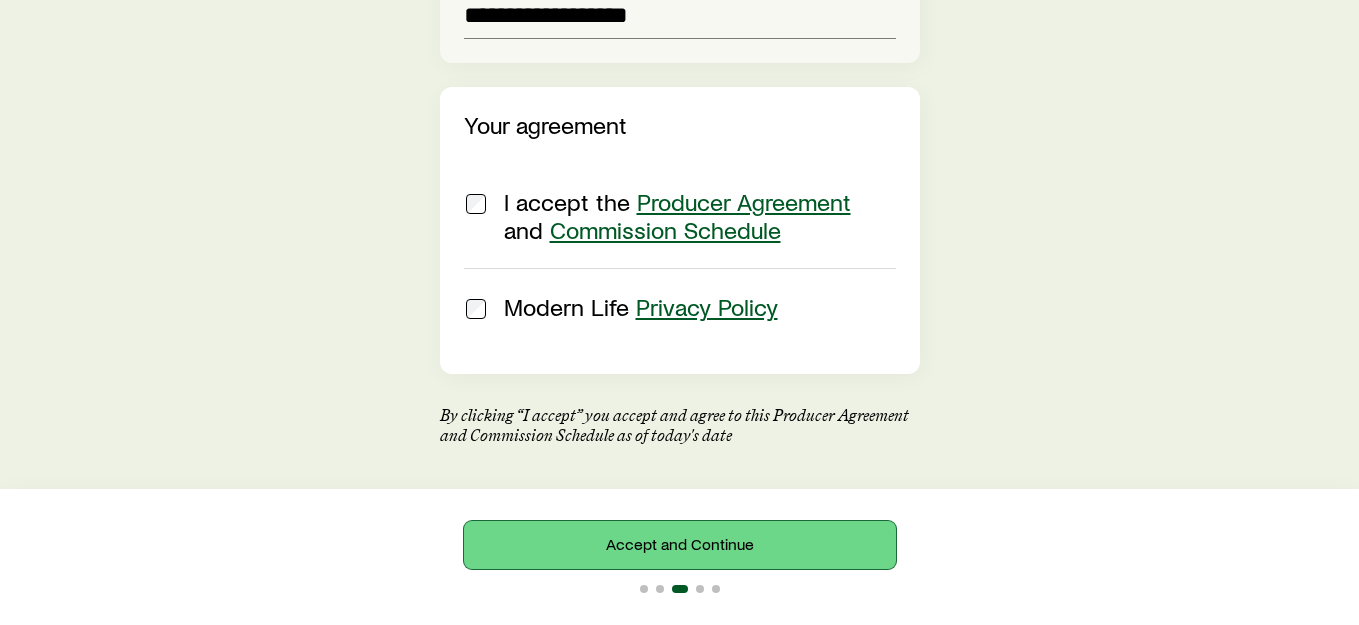 click on "Accept and Continue" at bounding box center [680, 545] 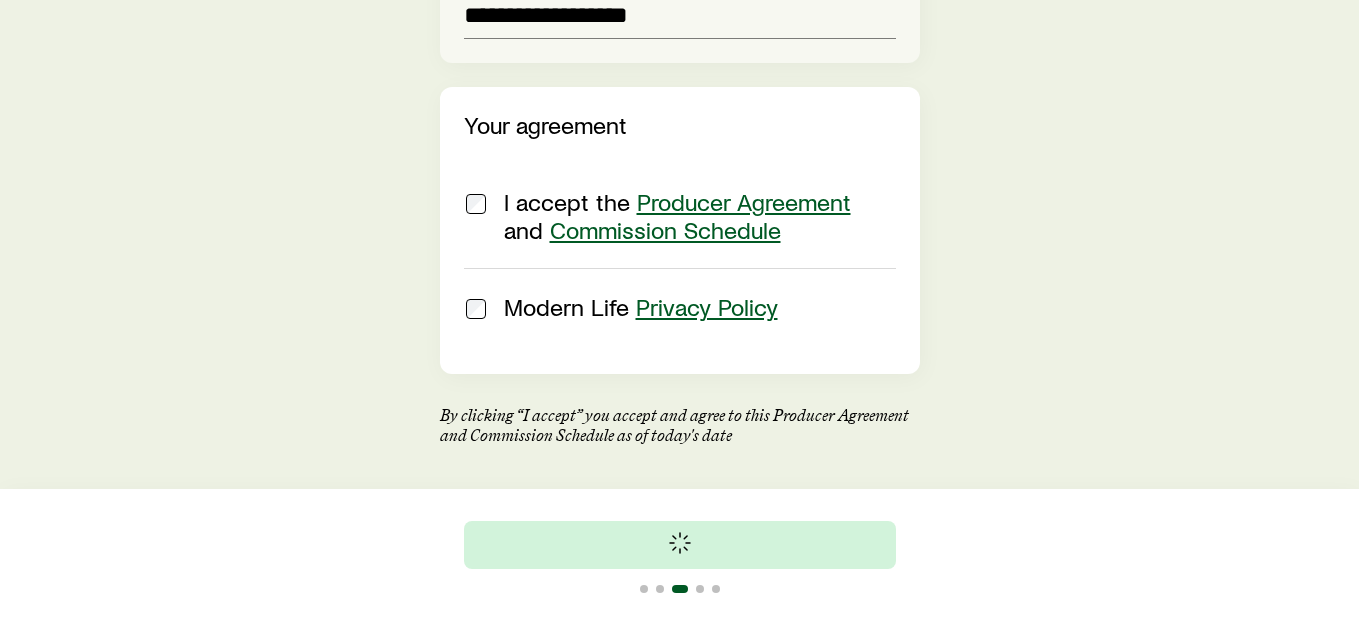 scroll, scrollTop: 0, scrollLeft: 0, axis: both 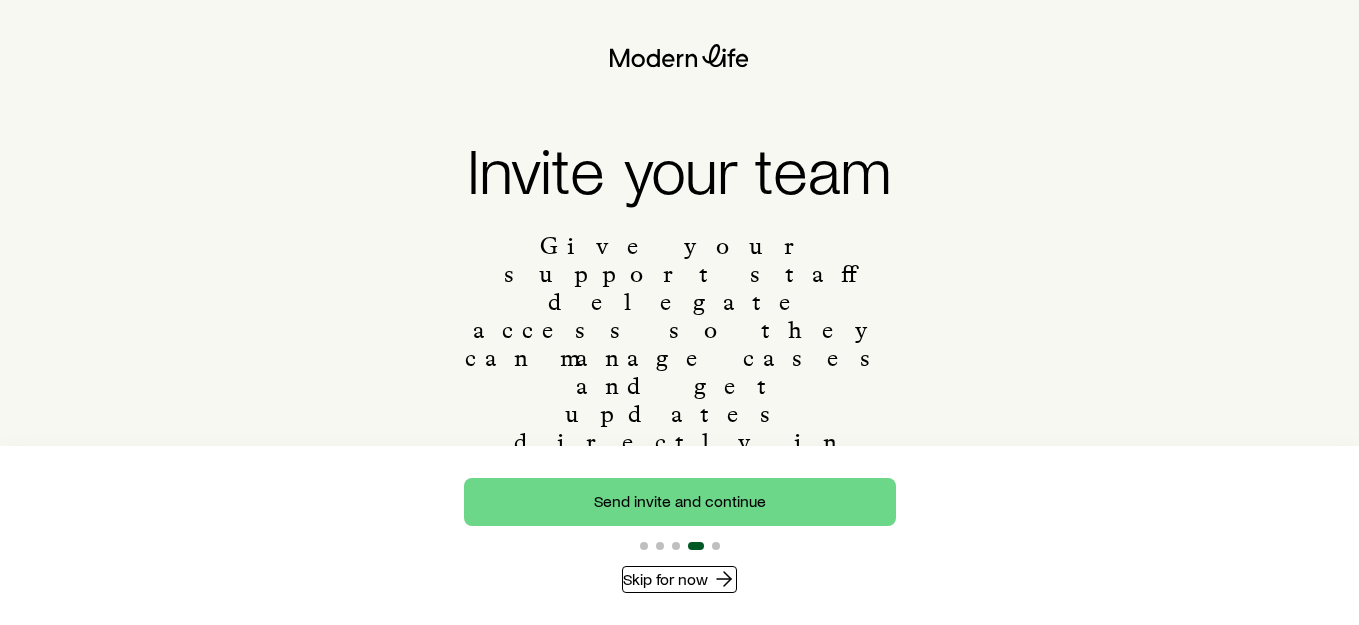 click on "Skip for now" at bounding box center (679, 579) 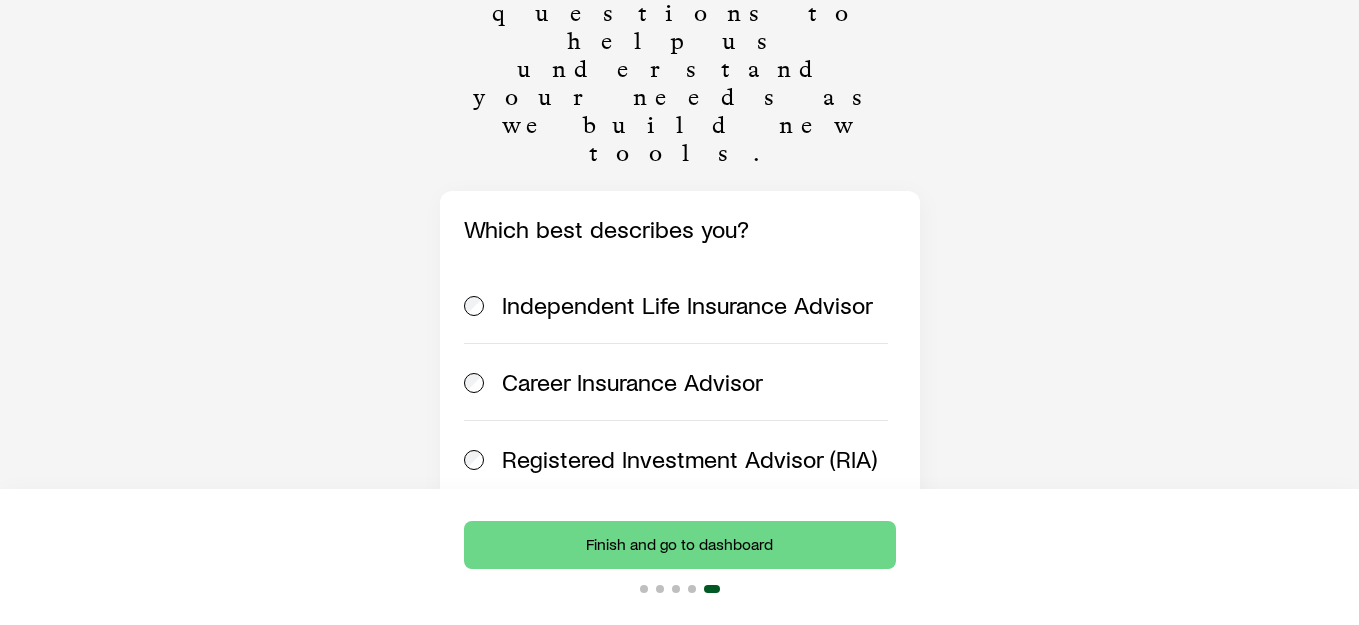 scroll, scrollTop: 297, scrollLeft: 0, axis: vertical 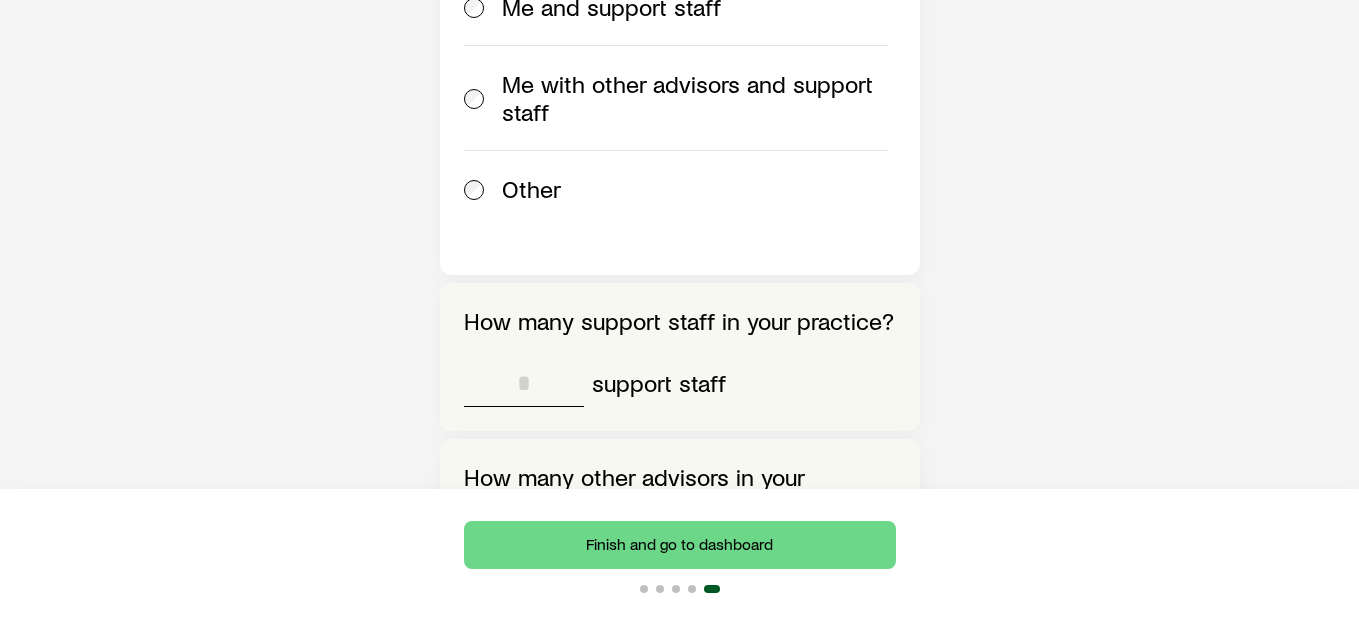 click at bounding box center [524, 383] 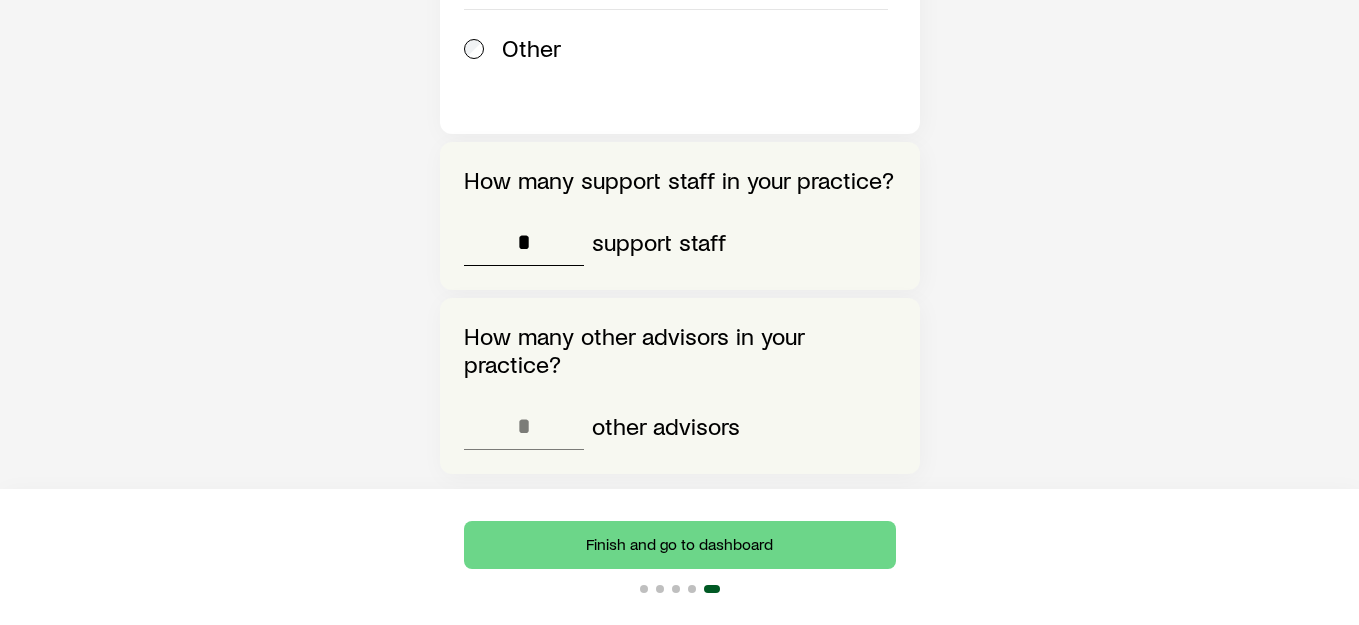 scroll, scrollTop: 1444, scrollLeft: 0, axis: vertical 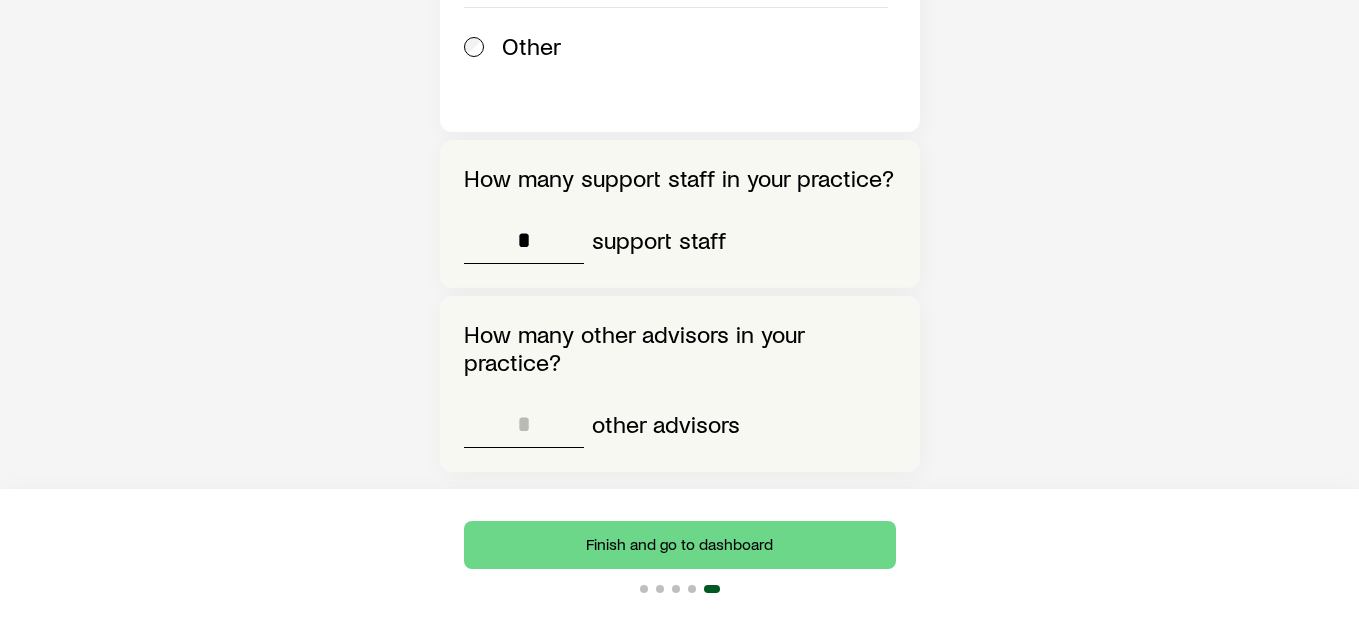 type on "*" 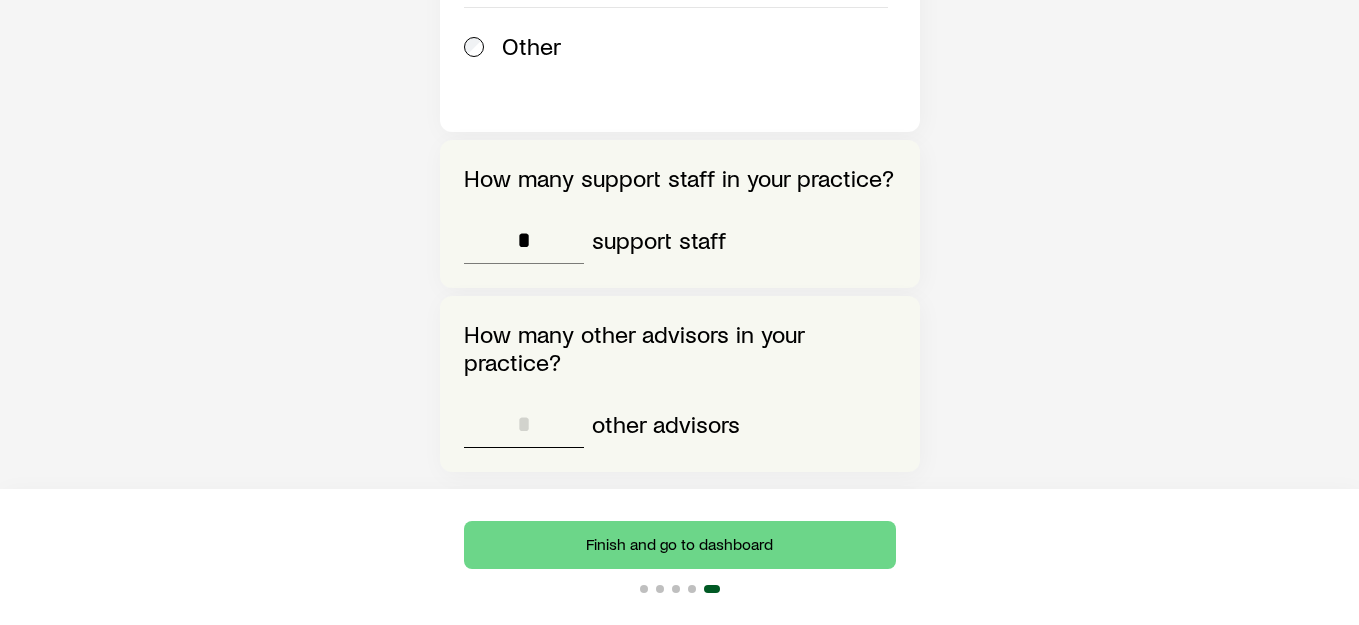 click at bounding box center [524, 424] 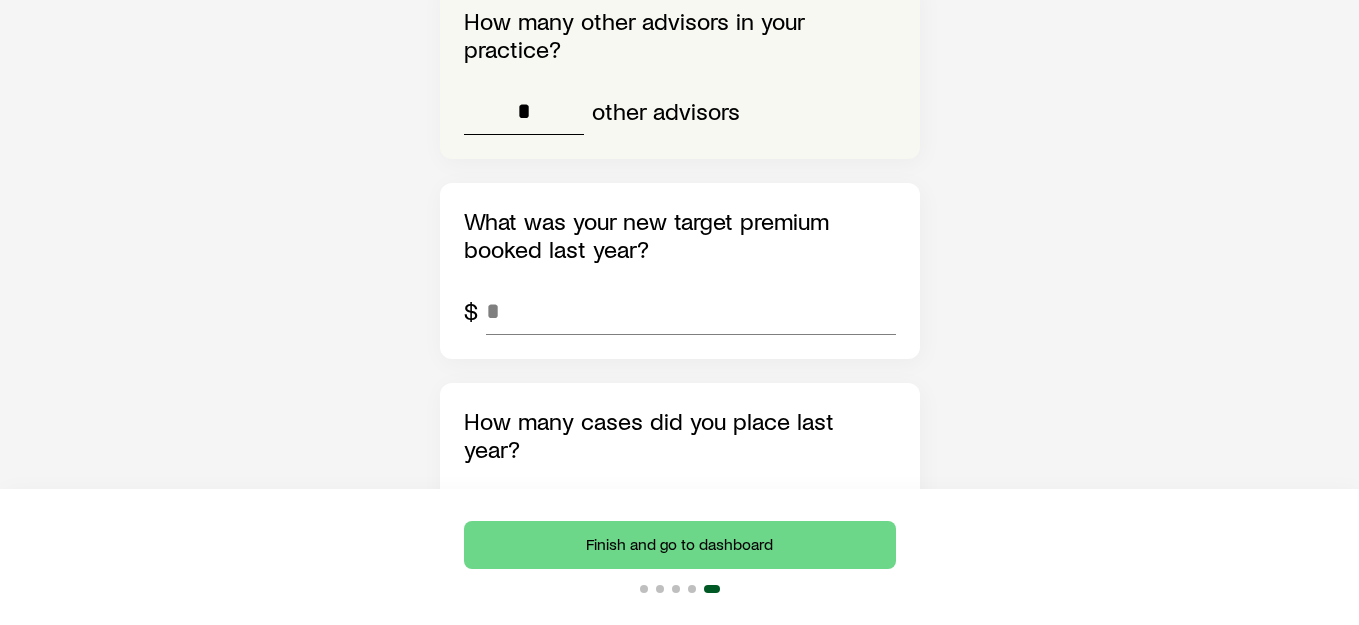 scroll, scrollTop: 1767, scrollLeft: 0, axis: vertical 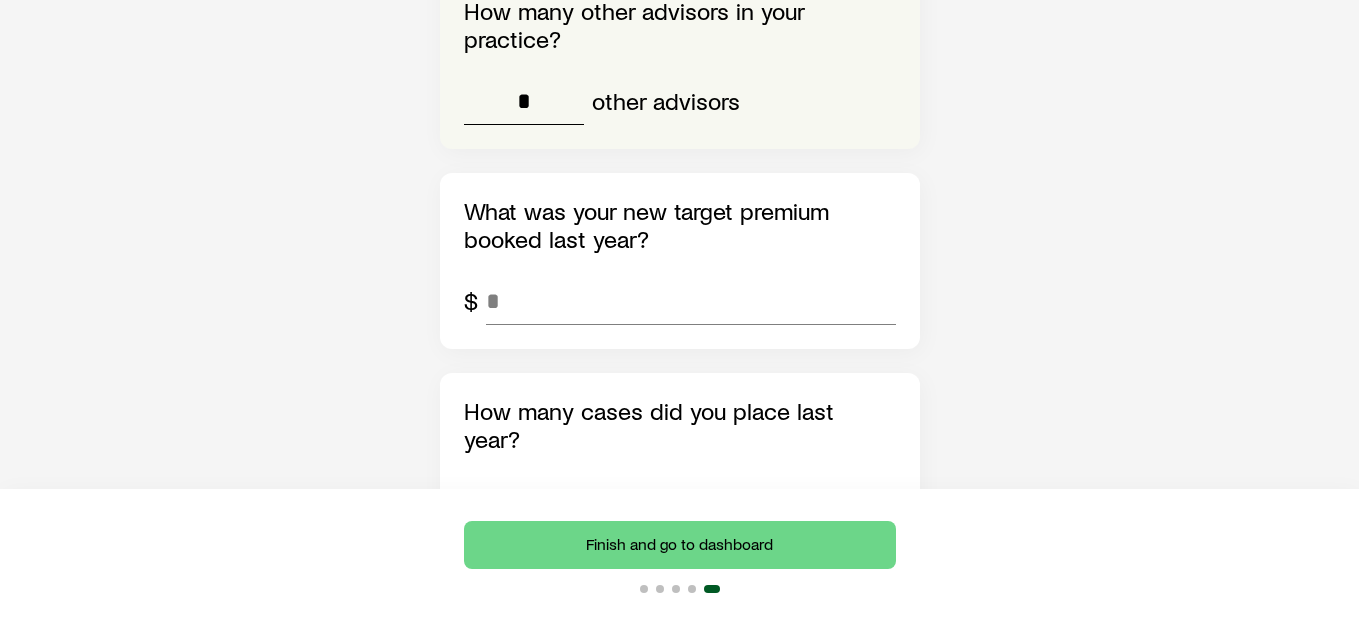 type on "*" 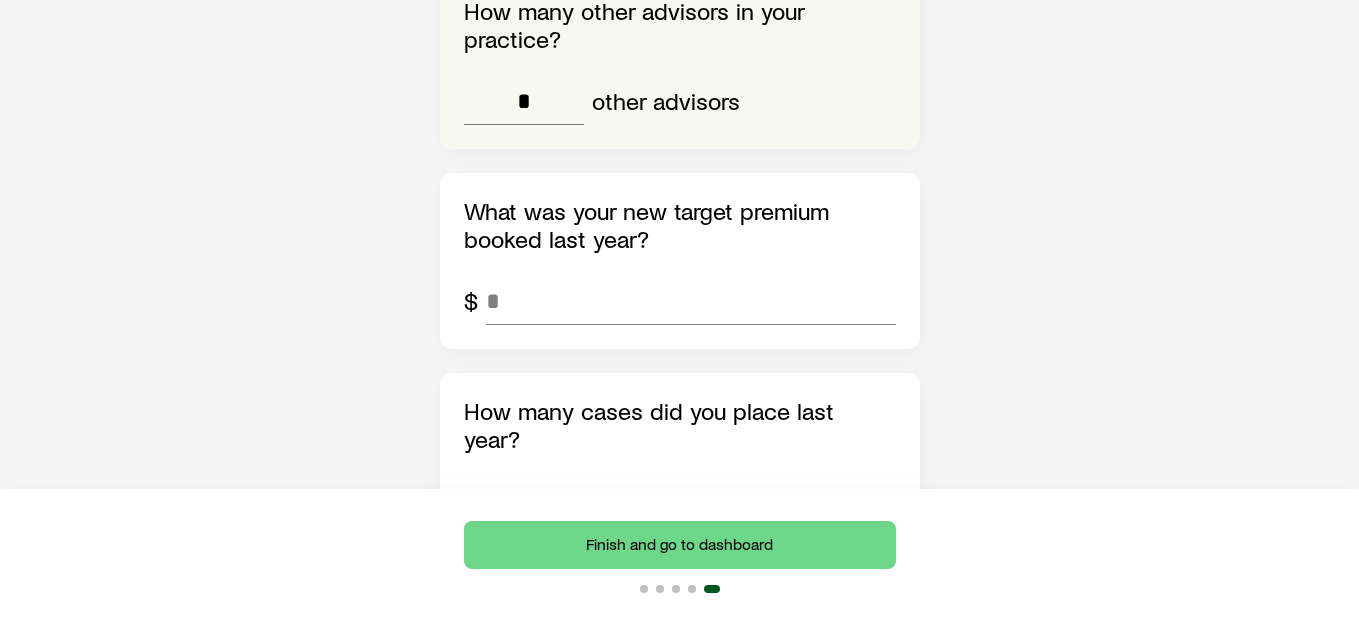 click at bounding box center (524, 501) 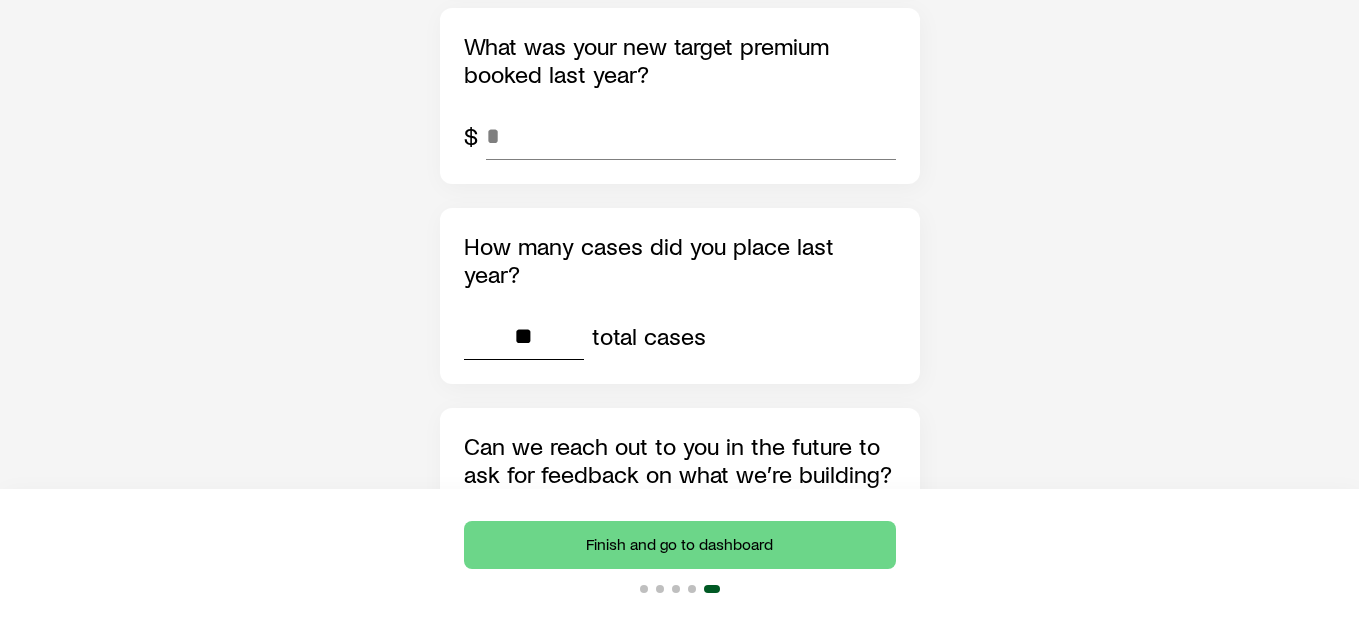 scroll, scrollTop: 1936, scrollLeft: 0, axis: vertical 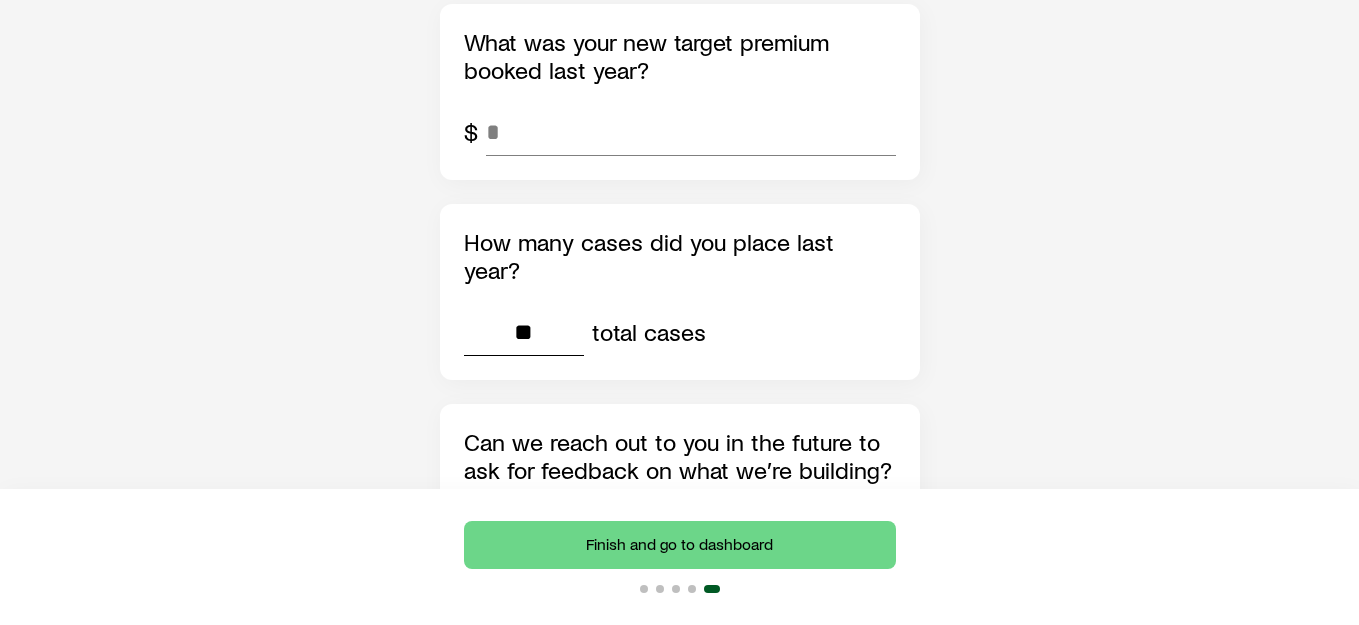 type on "**" 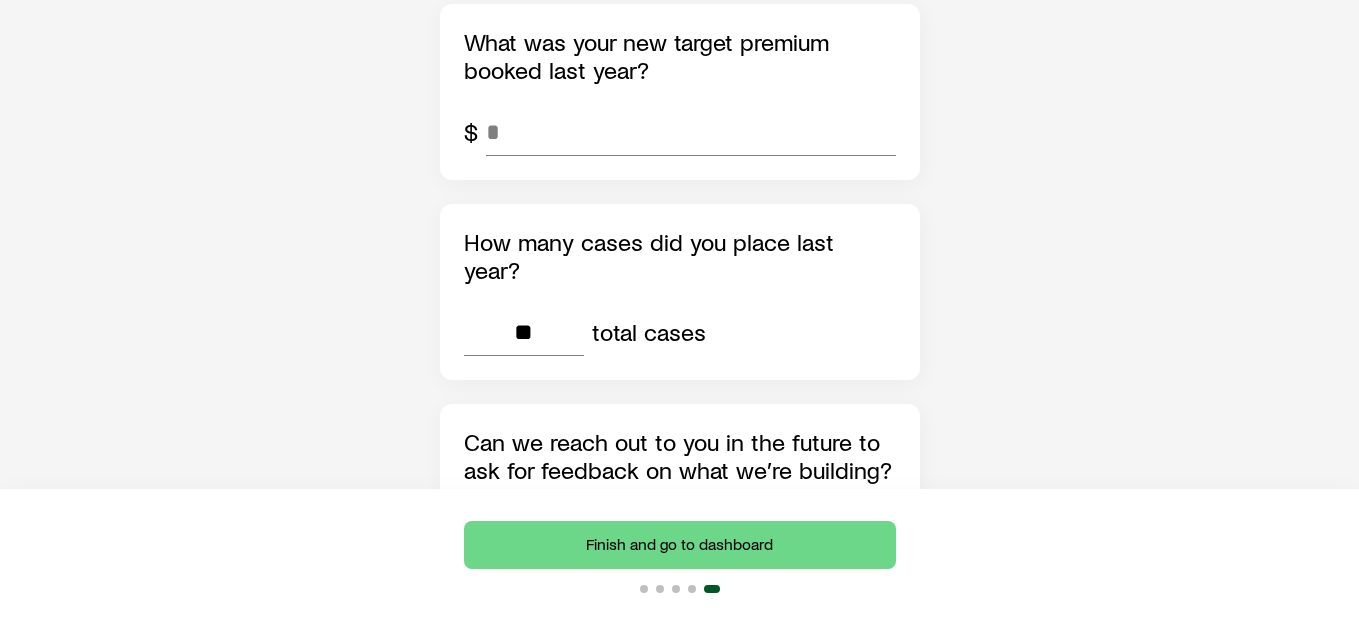click on "No" at bounding box center (656, 568) 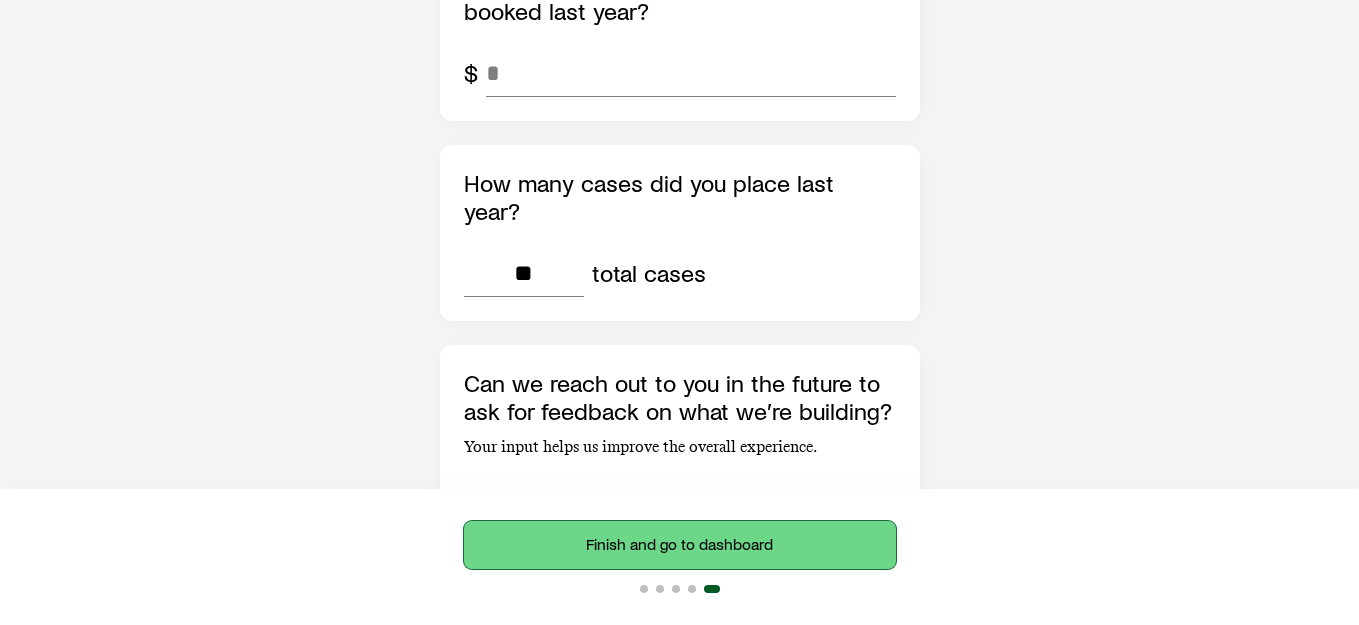 click on "Finish and go to dashboard" at bounding box center (680, 545) 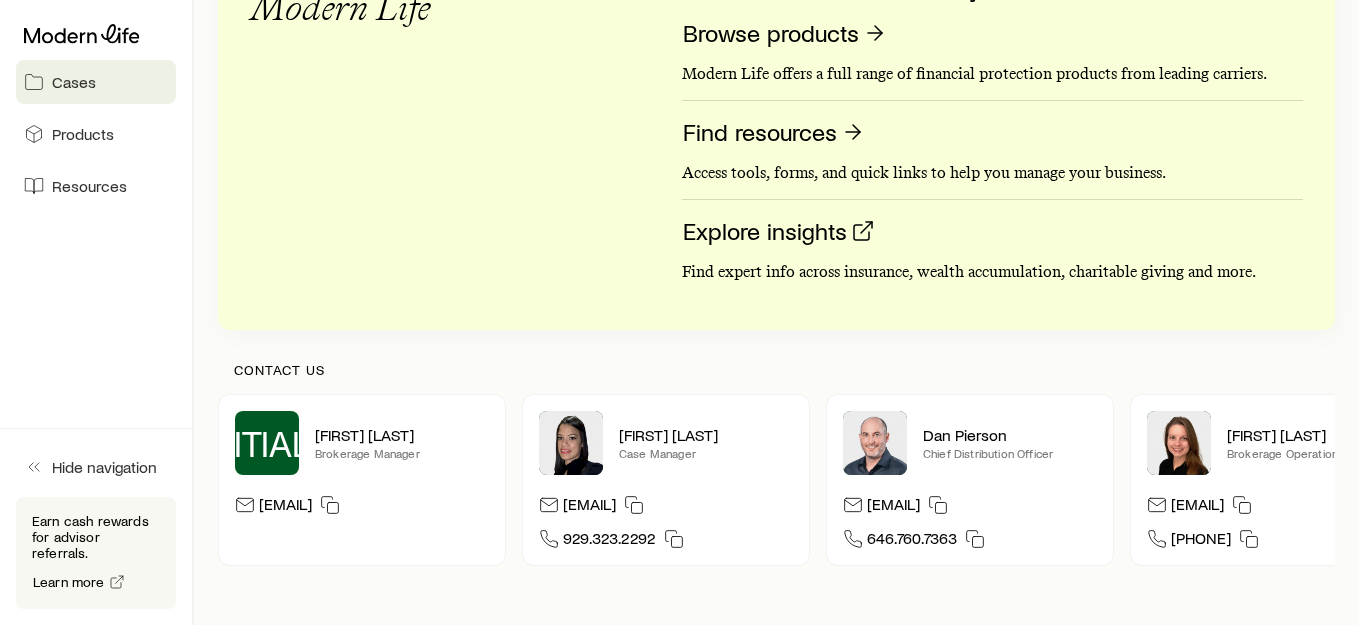 scroll, scrollTop: 476, scrollLeft: 0, axis: vertical 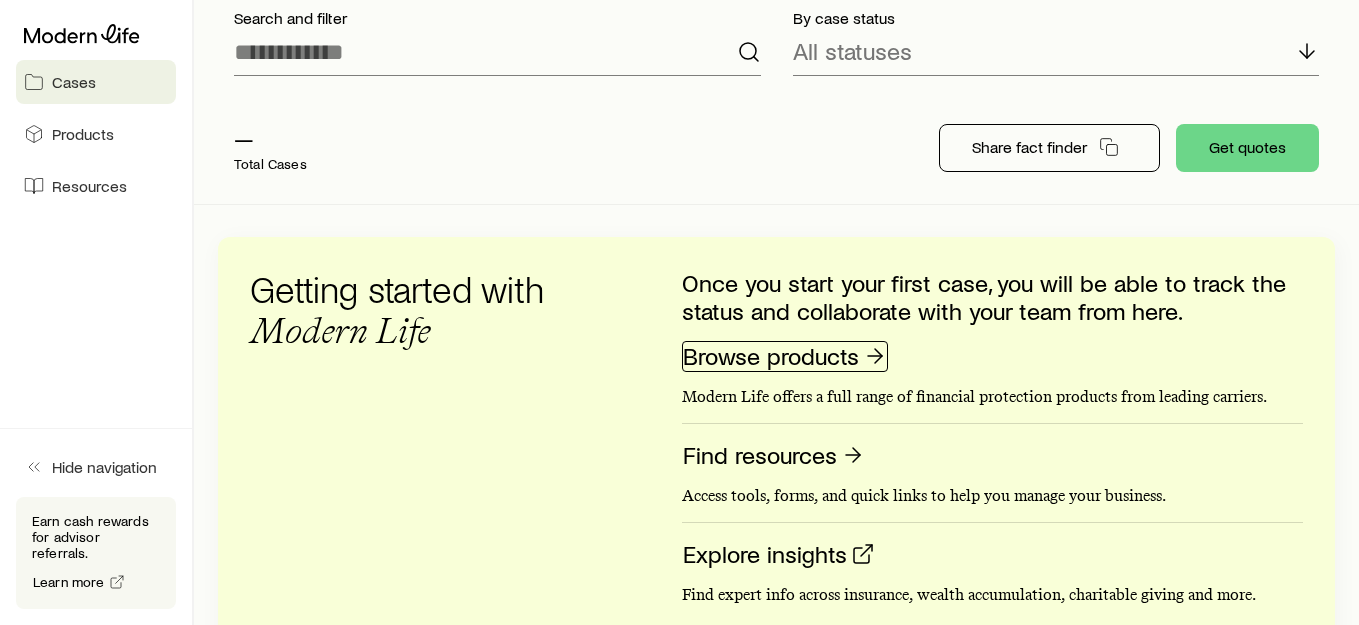 click on "Browse products" at bounding box center [785, 356] 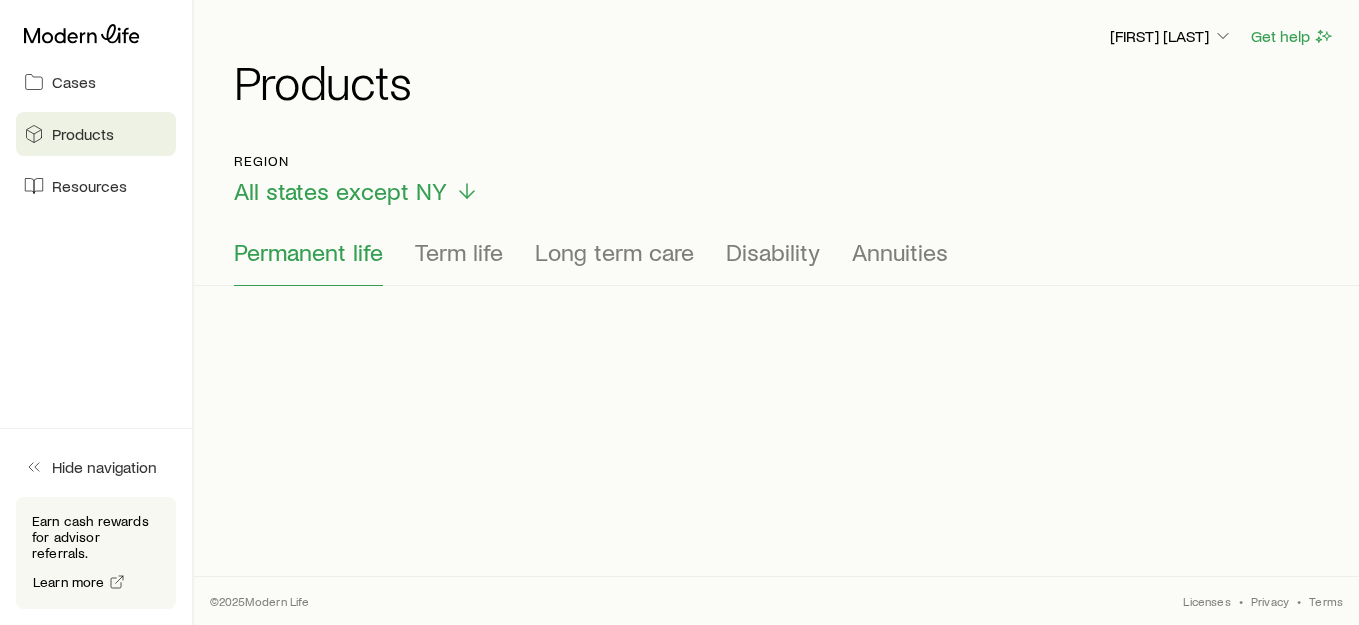 scroll, scrollTop: 0, scrollLeft: 0, axis: both 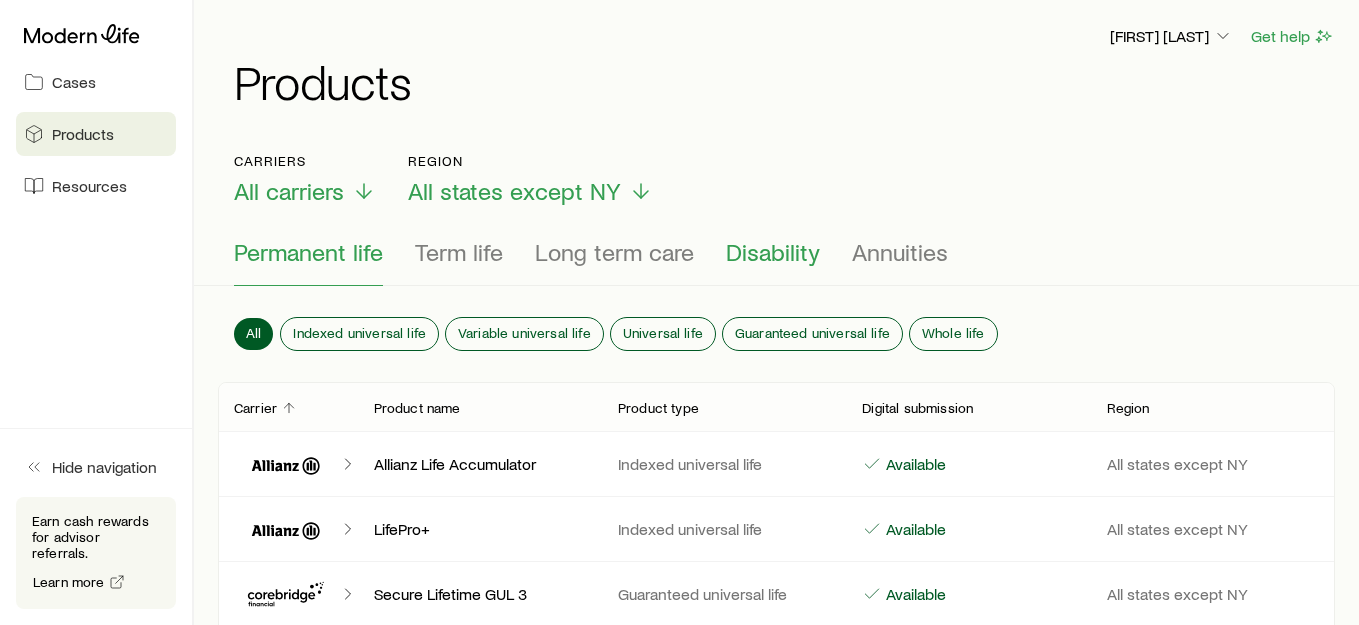 click on "Disability" at bounding box center [773, 252] 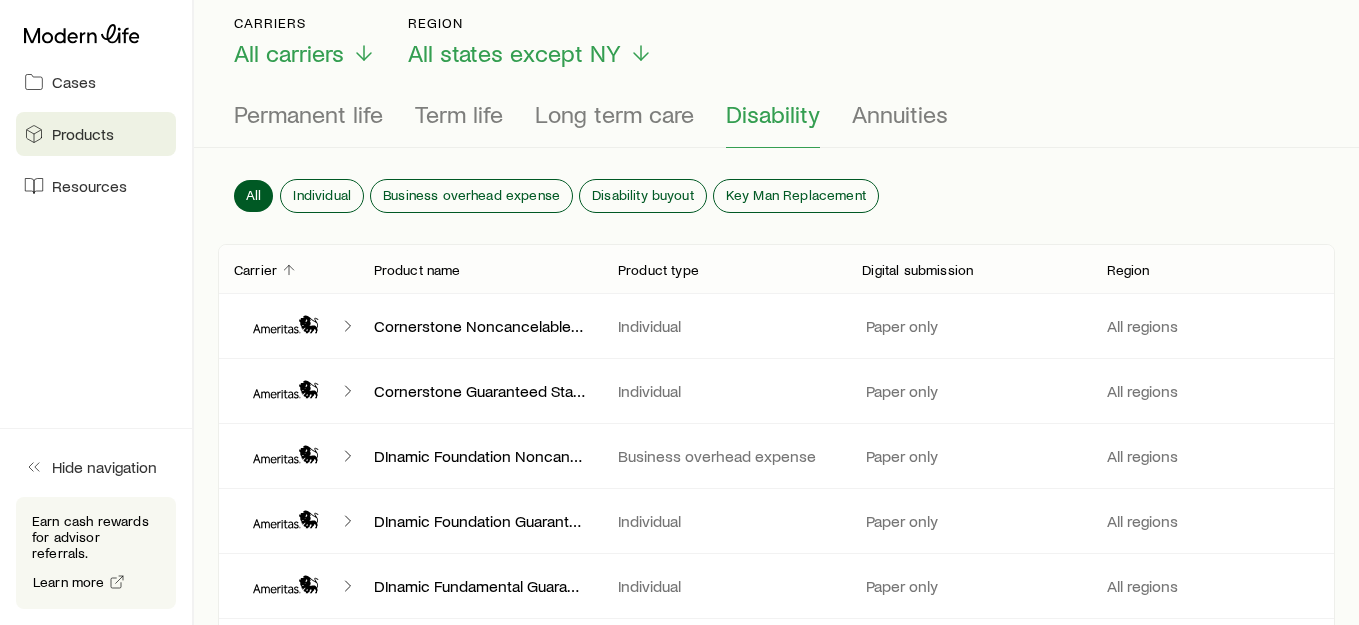 scroll, scrollTop: 150, scrollLeft: 0, axis: vertical 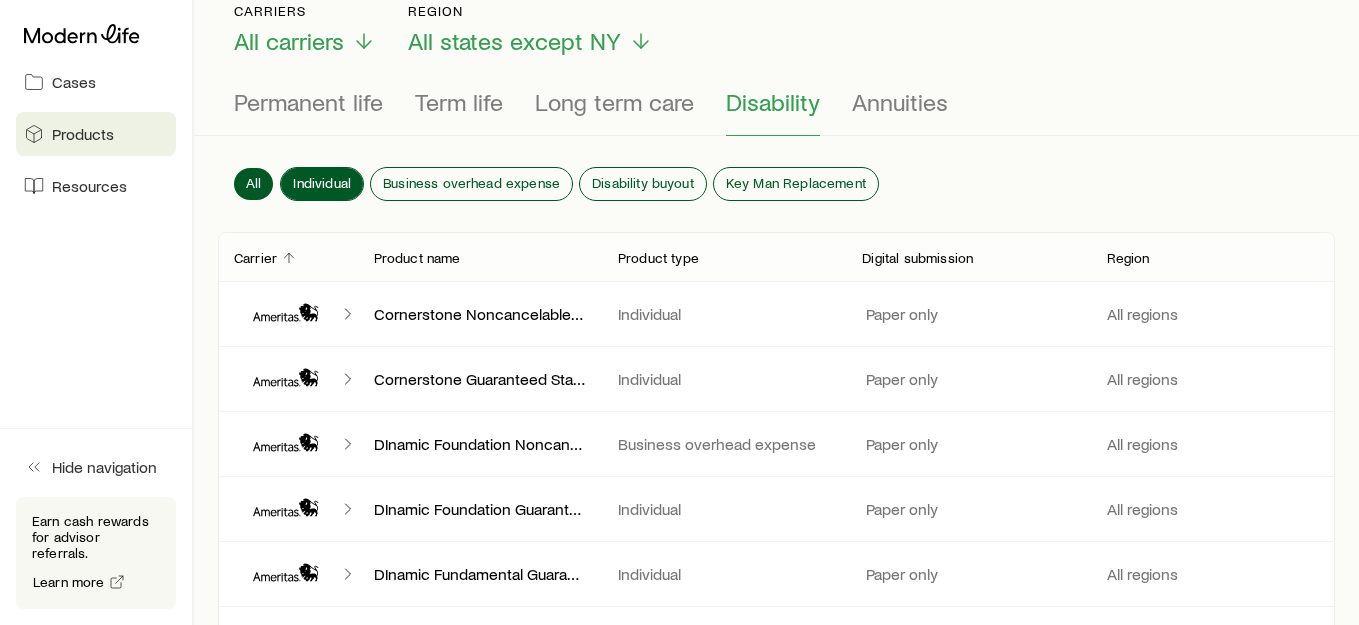 click on "Individual" at bounding box center [322, 183] 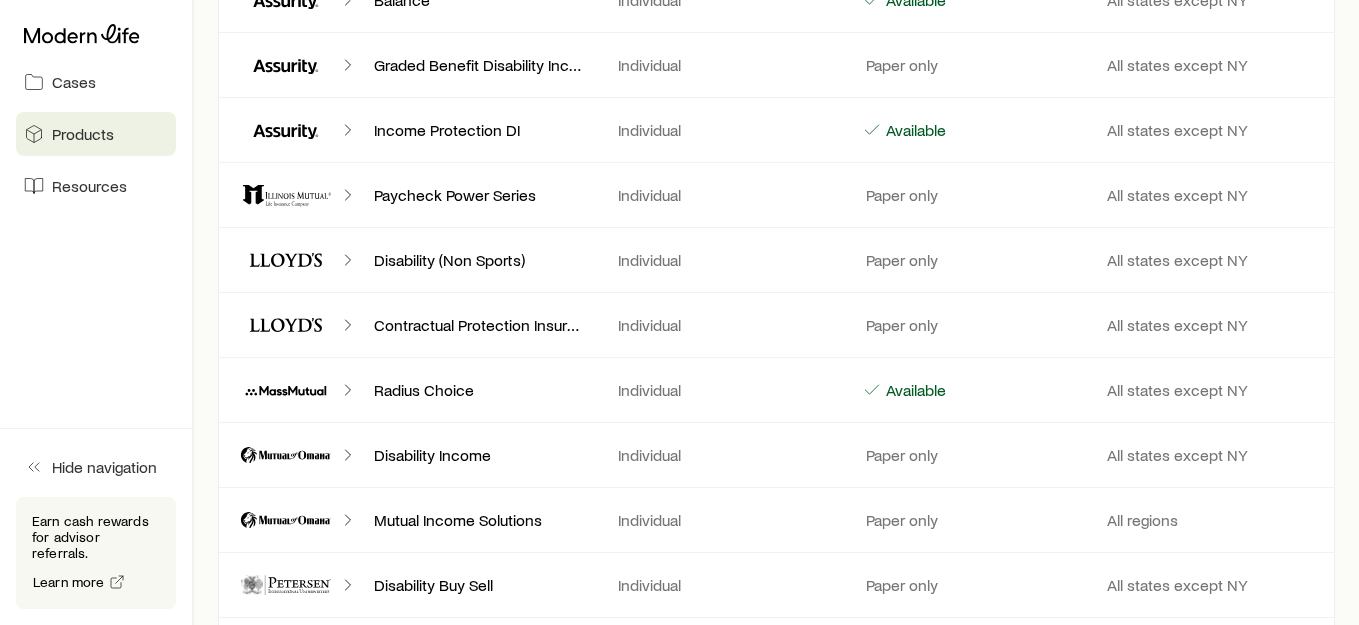 scroll, scrollTop: 790, scrollLeft: 0, axis: vertical 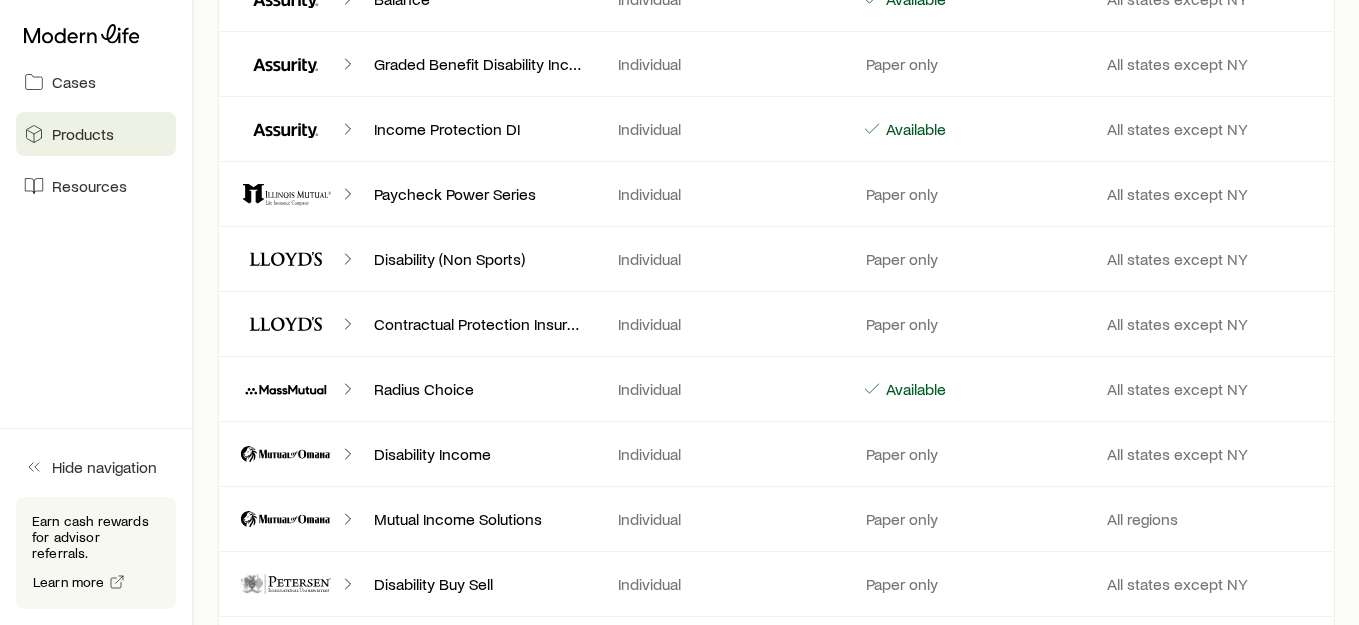 click 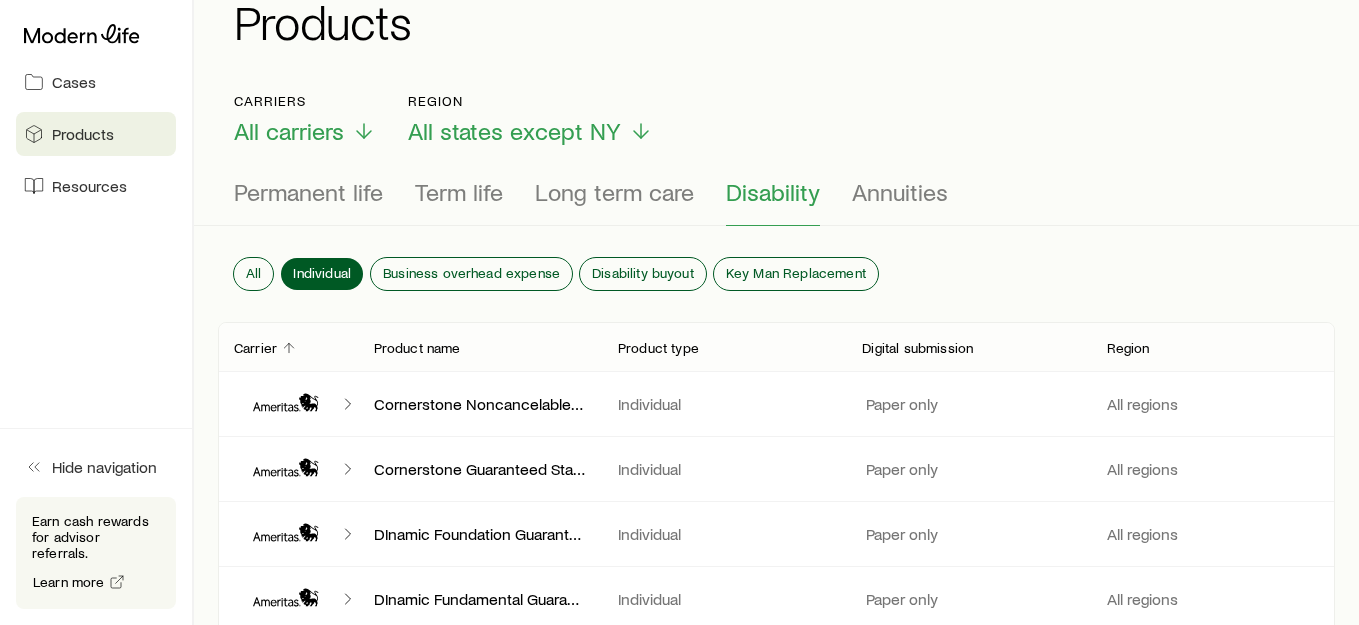 scroll, scrollTop: 0, scrollLeft: 0, axis: both 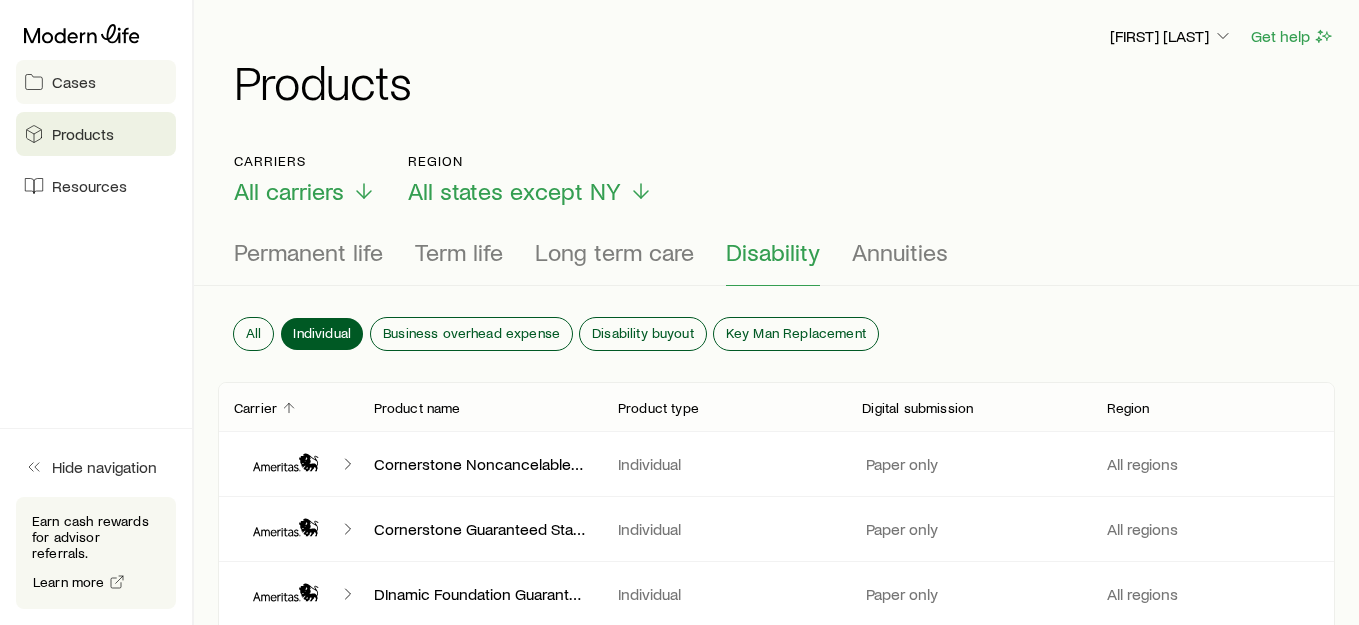 click on "Cases" at bounding box center [74, 82] 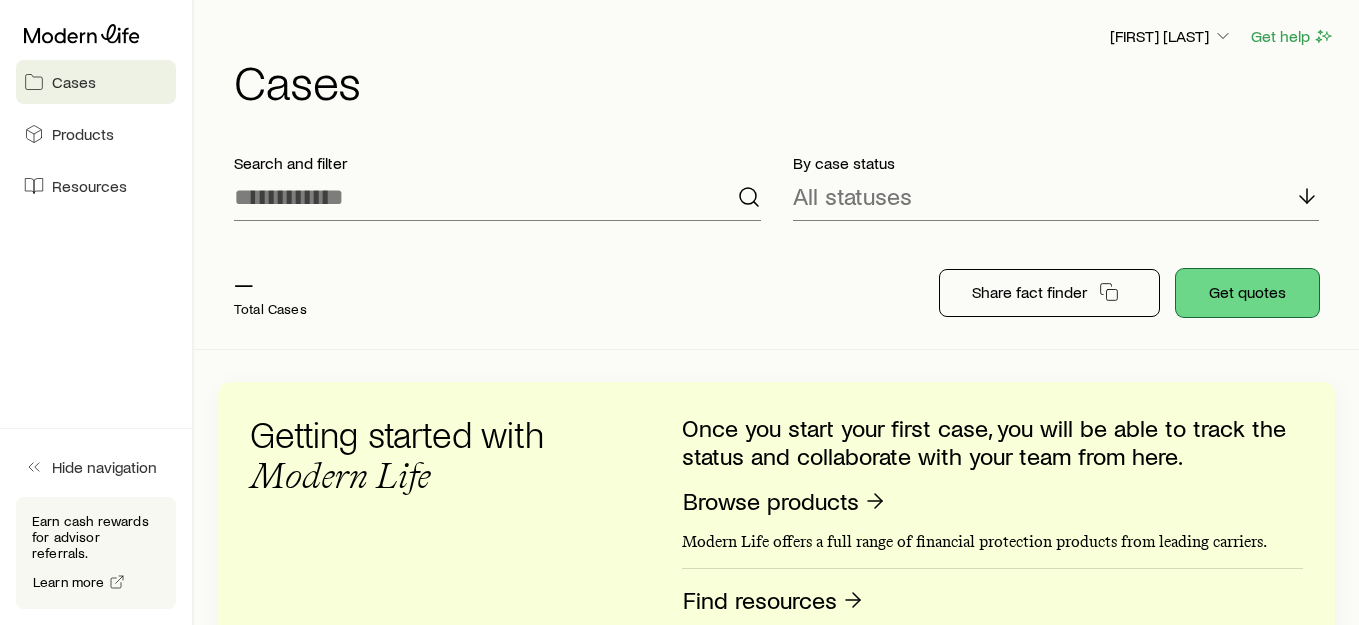 click on "Get quotes" at bounding box center (1247, 293) 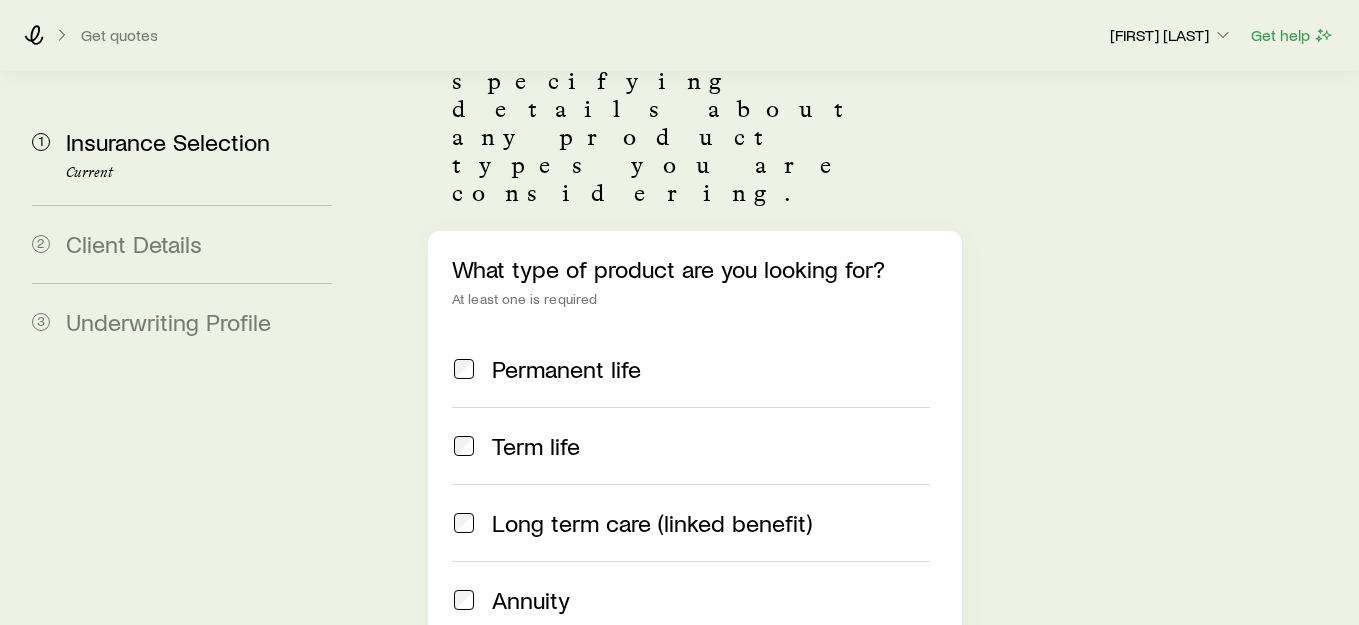 scroll, scrollTop: 269, scrollLeft: 0, axis: vertical 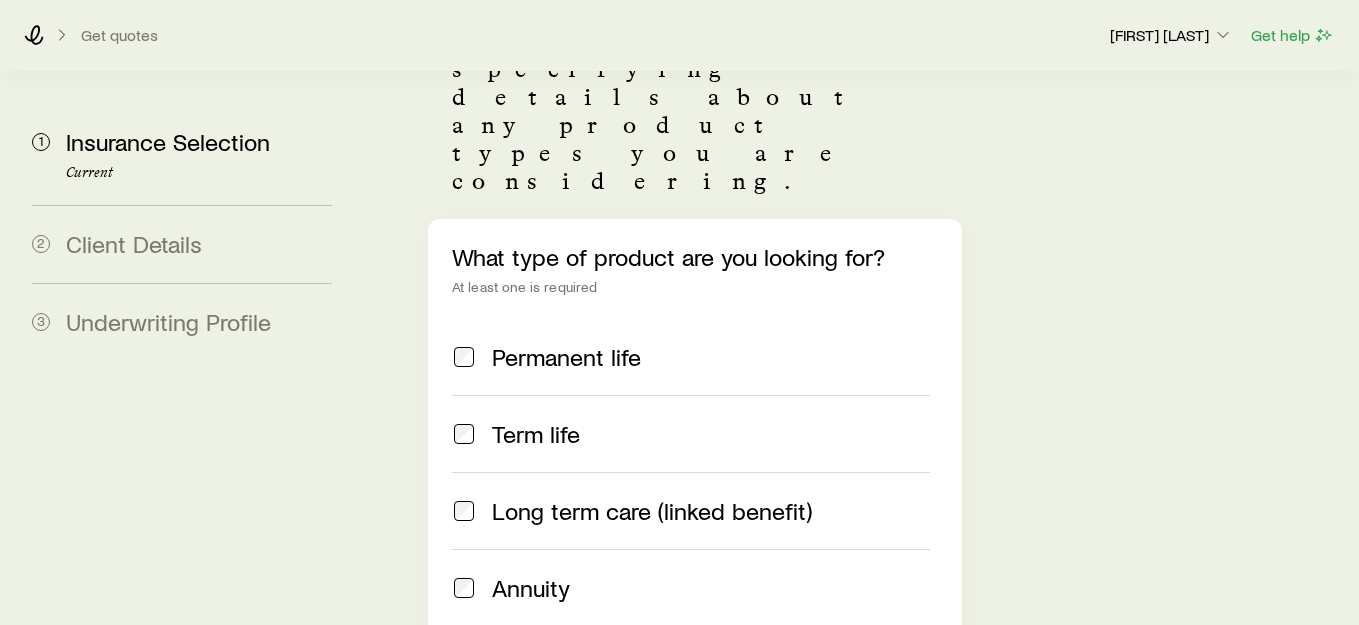 click on "Disability" at bounding box center (691, 664) 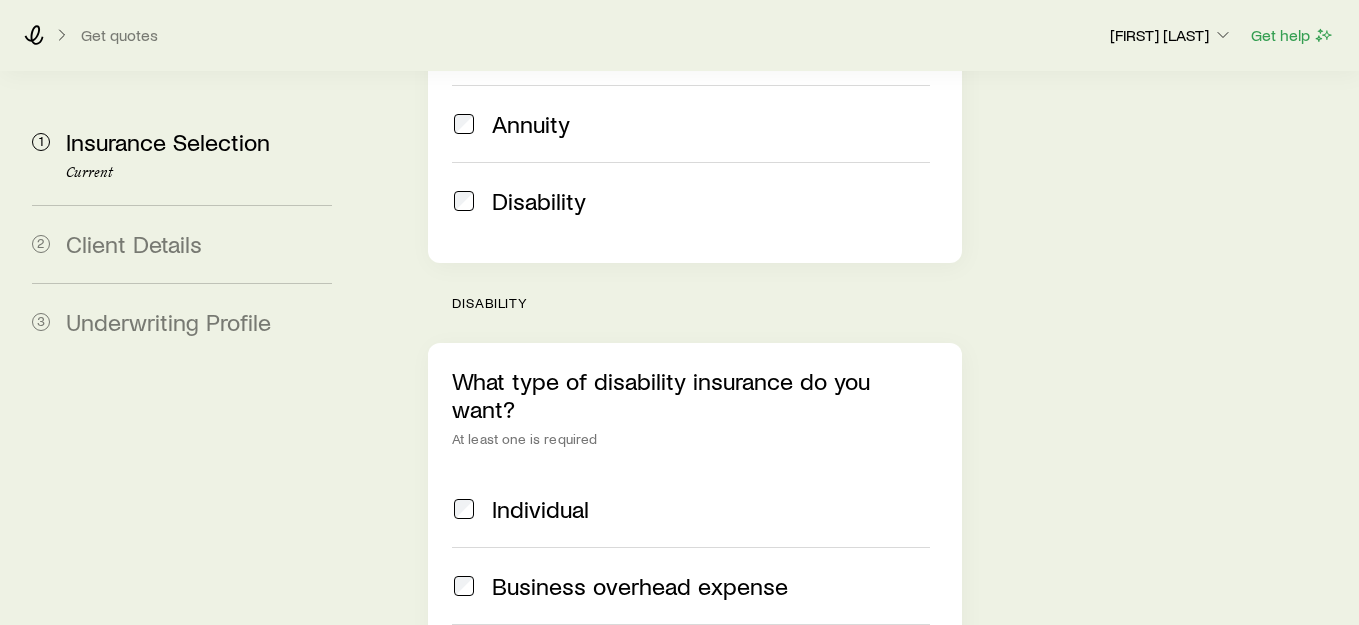 scroll, scrollTop: 779, scrollLeft: 0, axis: vertical 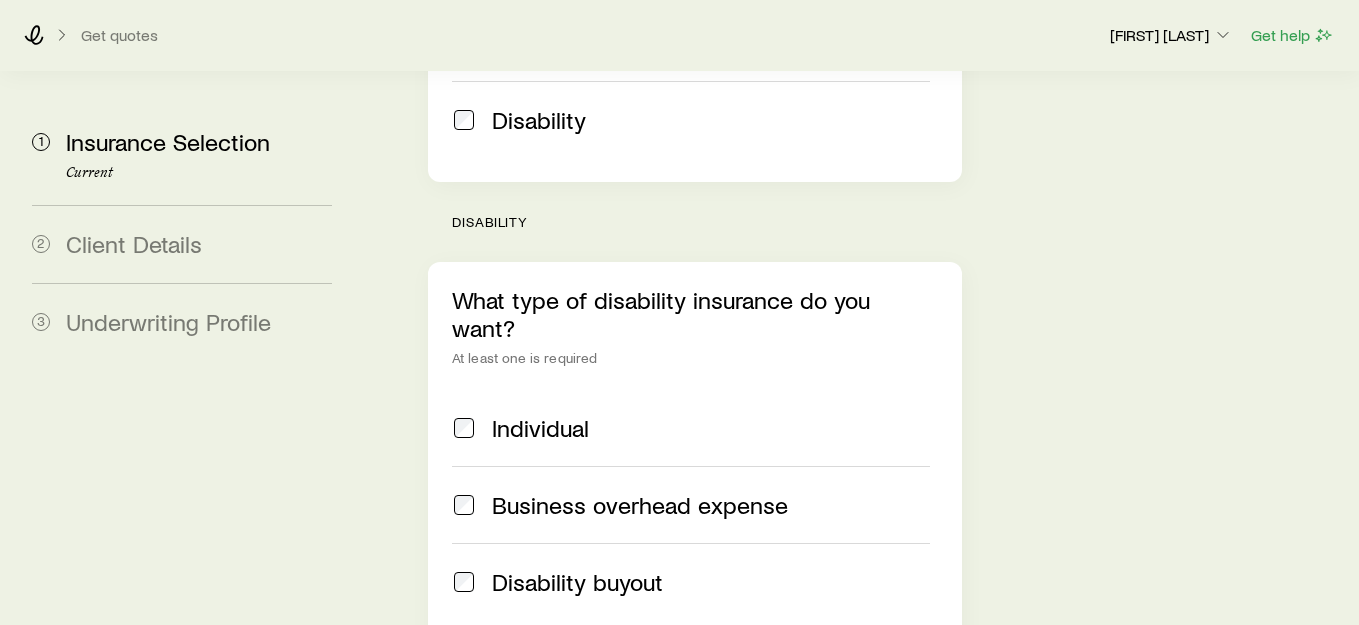 click on "Individual" at bounding box center [540, 428] 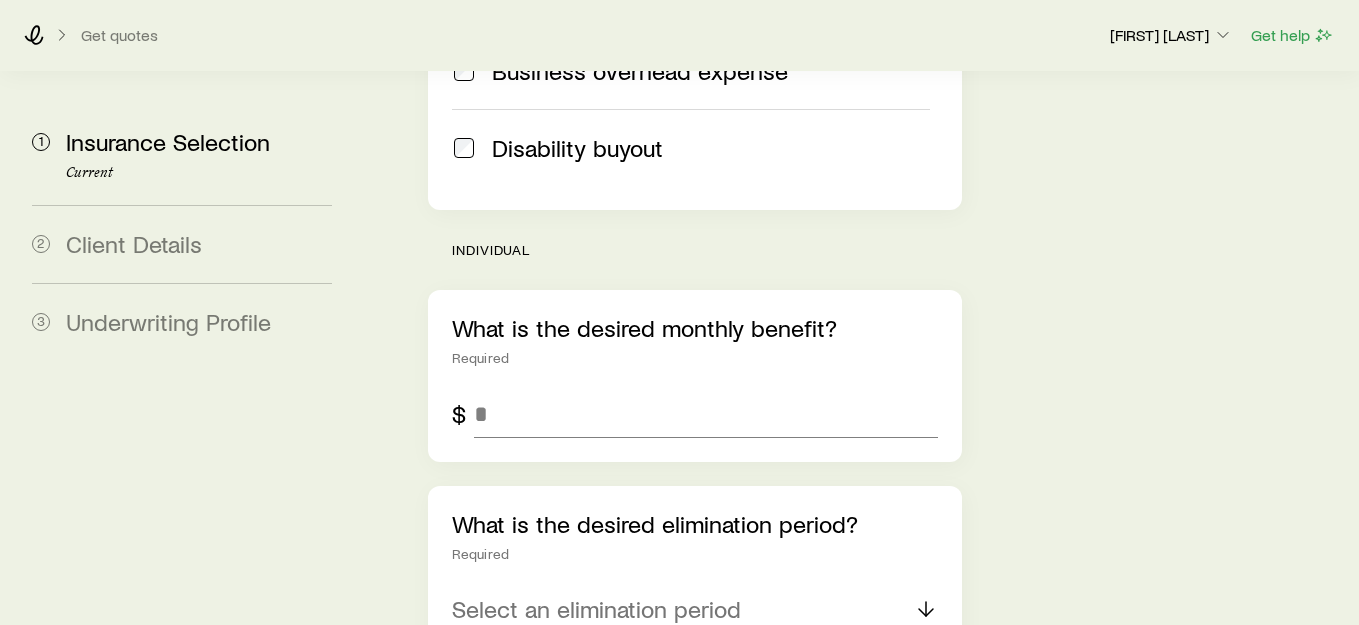 scroll, scrollTop: 1250, scrollLeft: 0, axis: vertical 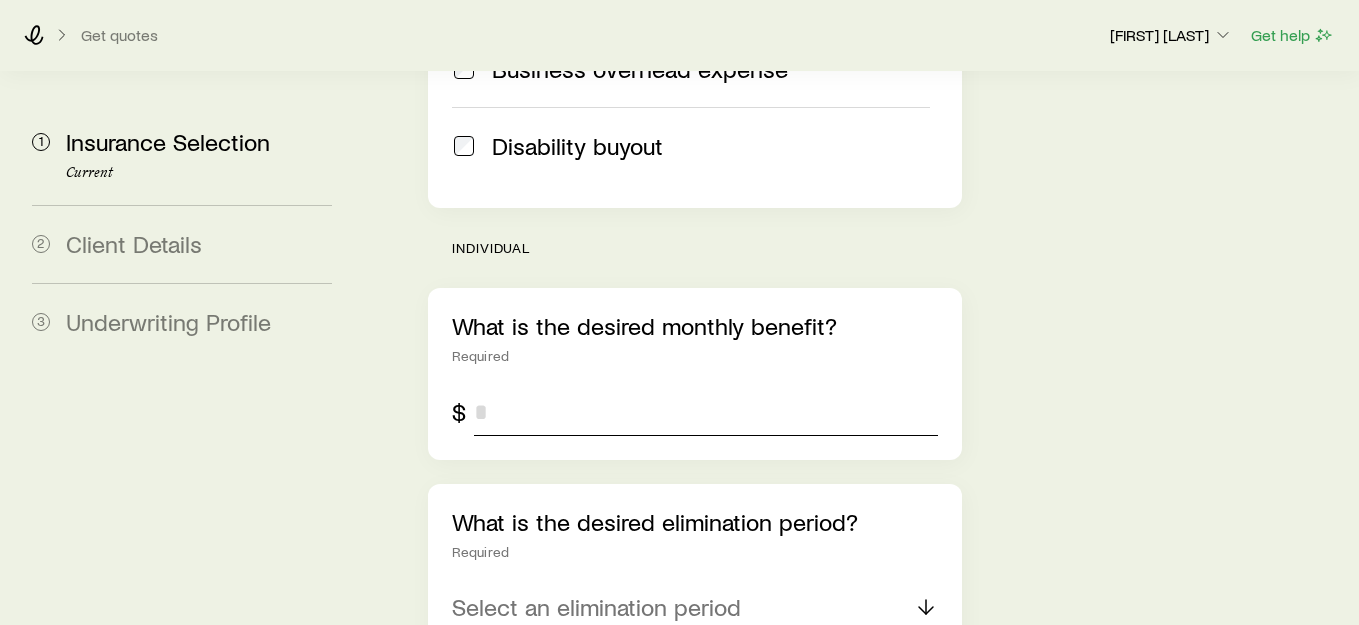 click at bounding box center [706, 412] 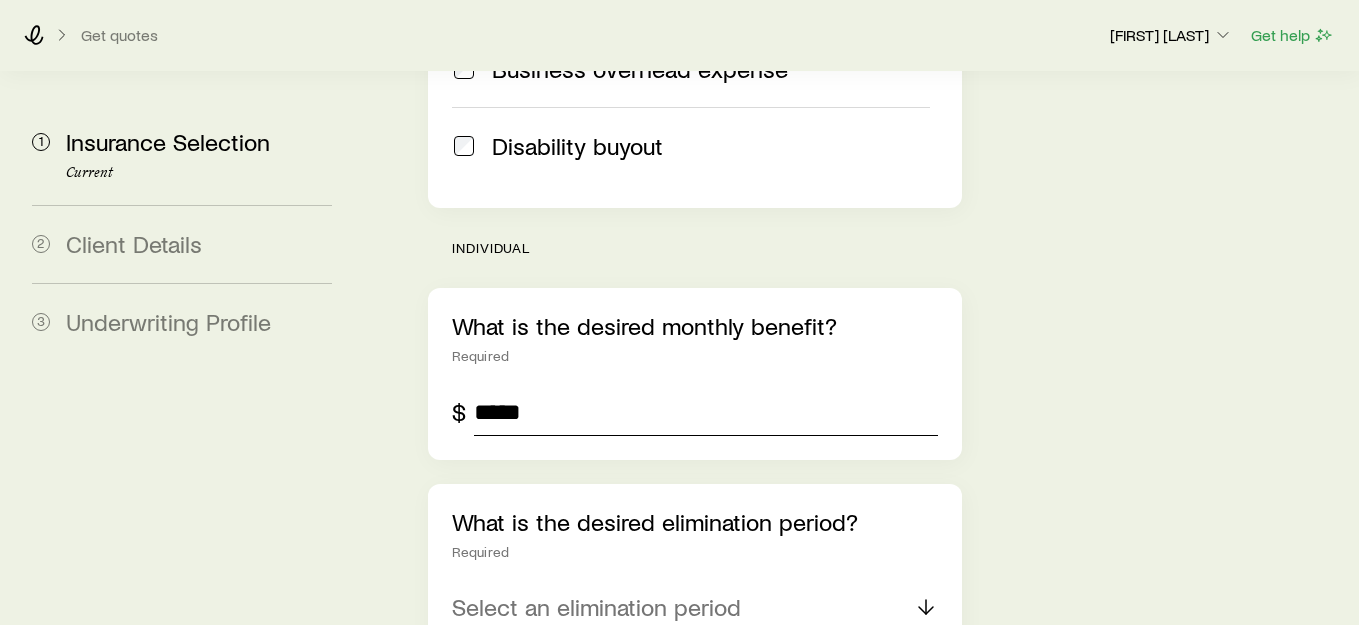 scroll, scrollTop: 1360, scrollLeft: 0, axis: vertical 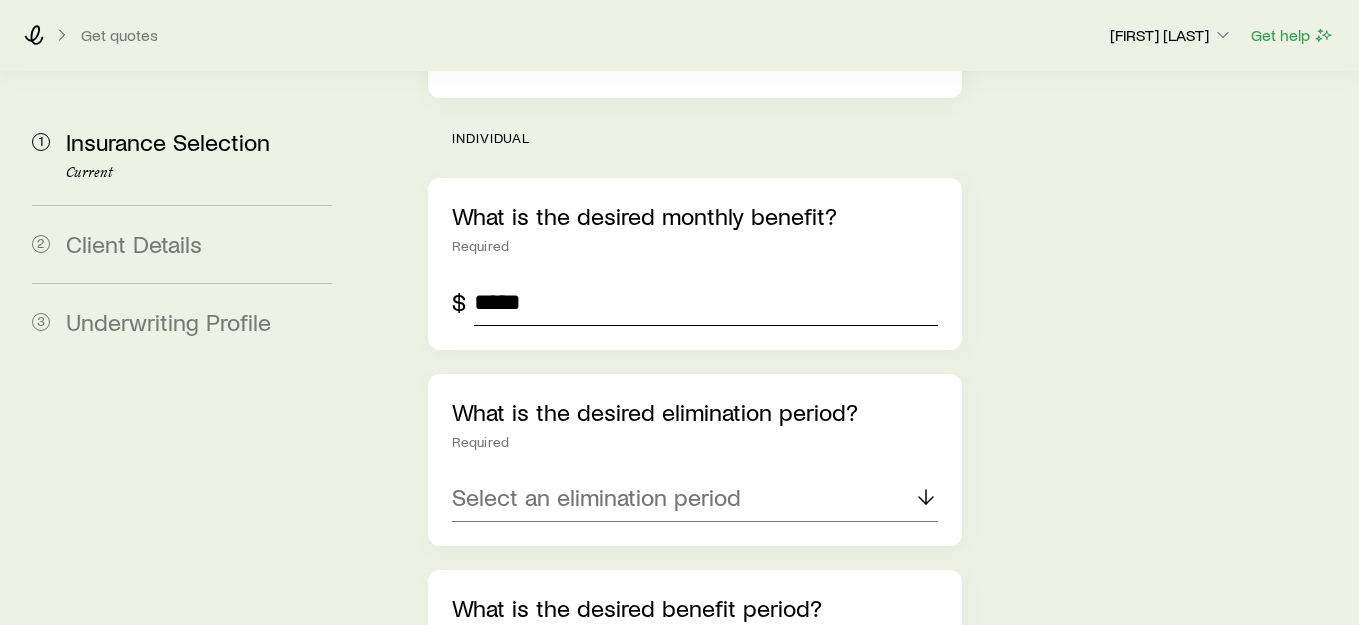 type on "*****" 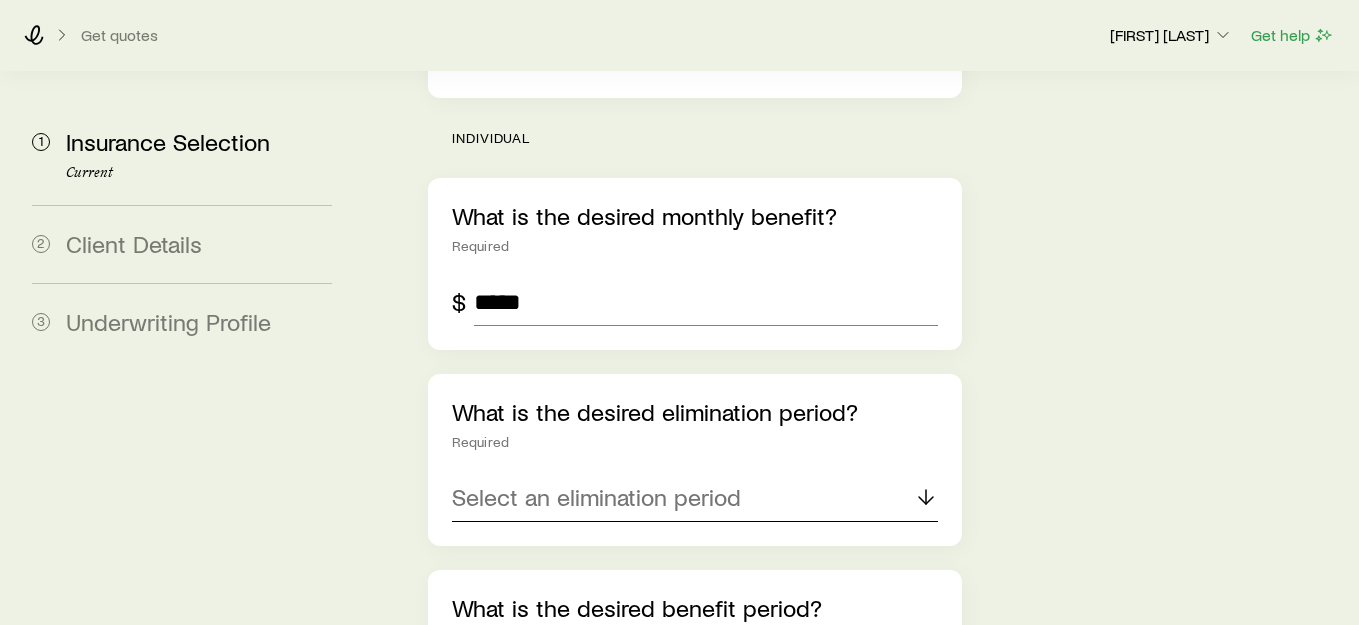 click on "Select an elimination period" at bounding box center (695, 498) 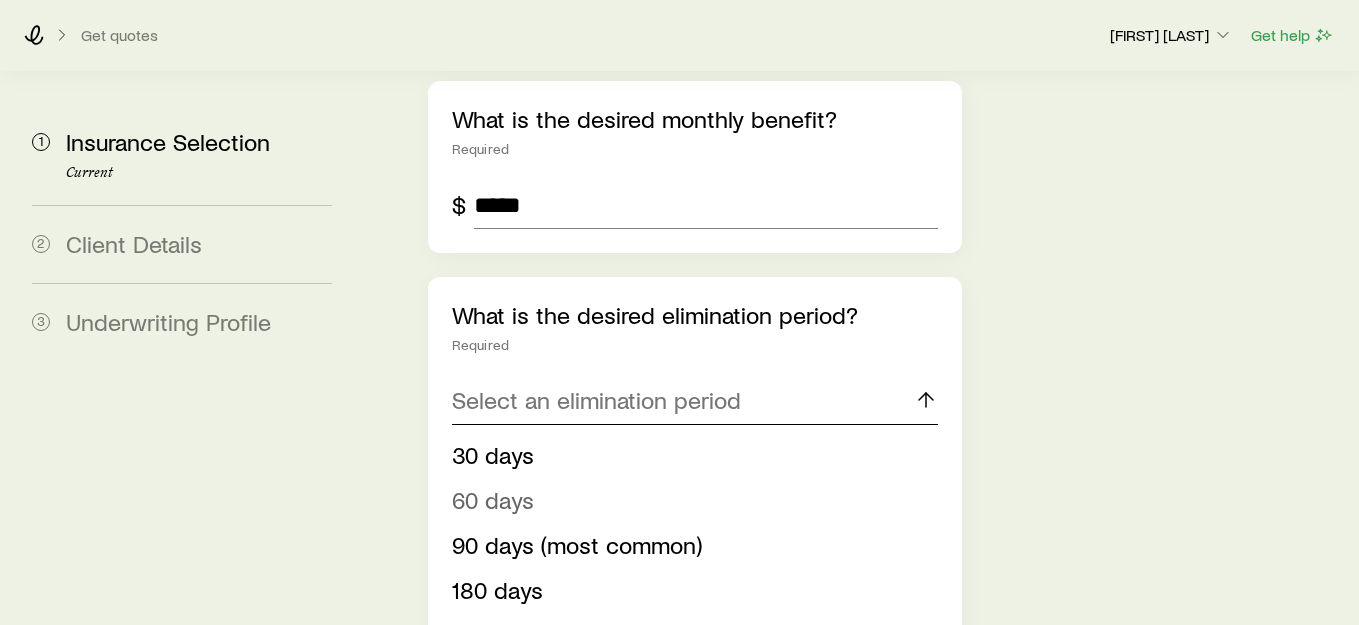 scroll, scrollTop: 1455, scrollLeft: 0, axis: vertical 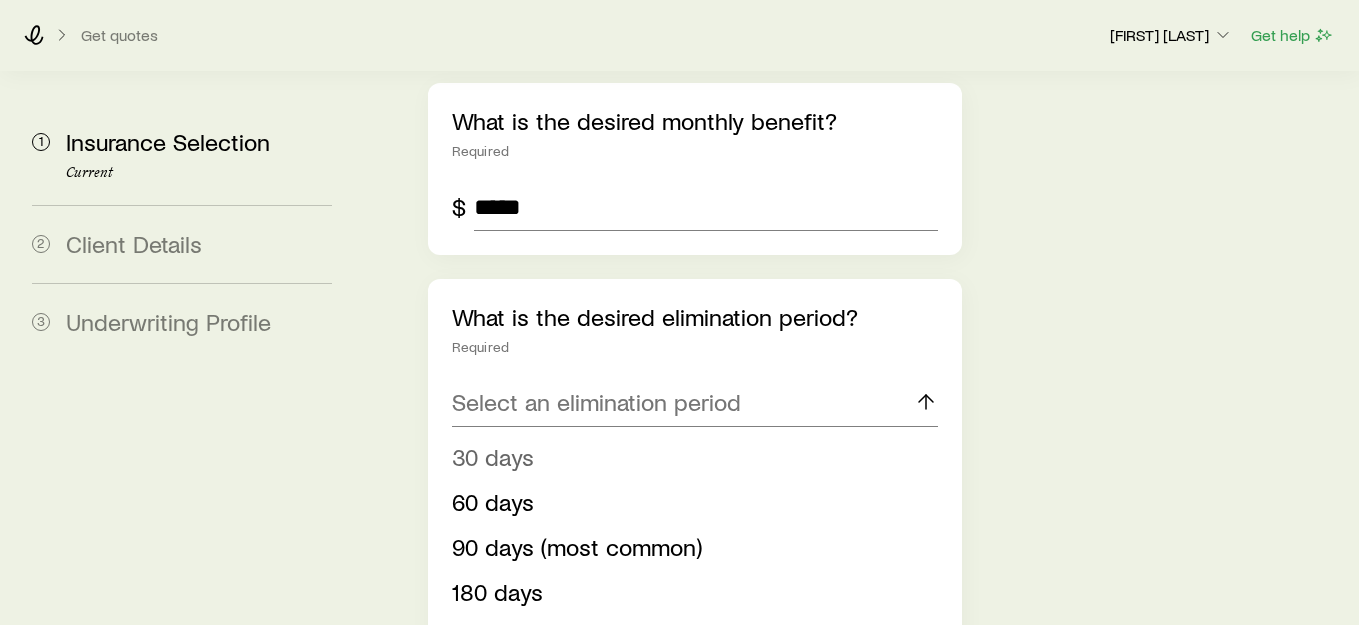 click on "30 days" at bounding box center (493, 456) 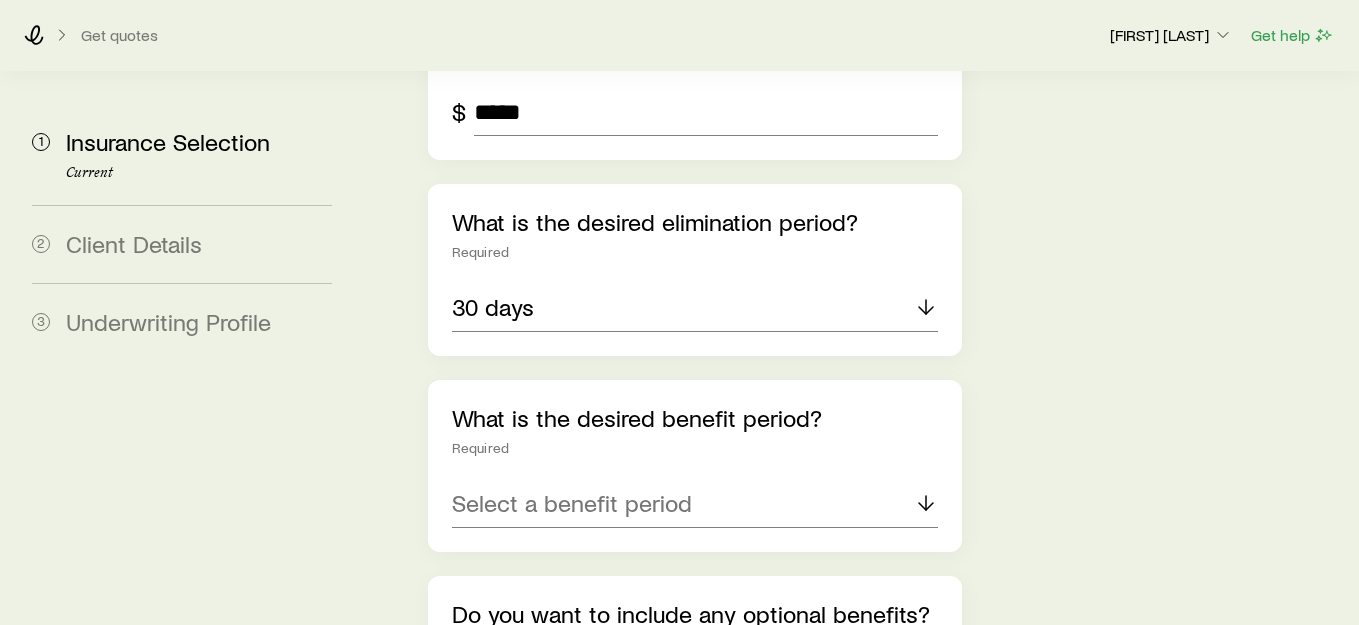 scroll, scrollTop: 1569, scrollLeft: 0, axis: vertical 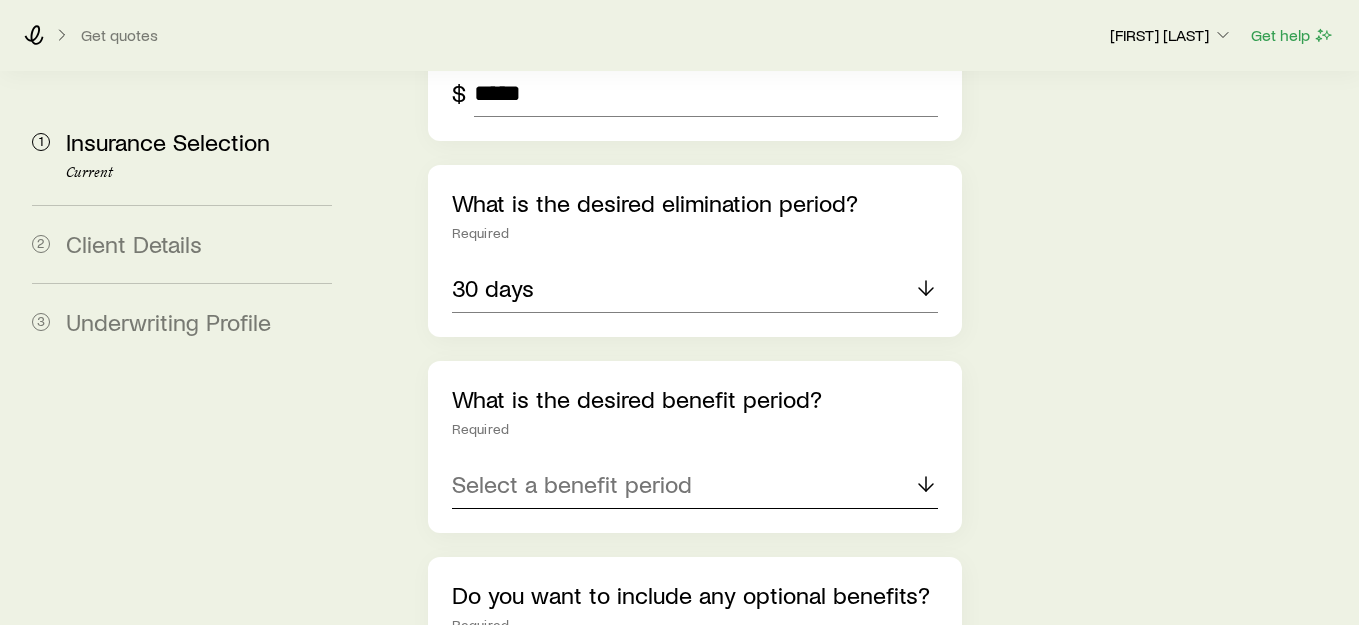 click on "Select a benefit period" at bounding box center (695, 485) 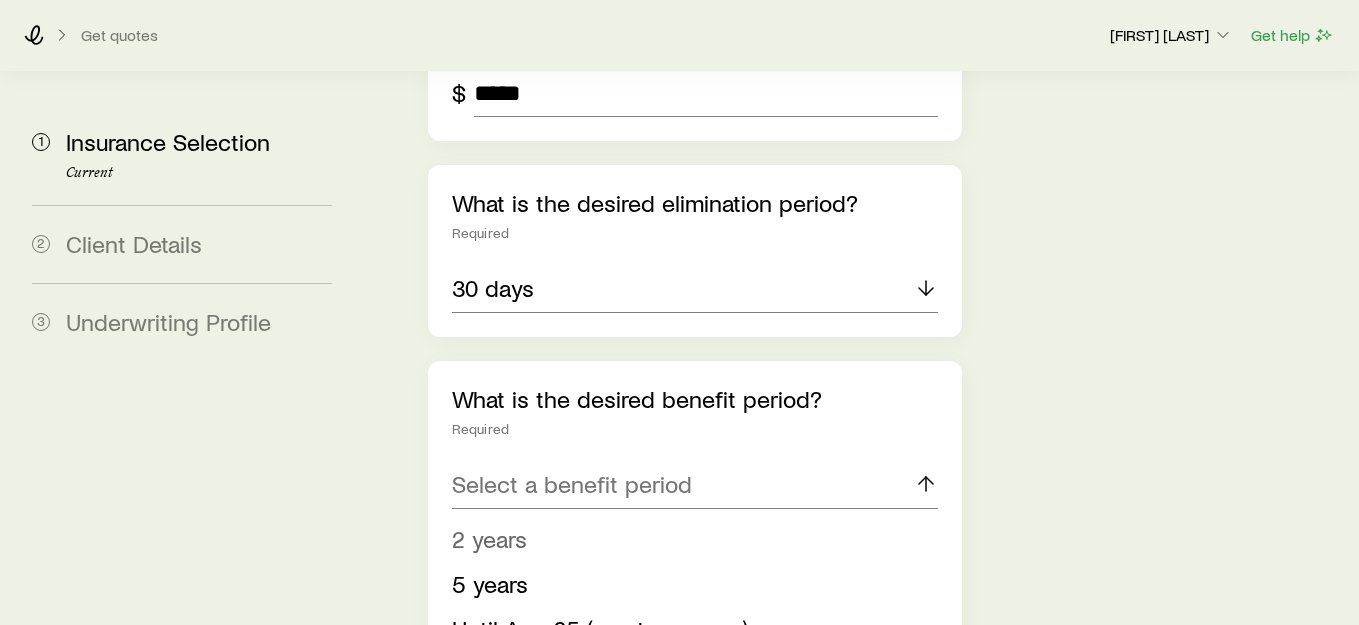 click on "2 years" at bounding box center (489, 538) 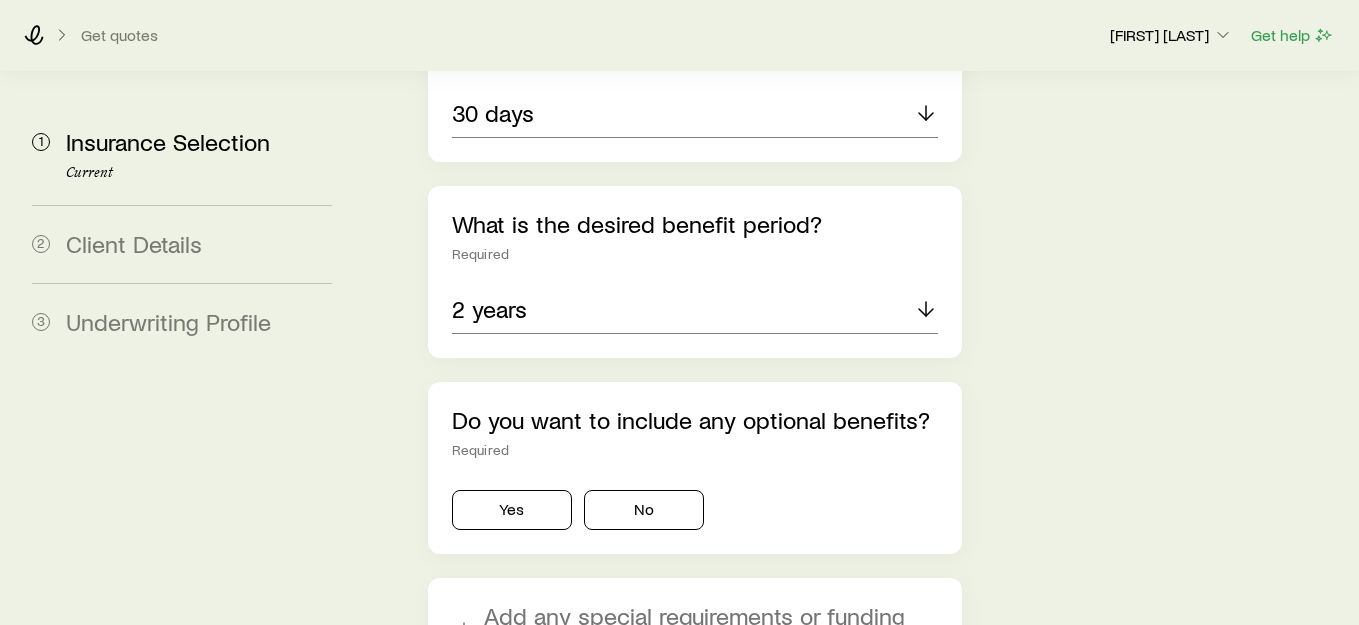 scroll, scrollTop: 1752, scrollLeft: 0, axis: vertical 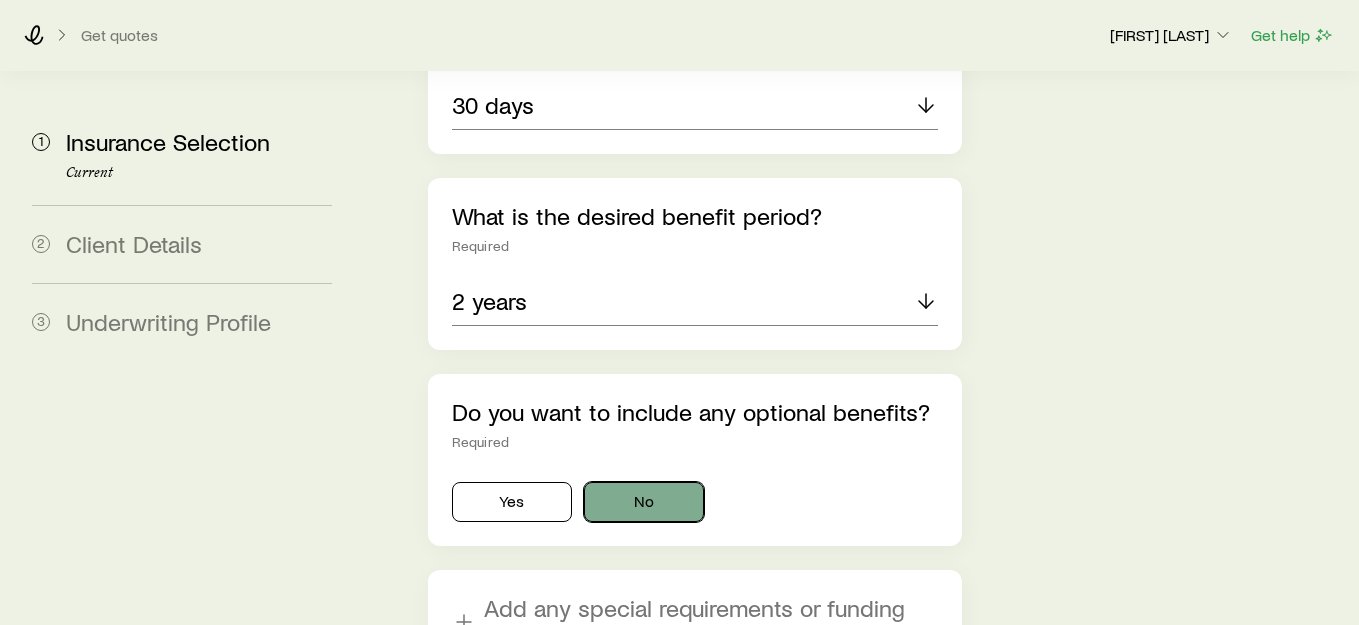 click on "No" at bounding box center (644, 502) 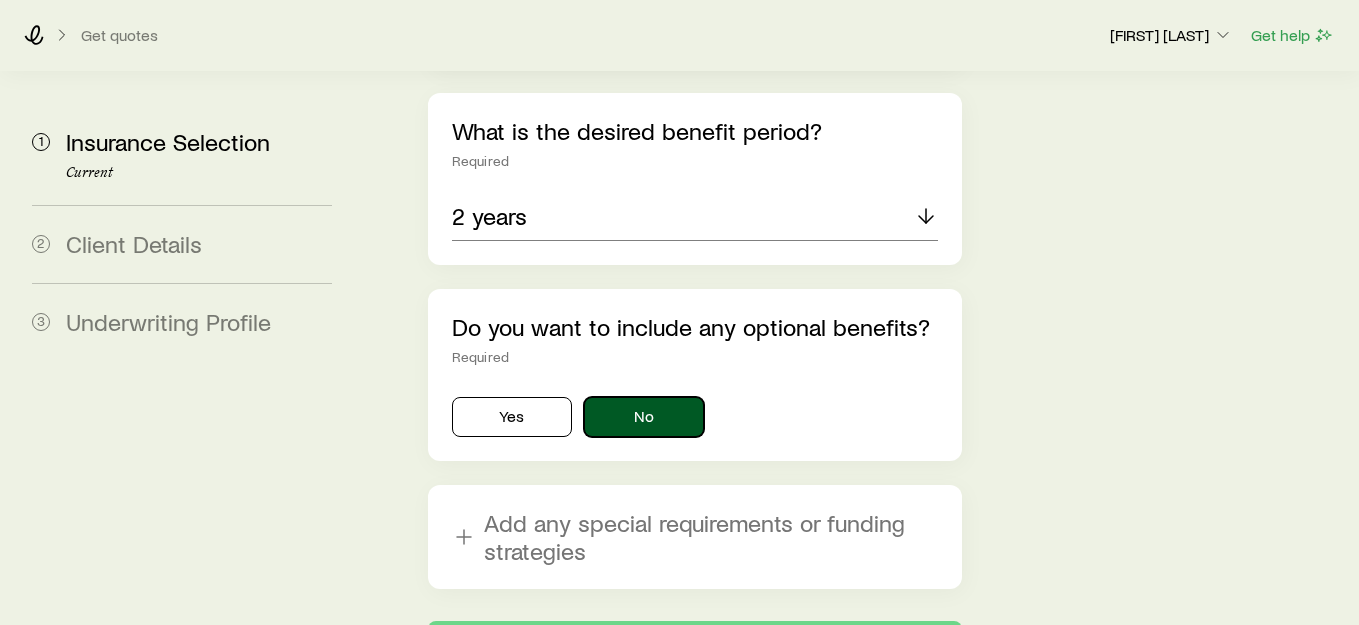 scroll, scrollTop: 1854, scrollLeft: 0, axis: vertical 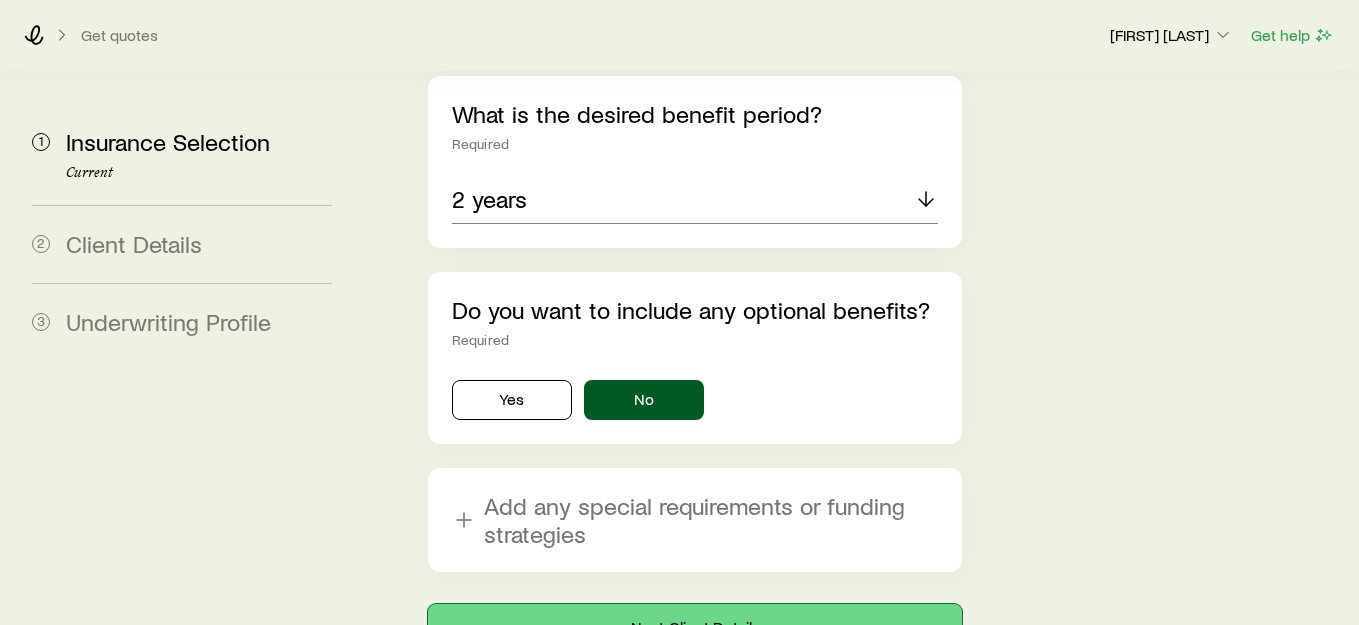 click on "Next: Client Details" at bounding box center (695, 628) 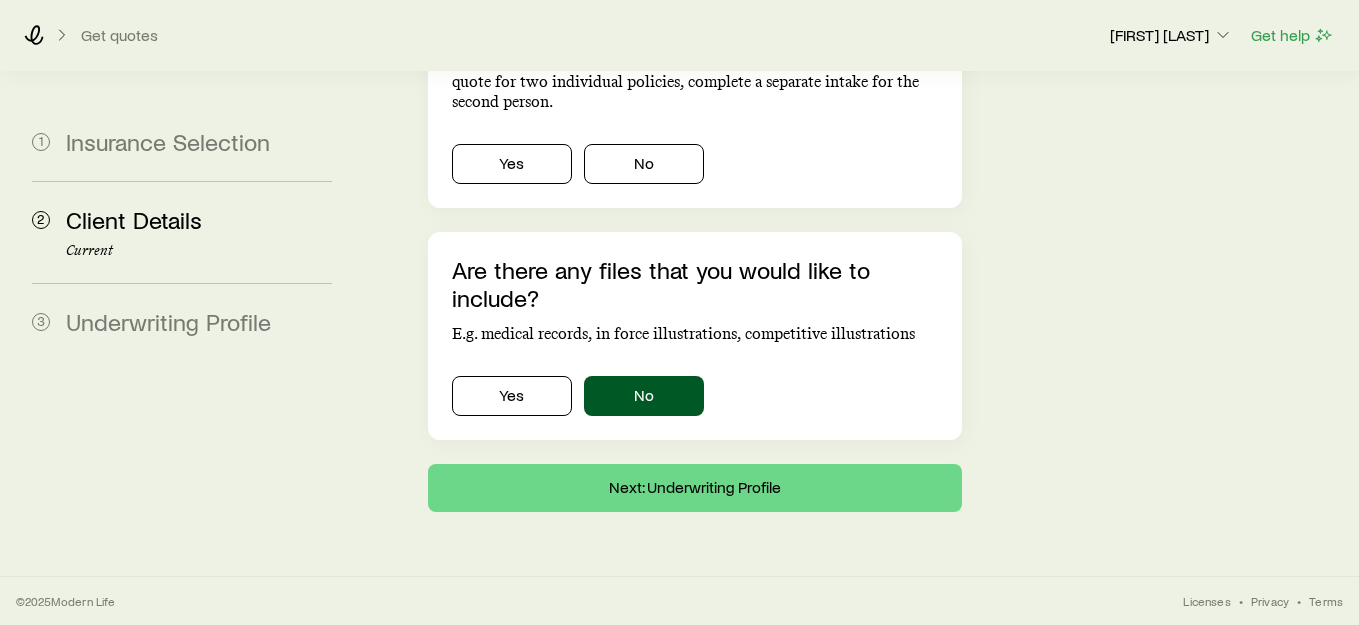 scroll, scrollTop: 0, scrollLeft: 0, axis: both 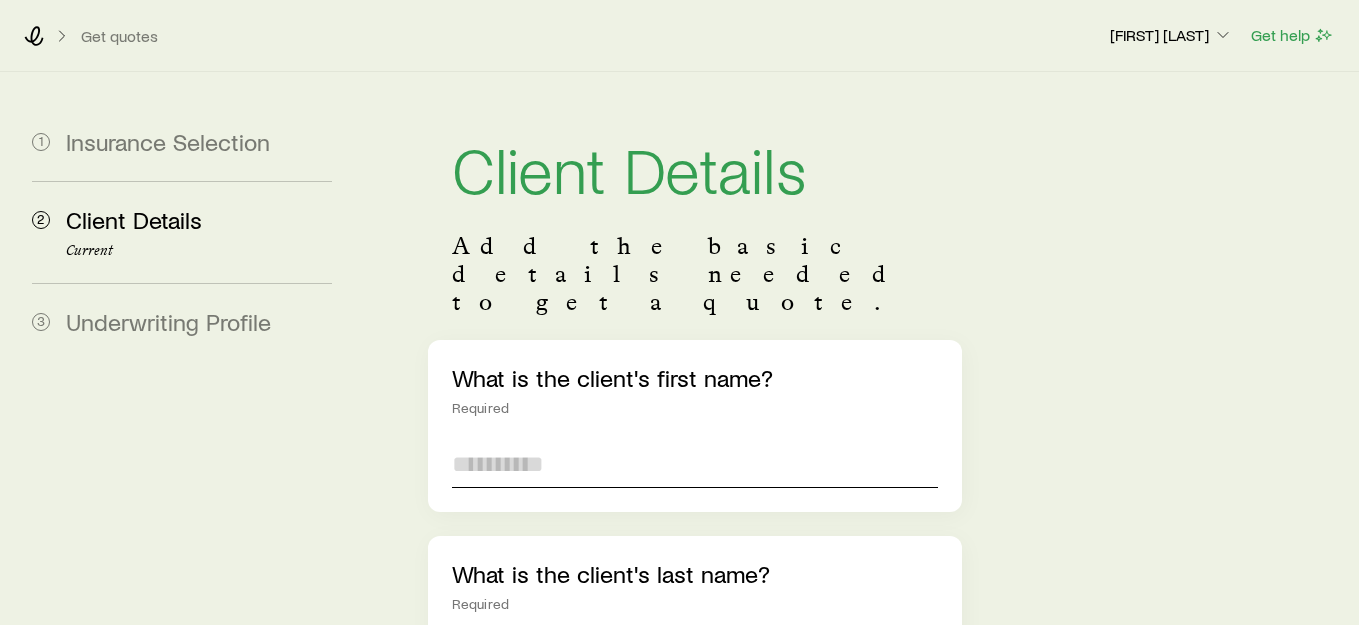 click at bounding box center [695, 464] 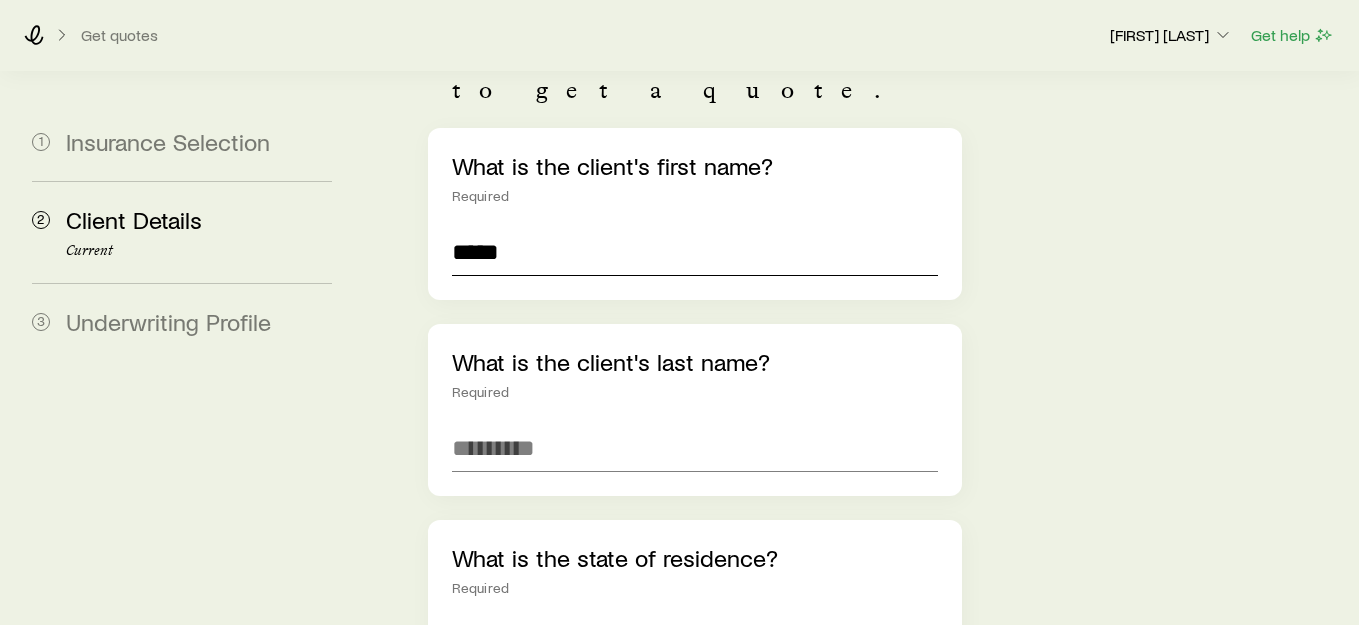 scroll, scrollTop: 219, scrollLeft: 0, axis: vertical 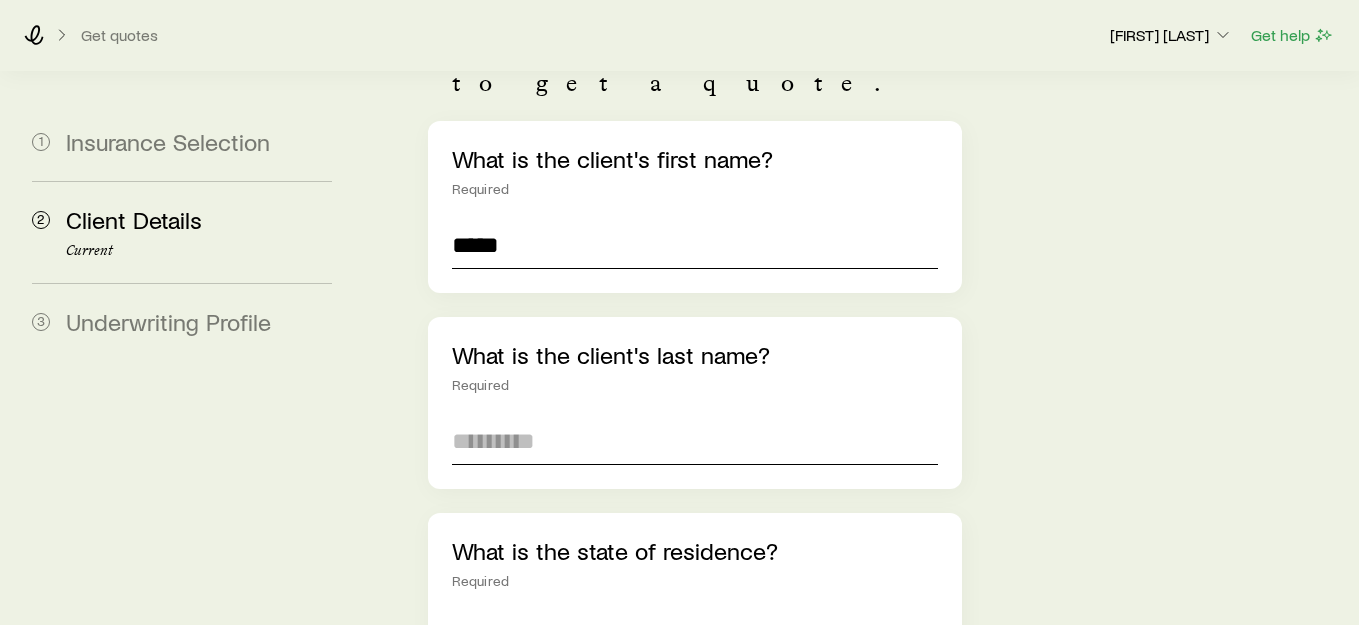 type on "*****" 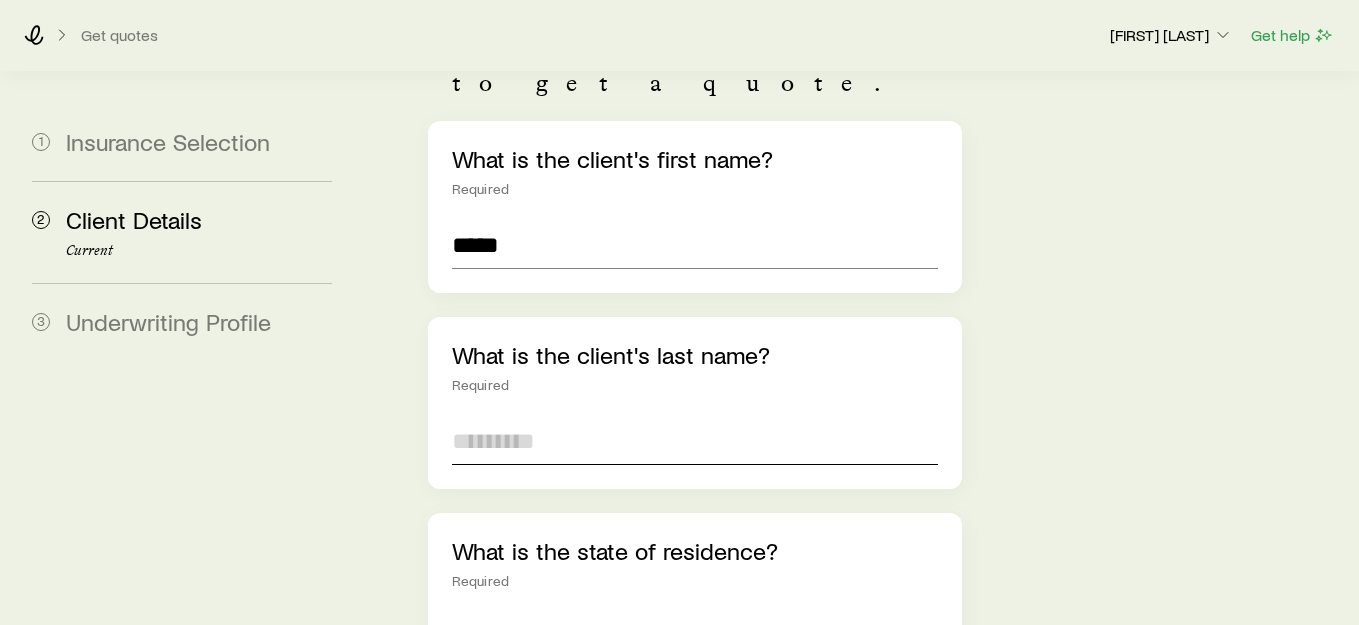 click at bounding box center (695, 441) 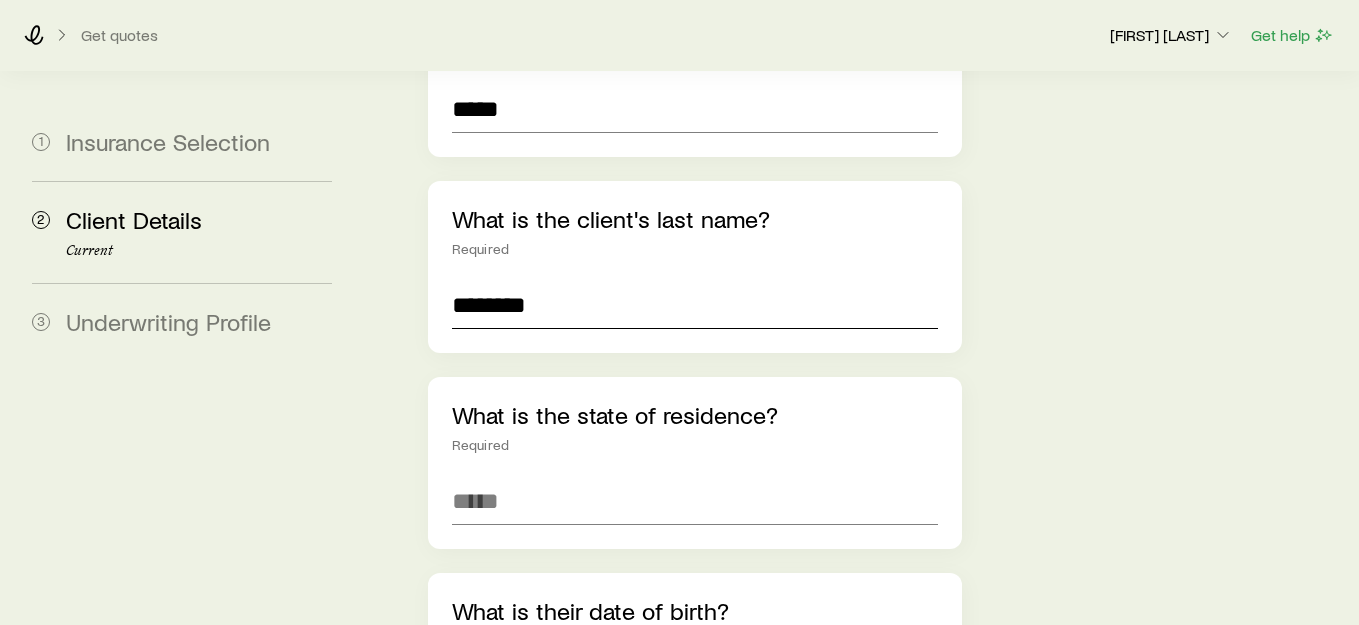 scroll, scrollTop: 356, scrollLeft: 0, axis: vertical 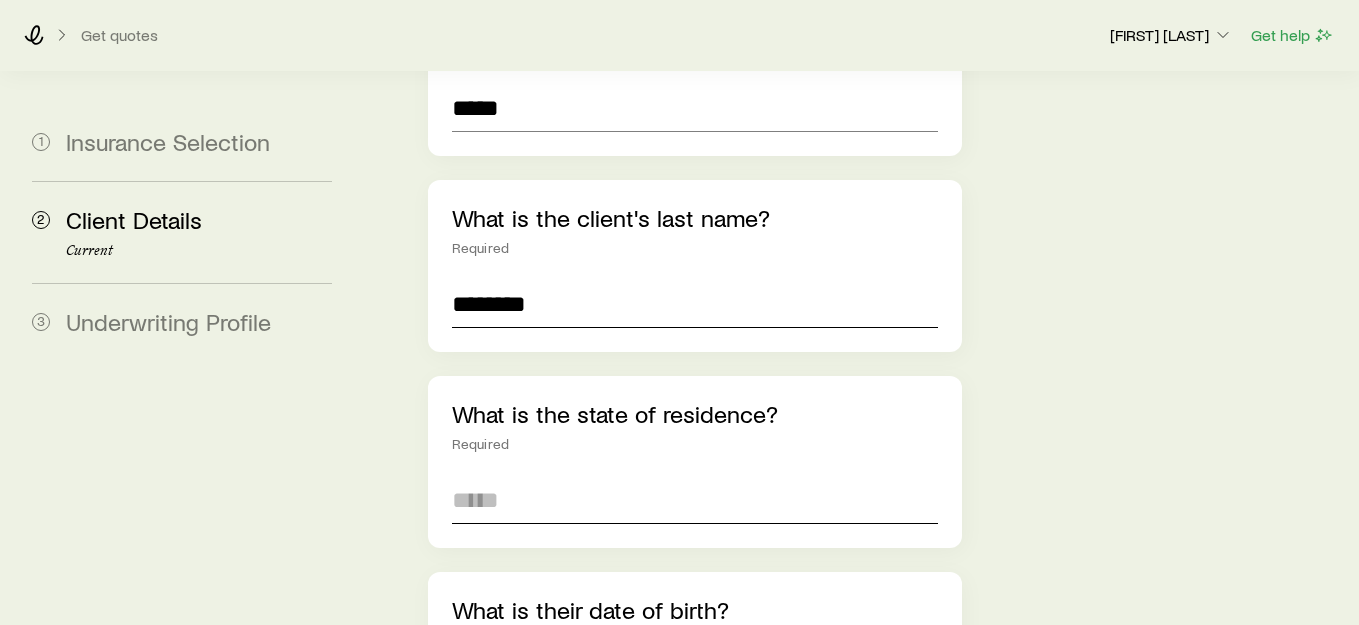 type on "********" 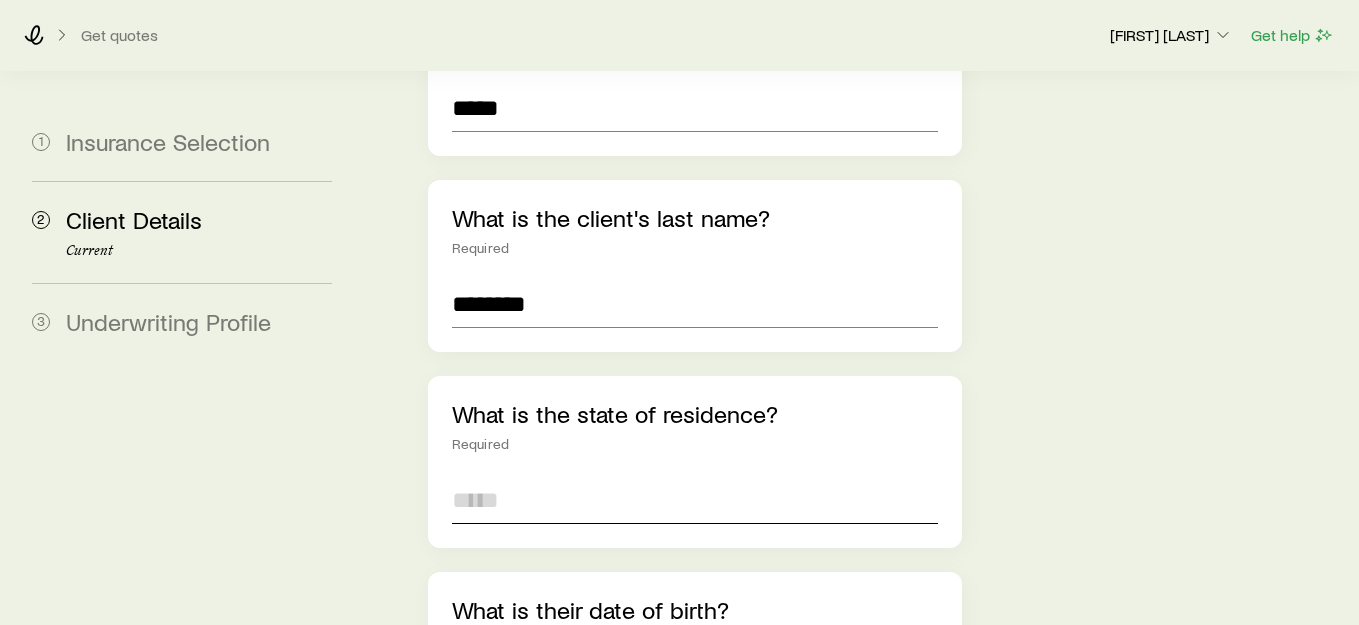 click at bounding box center (695, 500) 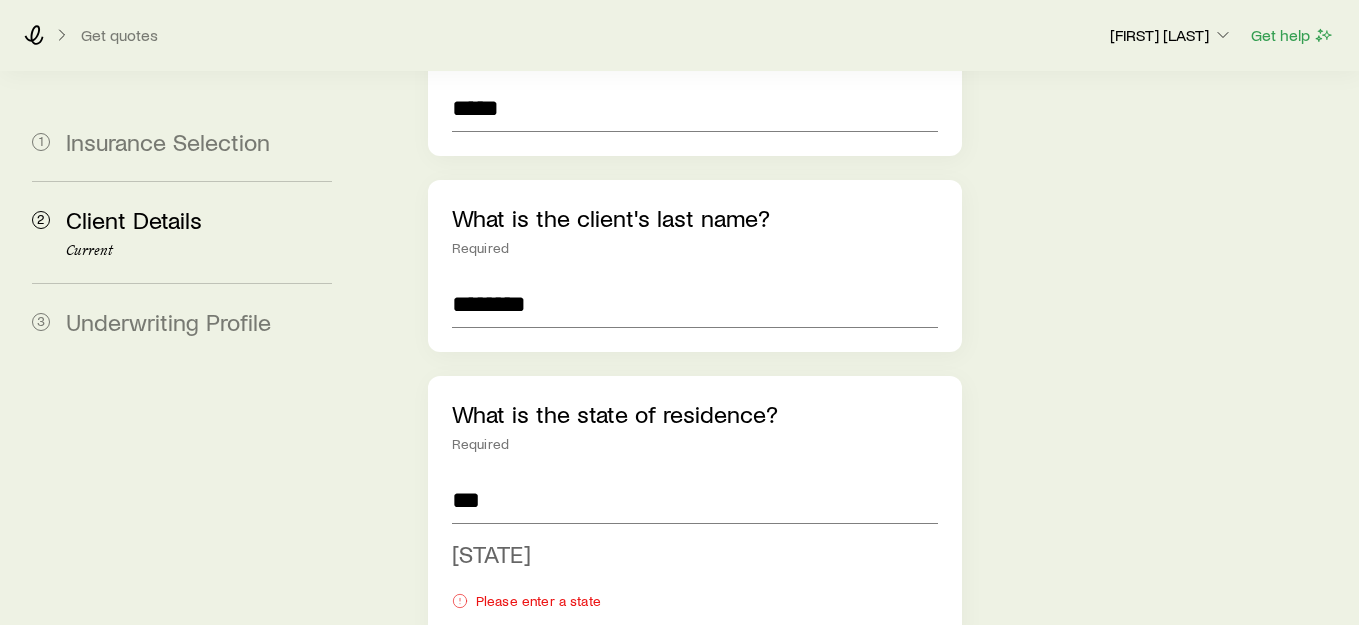click on "[STATE]" at bounding box center (491, 553) 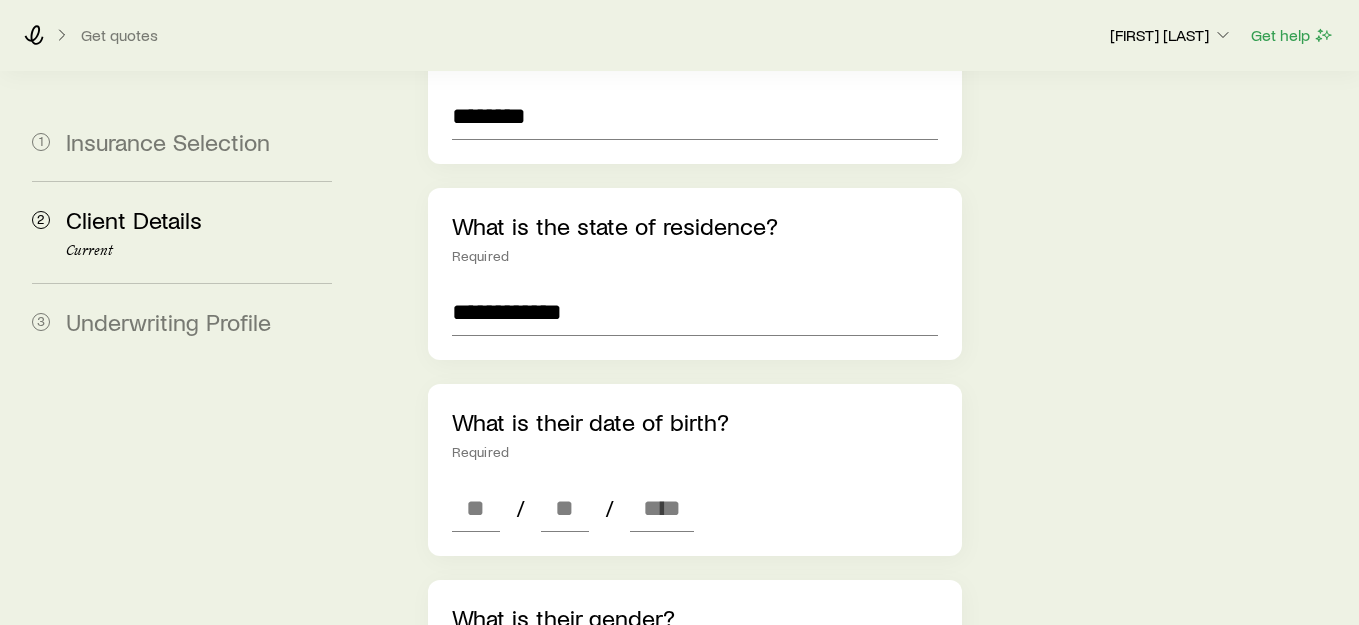 scroll, scrollTop: 570, scrollLeft: 0, axis: vertical 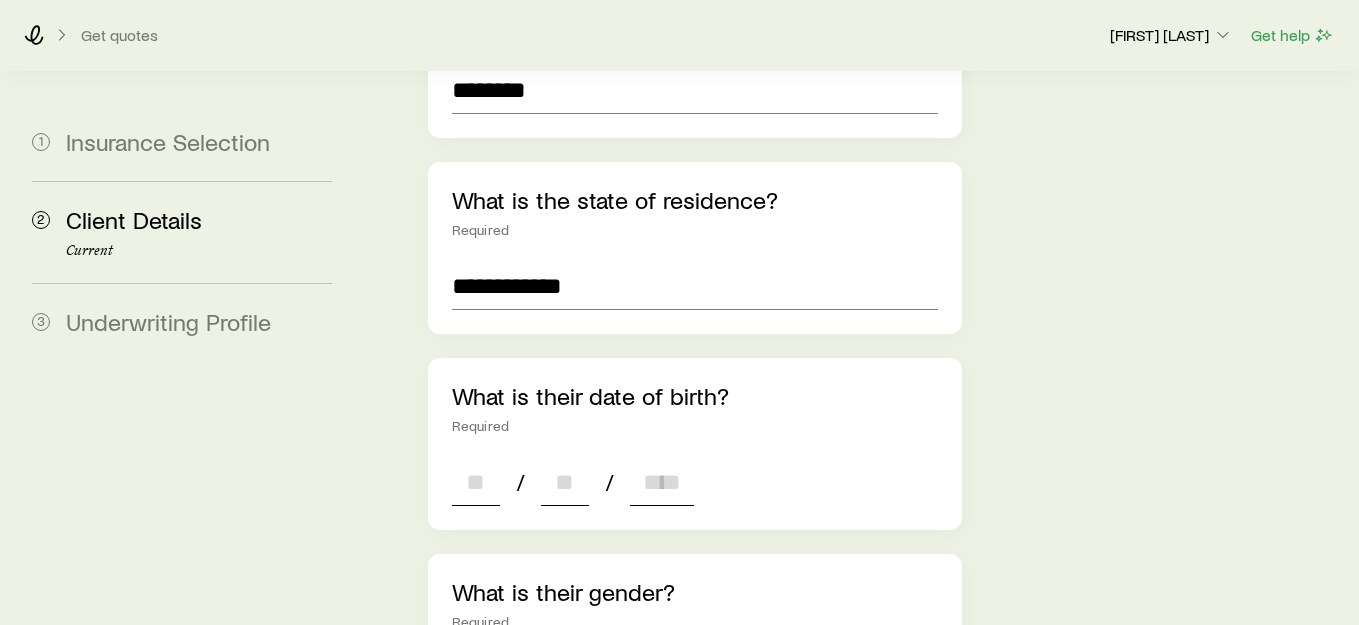 click at bounding box center (476, 482) 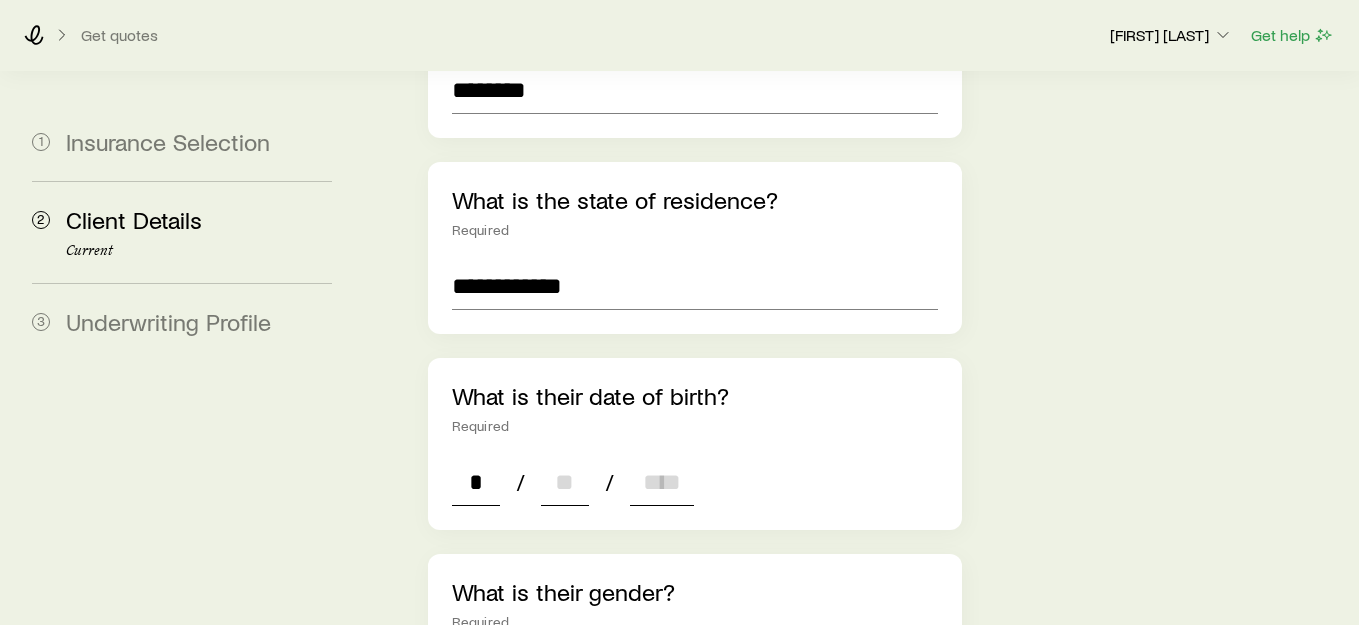 type on "**" 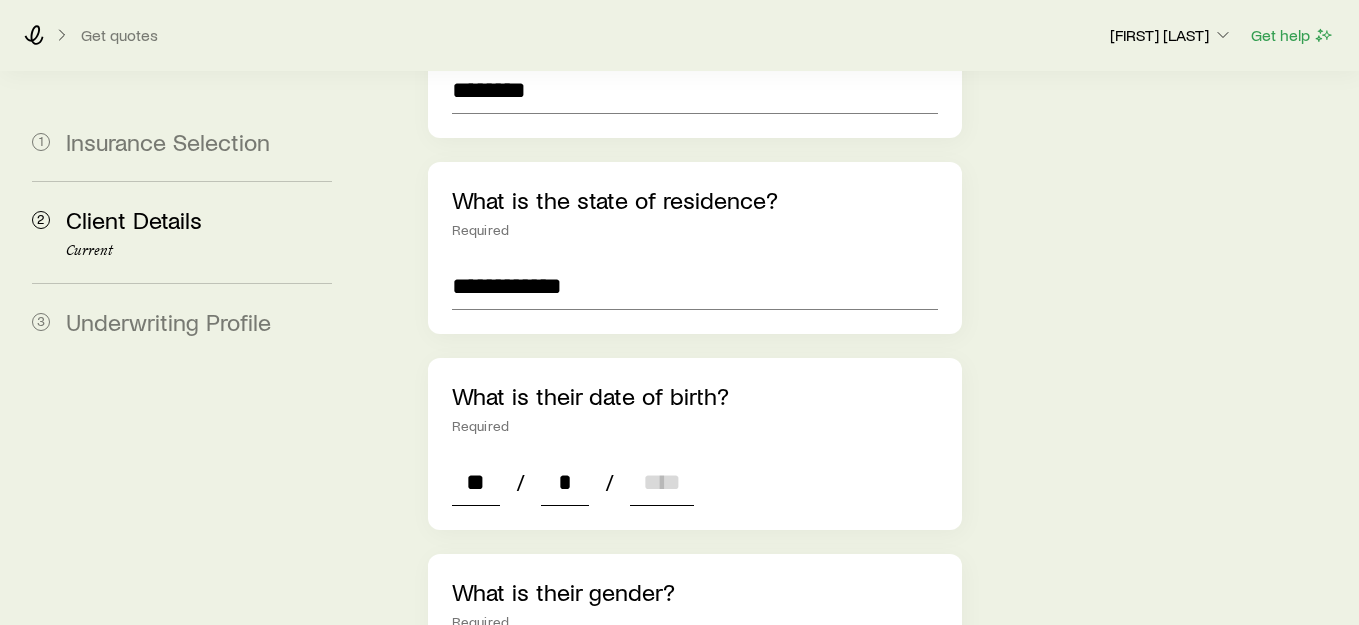 type on "**" 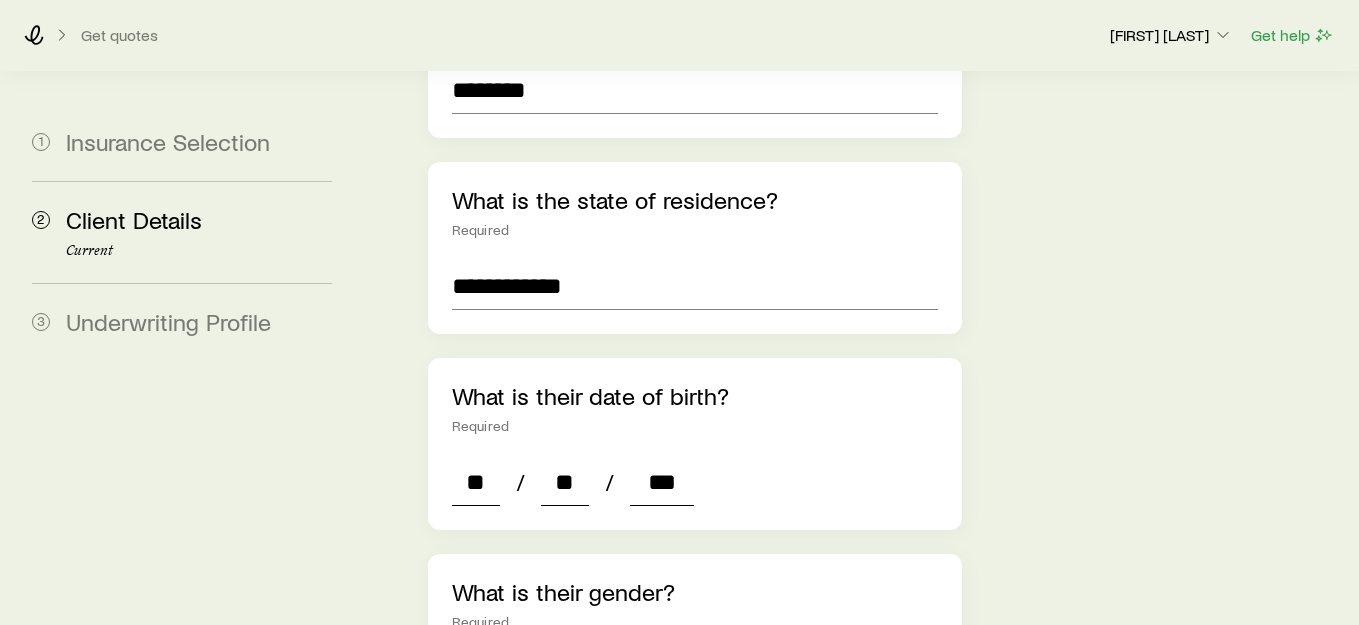 type on "****" 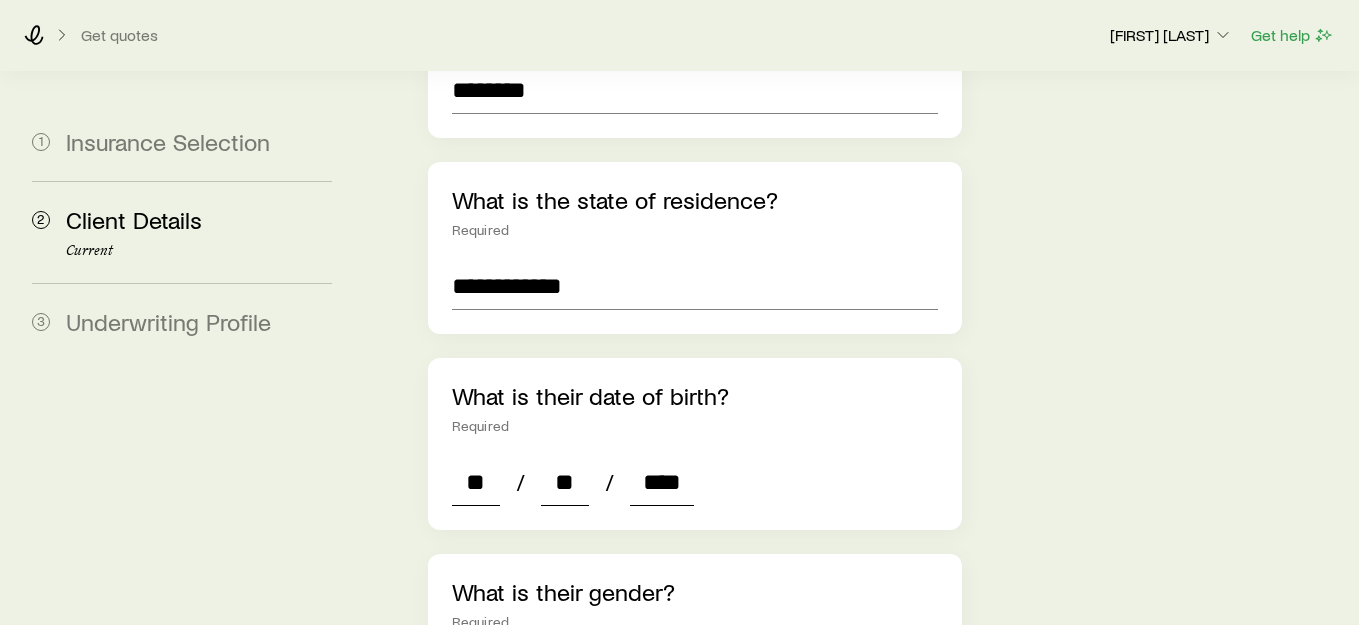 type on "*" 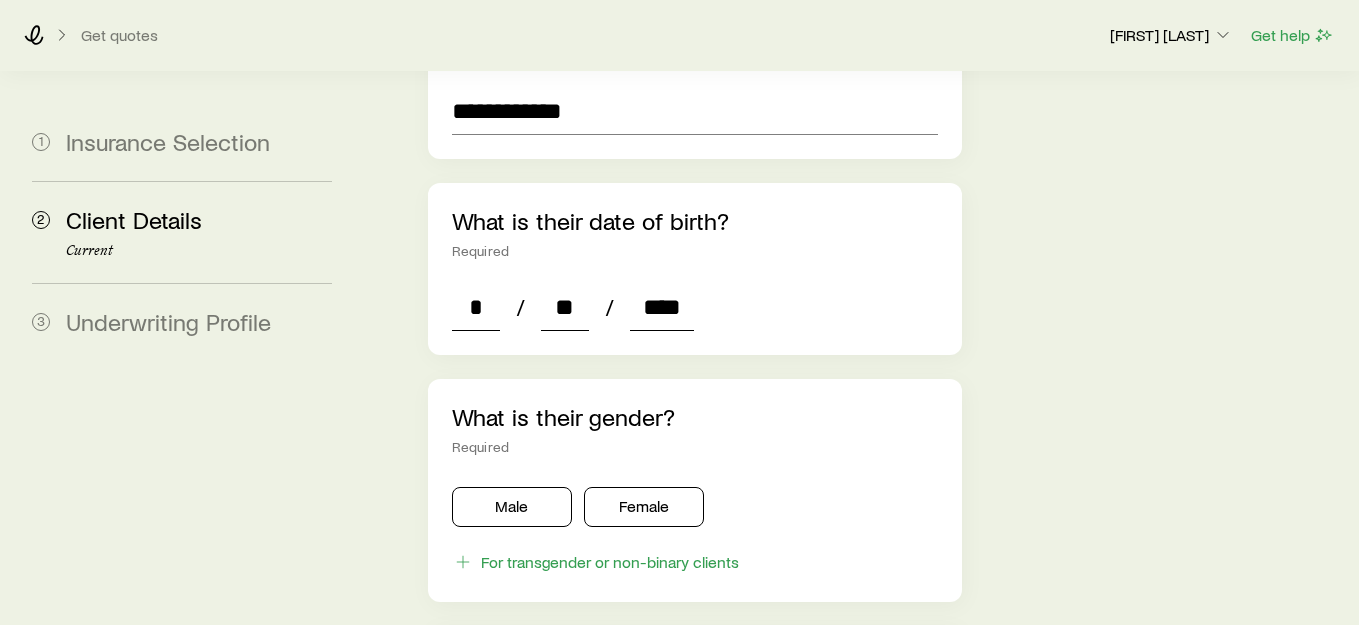 scroll, scrollTop: 772, scrollLeft: 0, axis: vertical 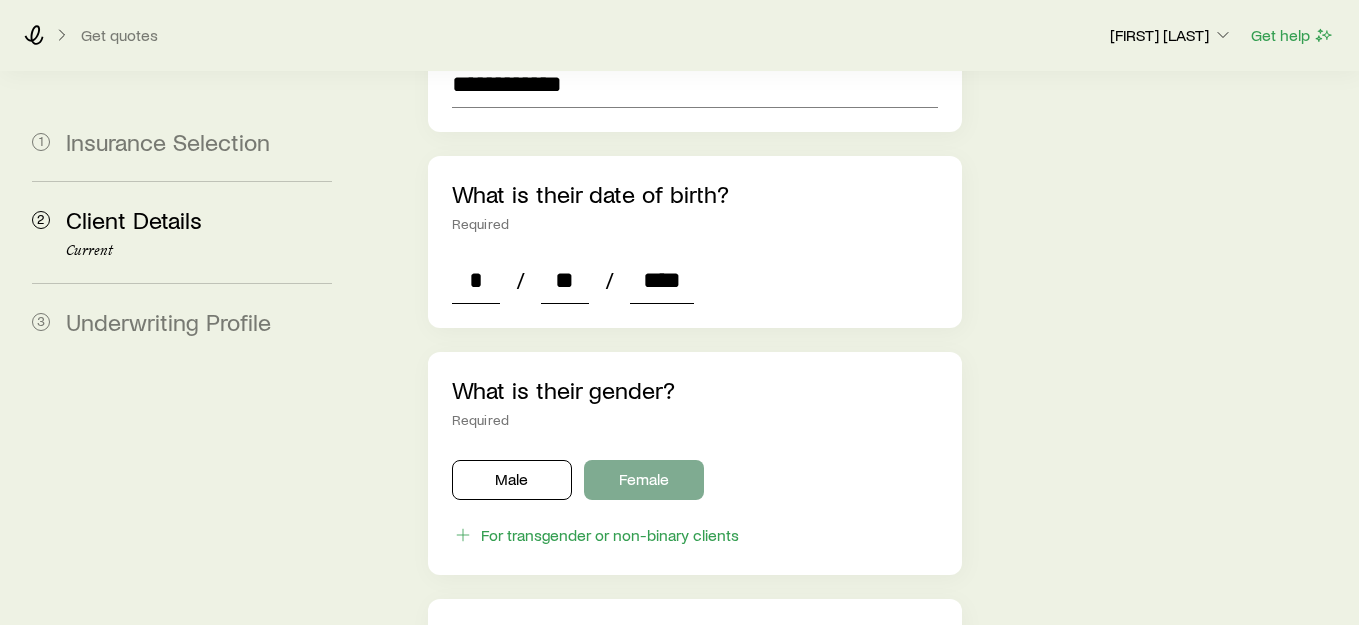 type on "****" 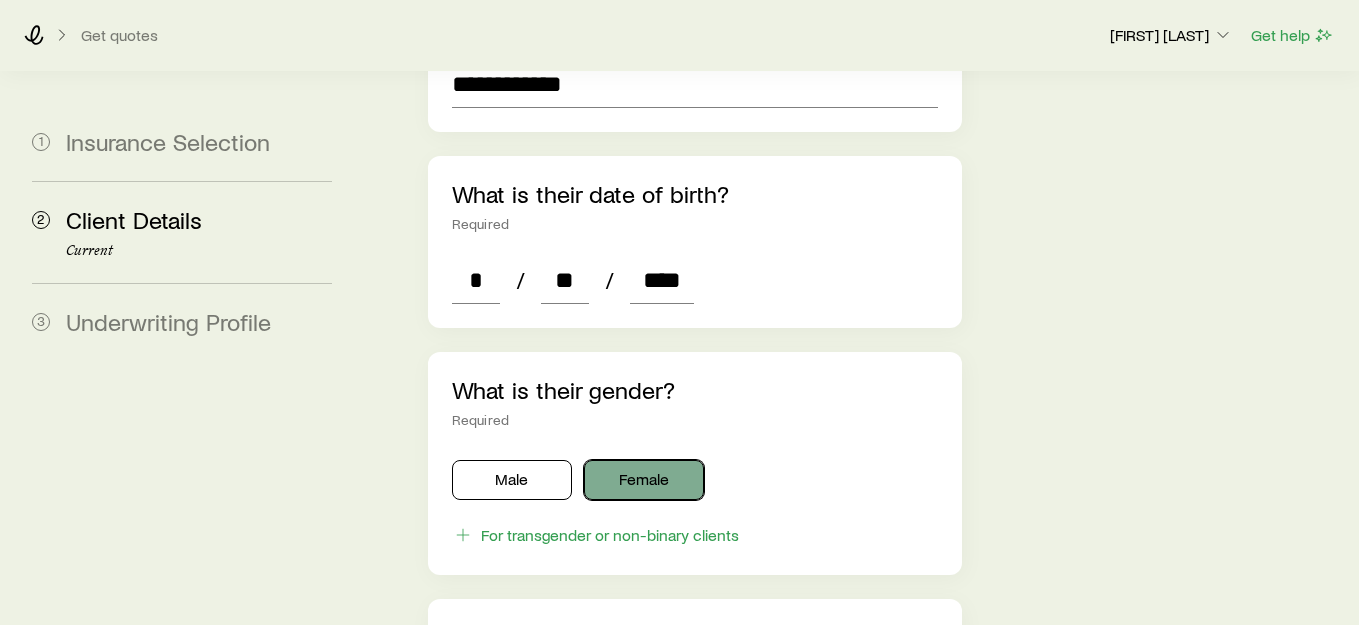 click on "Female" at bounding box center (644, 480) 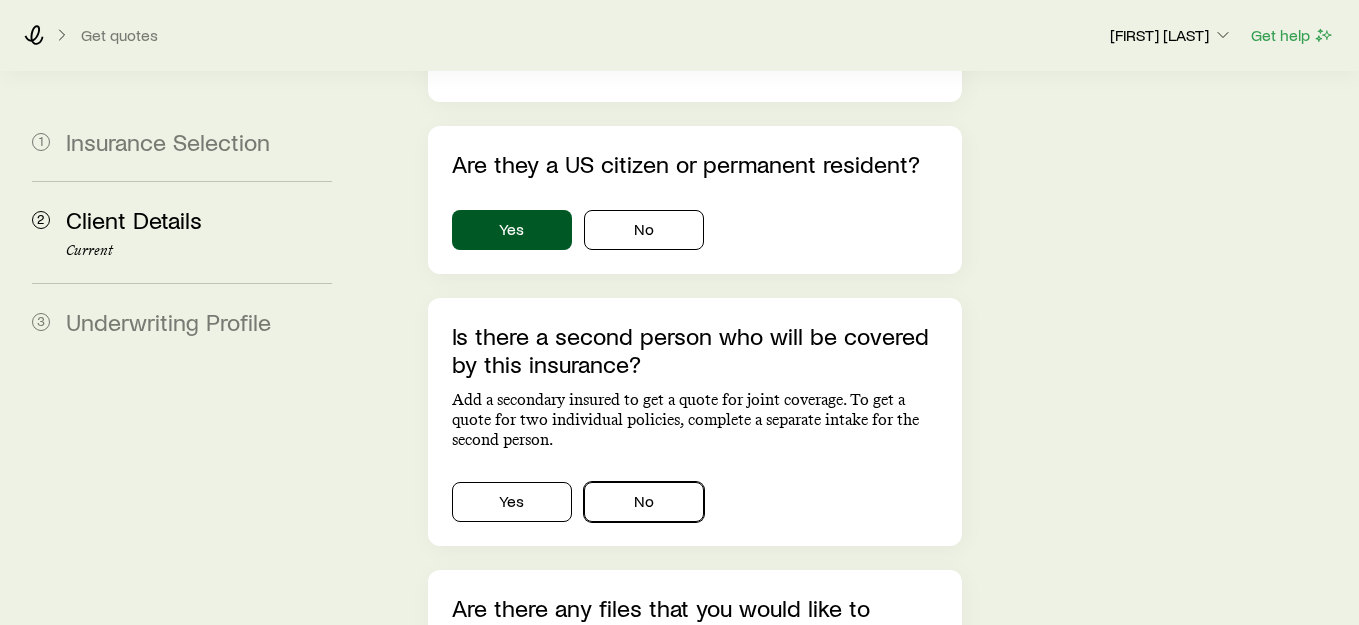 click on "No" at bounding box center (644, 502) 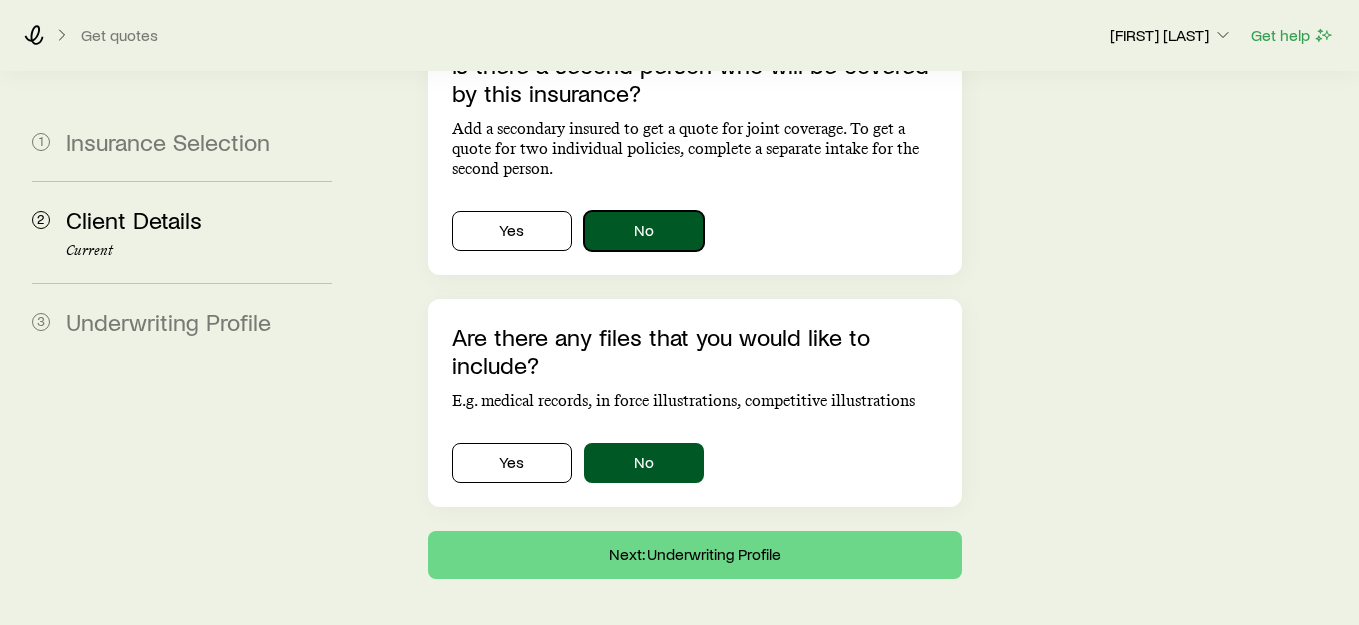 scroll, scrollTop: 1526, scrollLeft: 0, axis: vertical 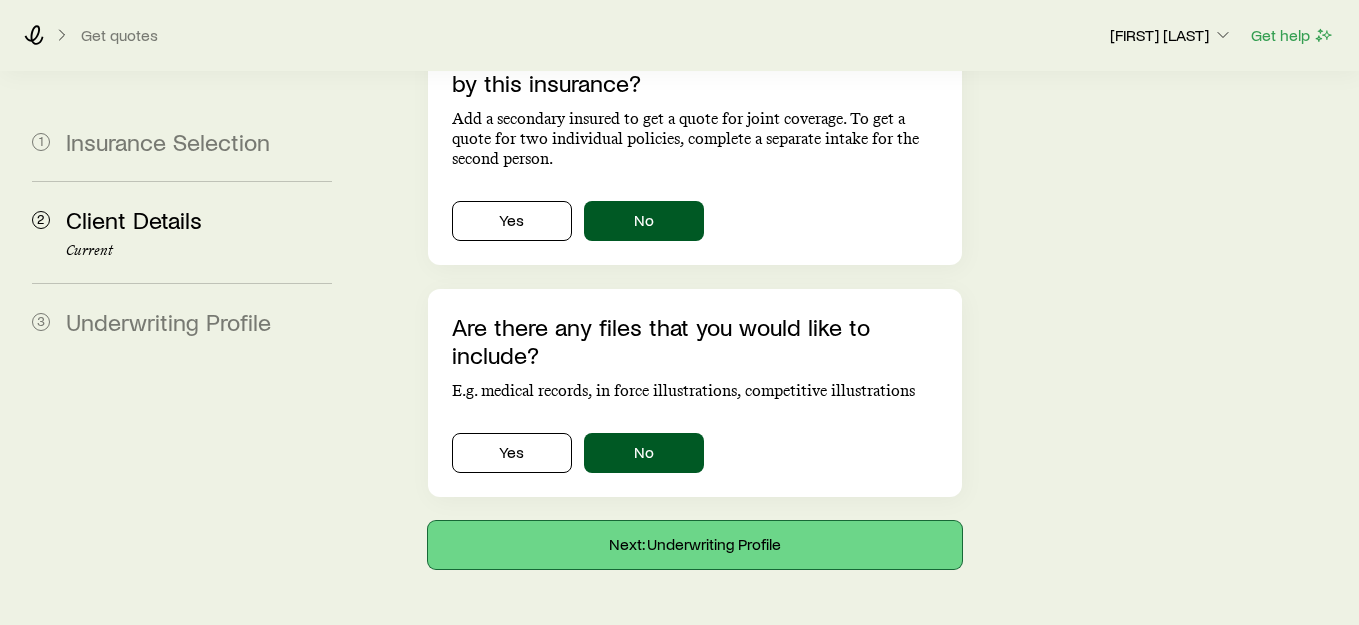 click on "Next: Underwriting Profile" at bounding box center [695, 545] 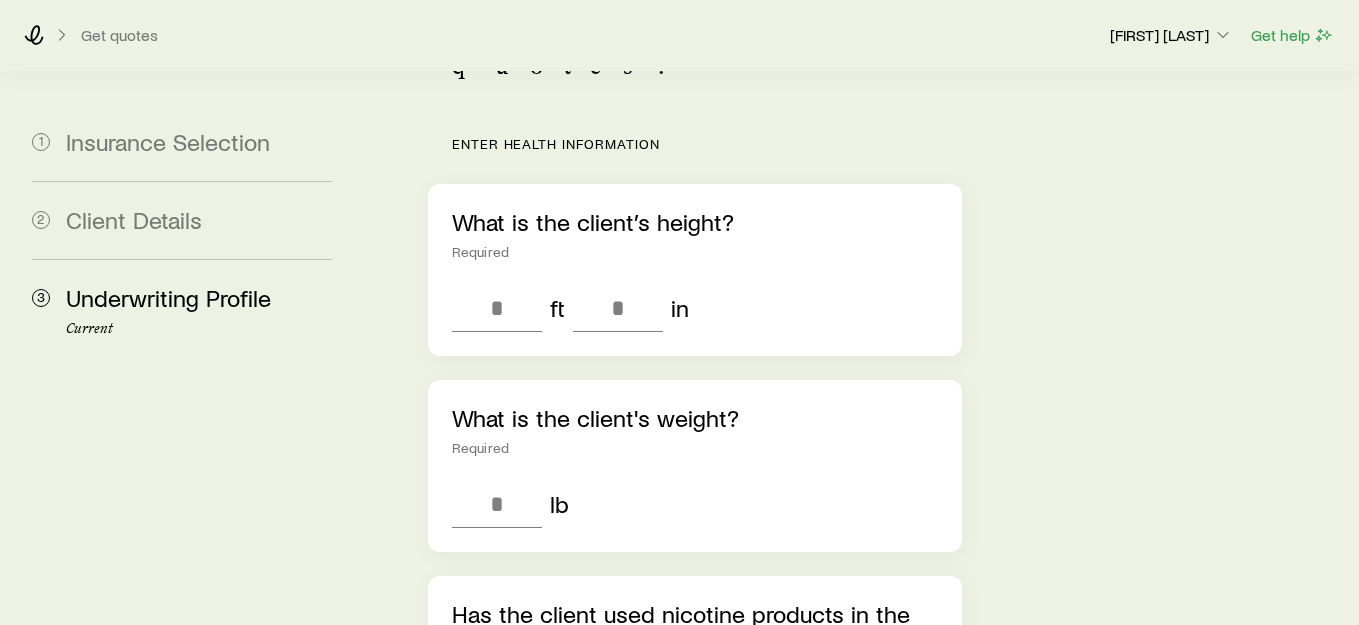 scroll, scrollTop: 387, scrollLeft: 0, axis: vertical 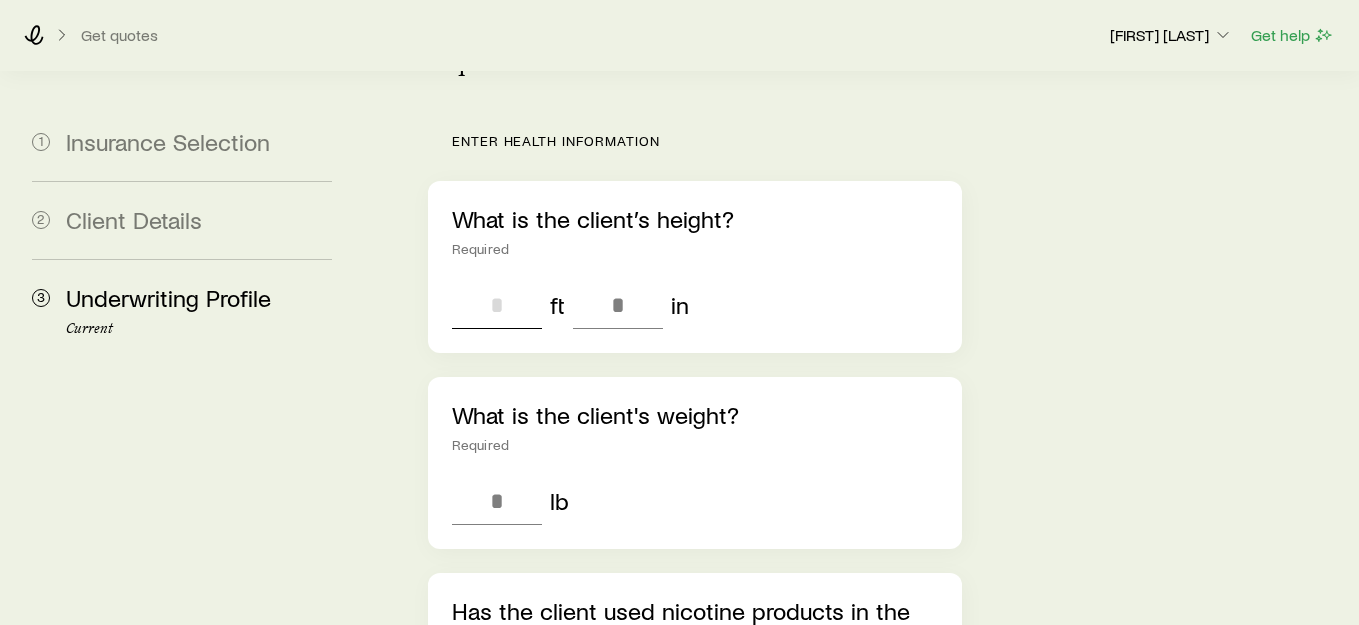 click at bounding box center [497, 305] 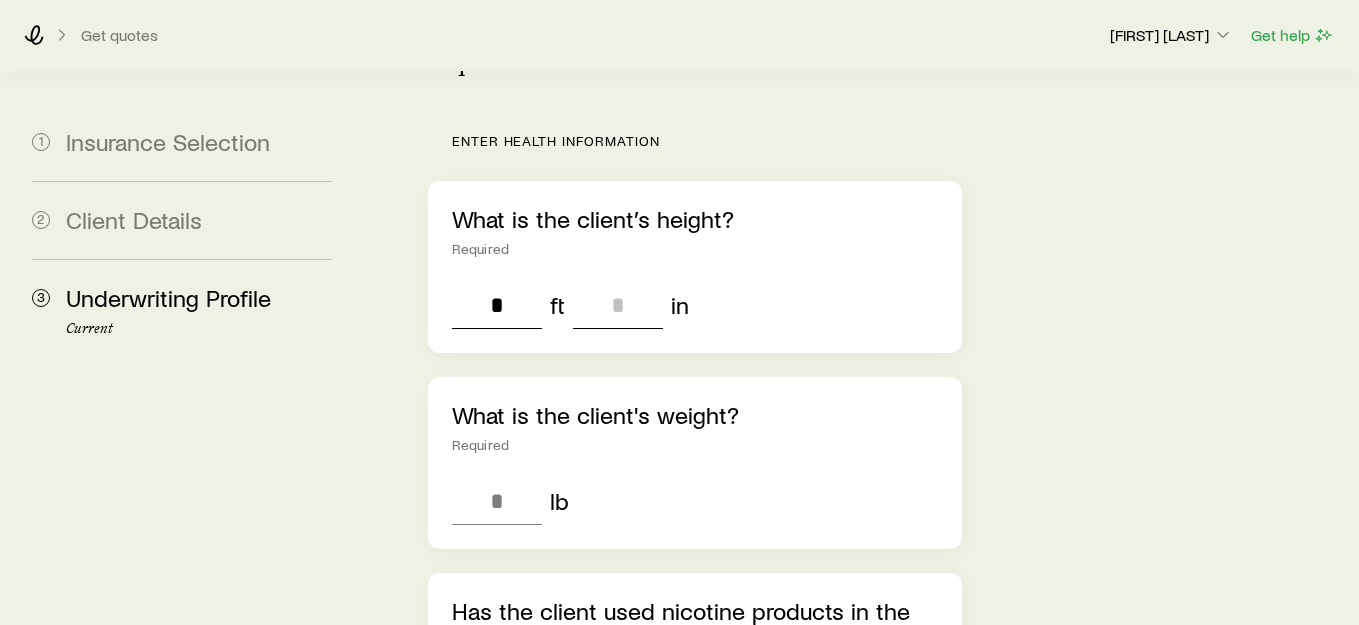type on "*" 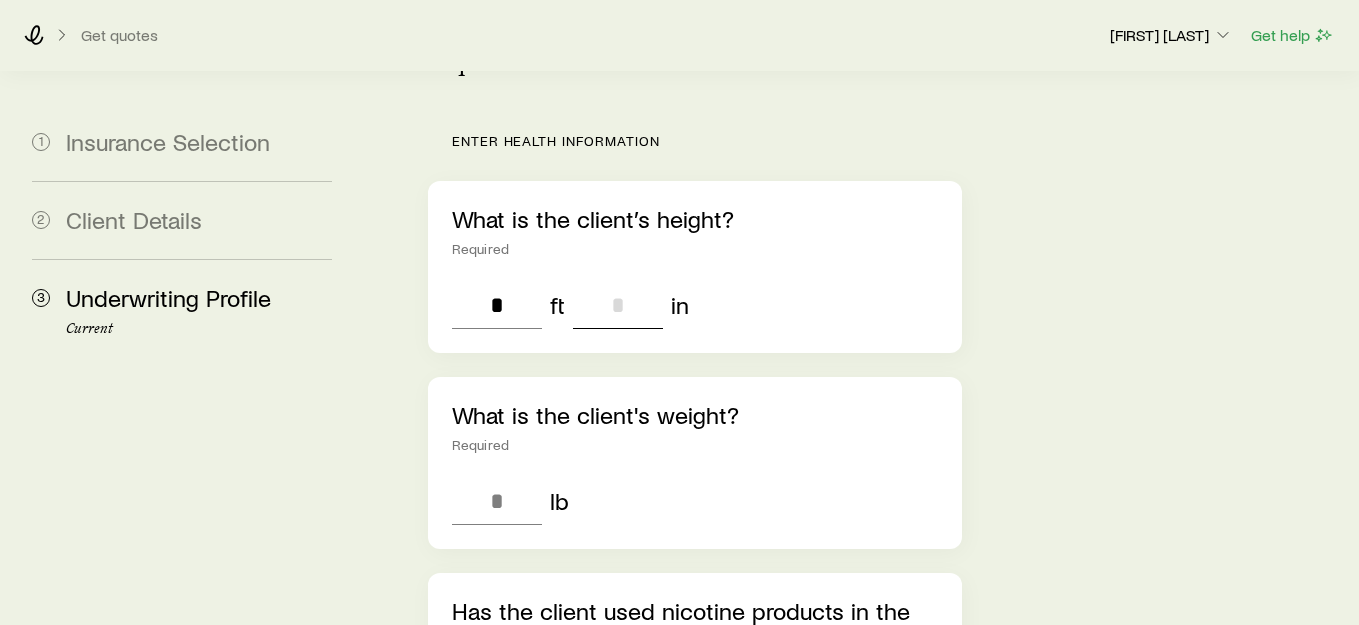 click at bounding box center [618, 305] 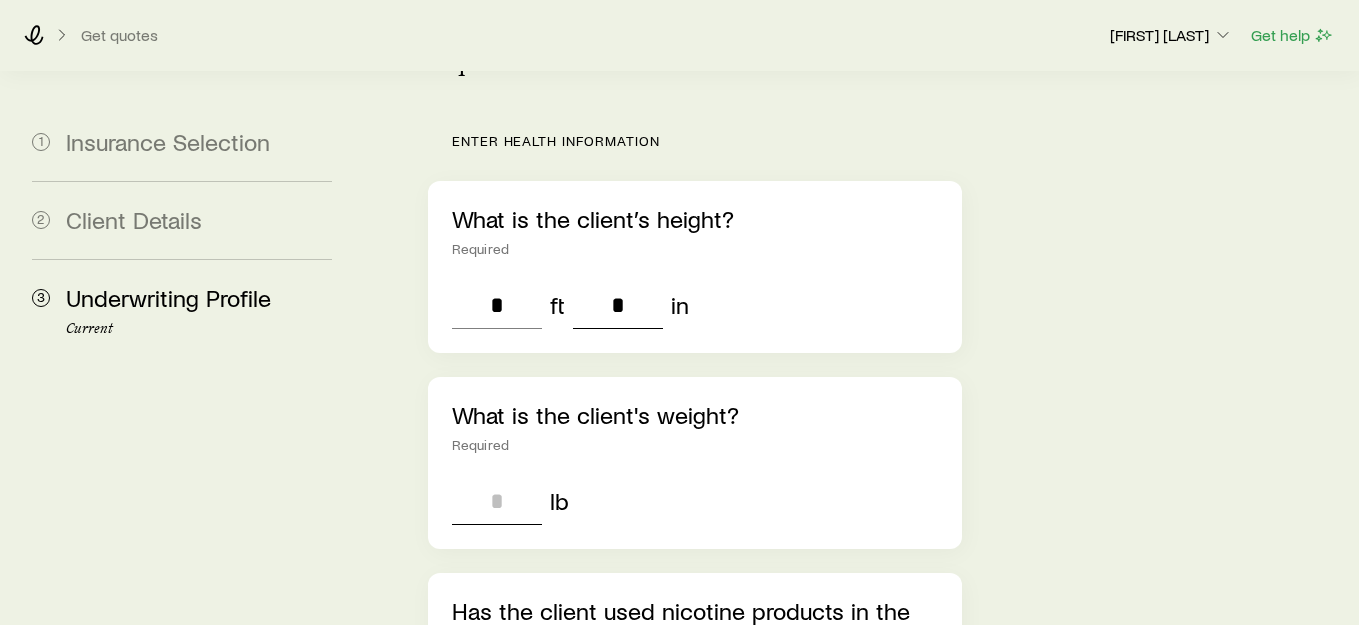 type on "*" 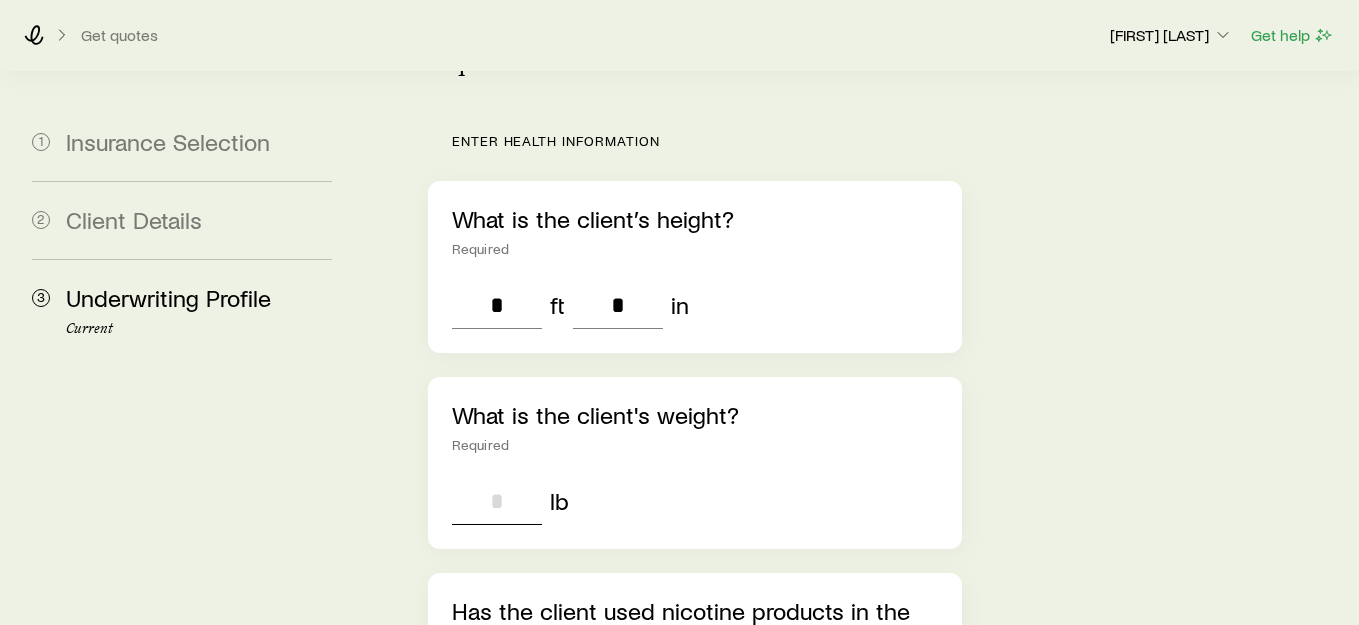 click at bounding box center (497, 501) 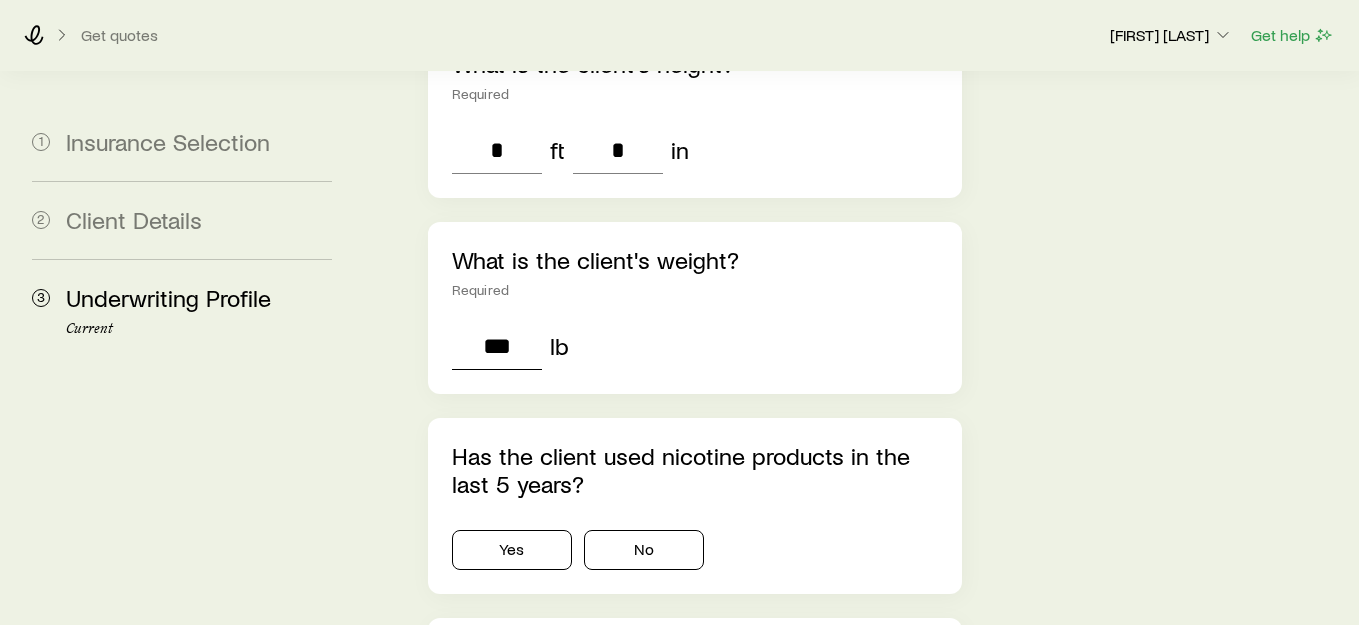 scroll, scrollTop: 544, scrollLeft: 0, axis: vertical 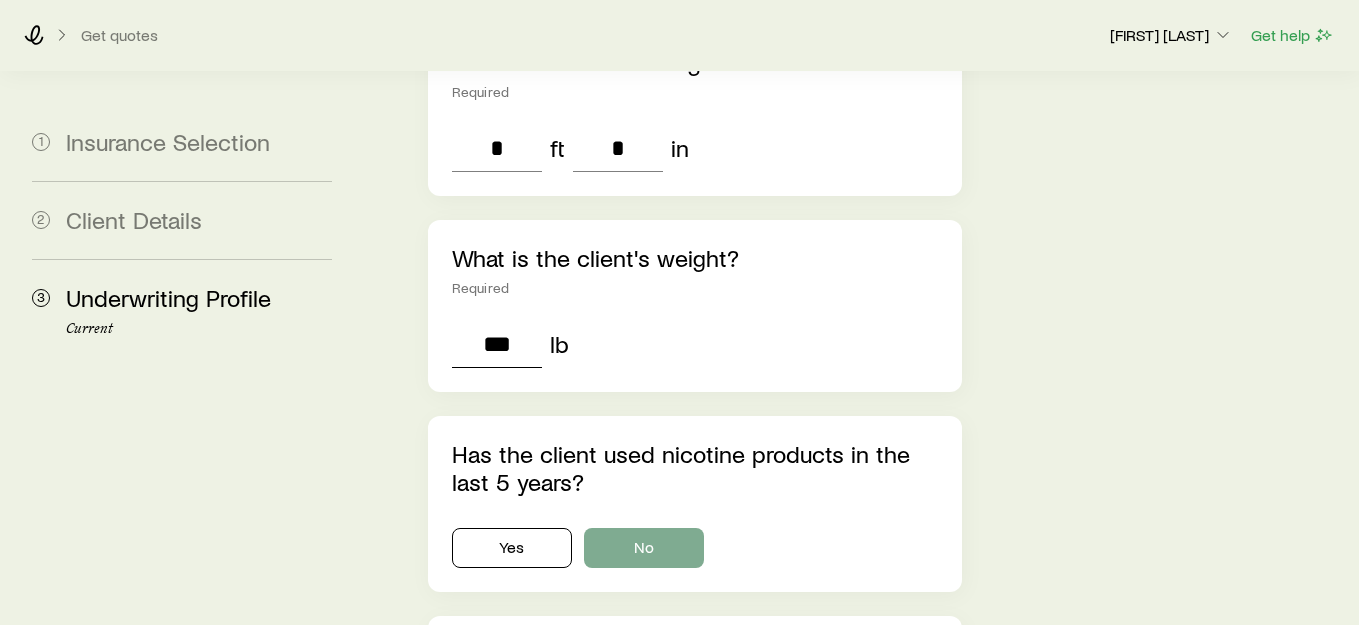 type on "***" 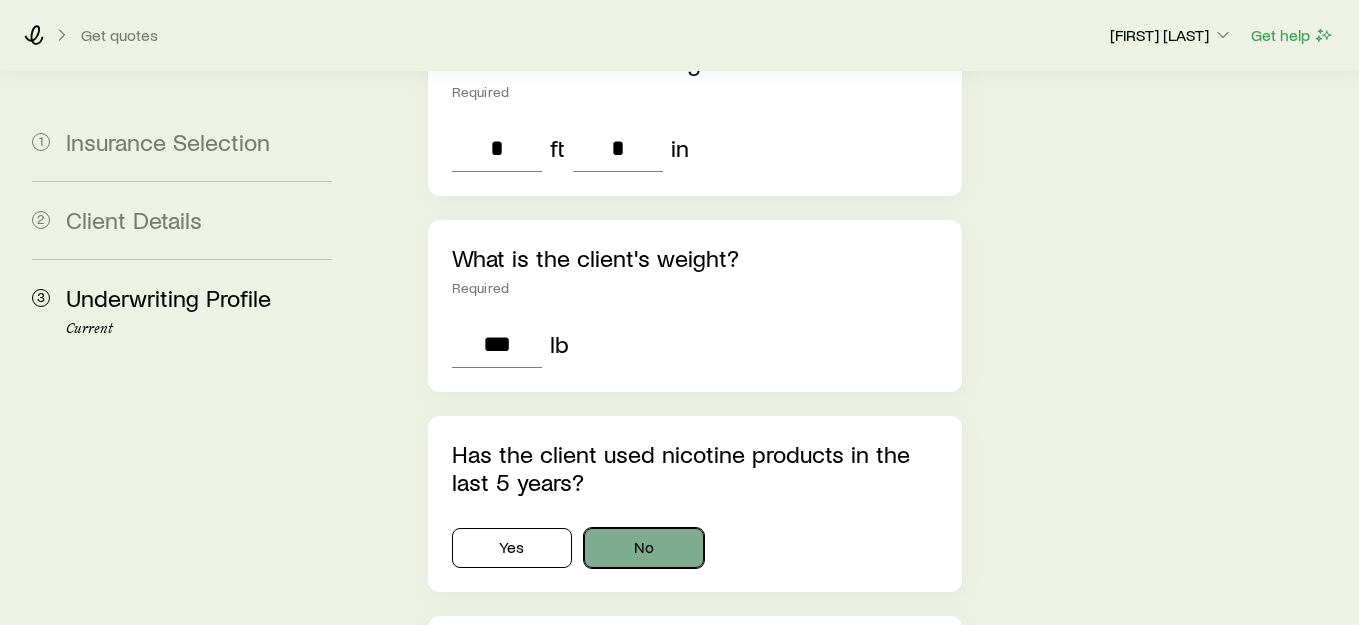 click on "No" at bounding box center [644, 548] 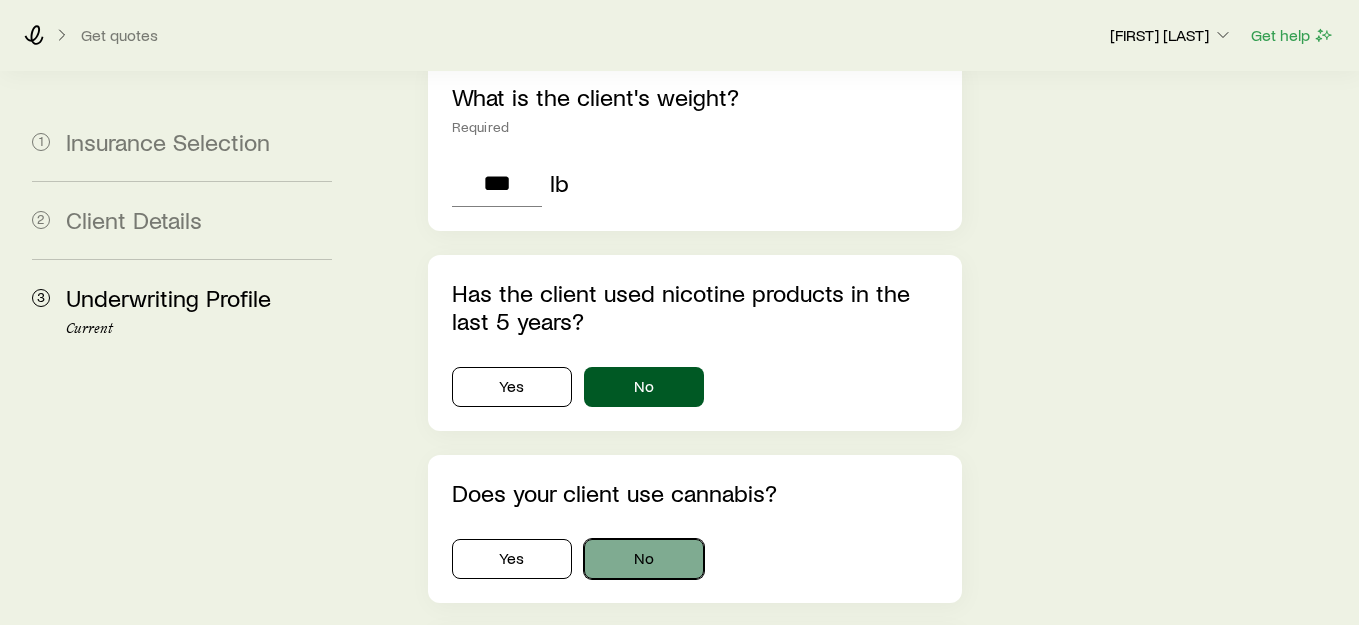 click on "No" at bounding box center (644, 559) 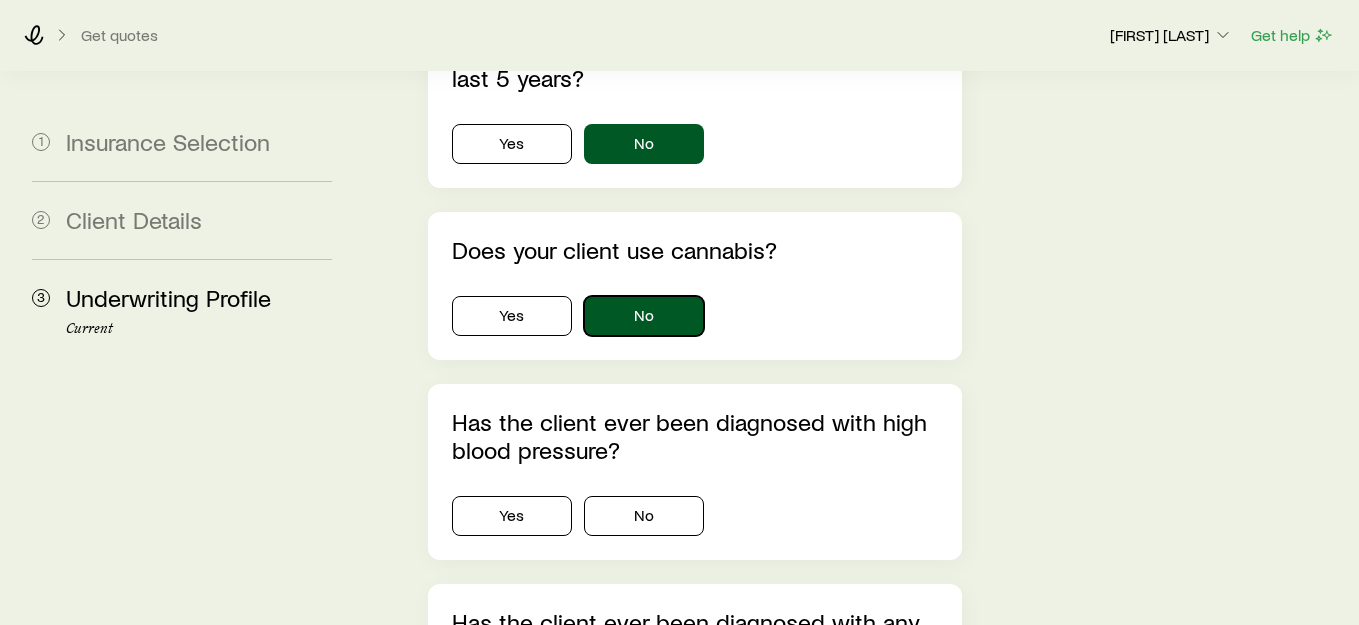 scroll, scrollTop: 1050, scrollLeft: 0, axis: vertical 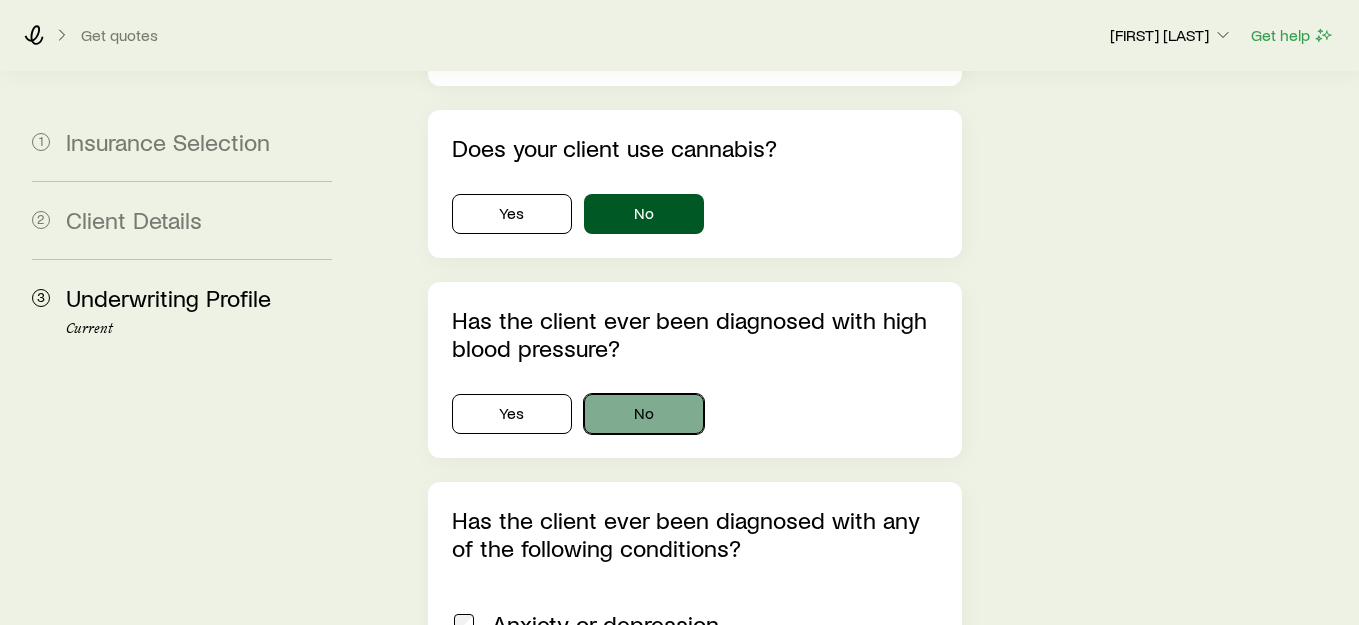 click on "No" at bounding box center (644, 414) 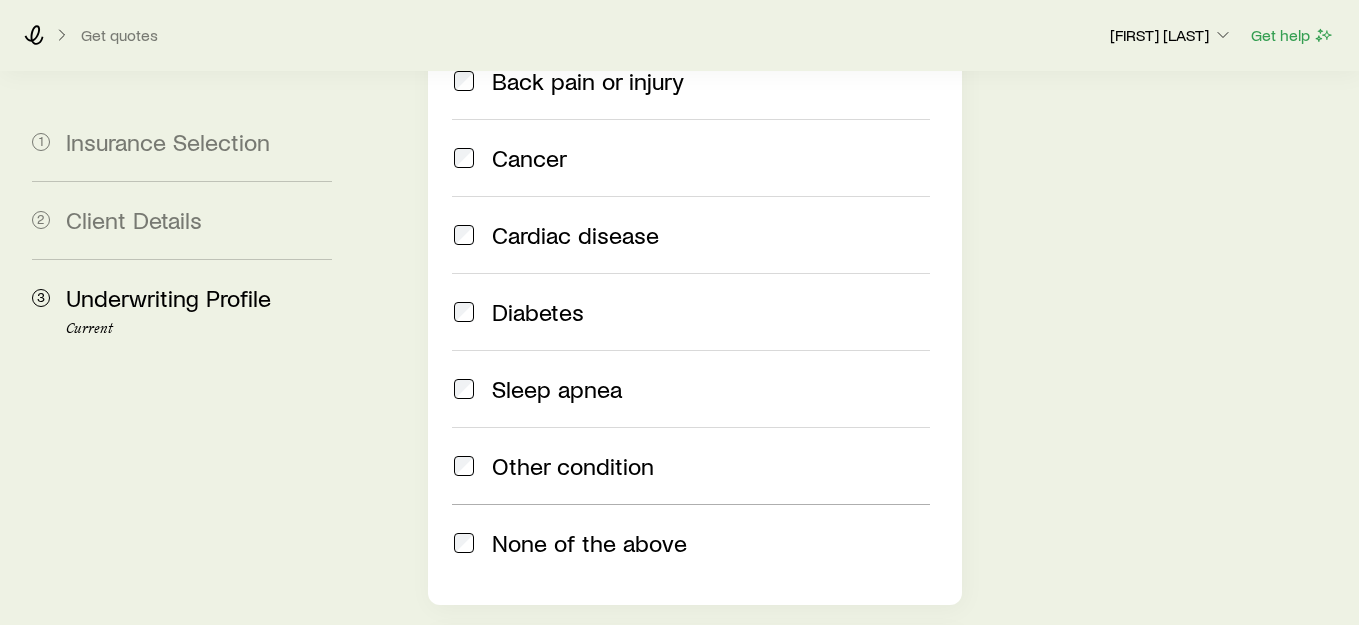 click on "None of the above" at bounding box center (589, 543) 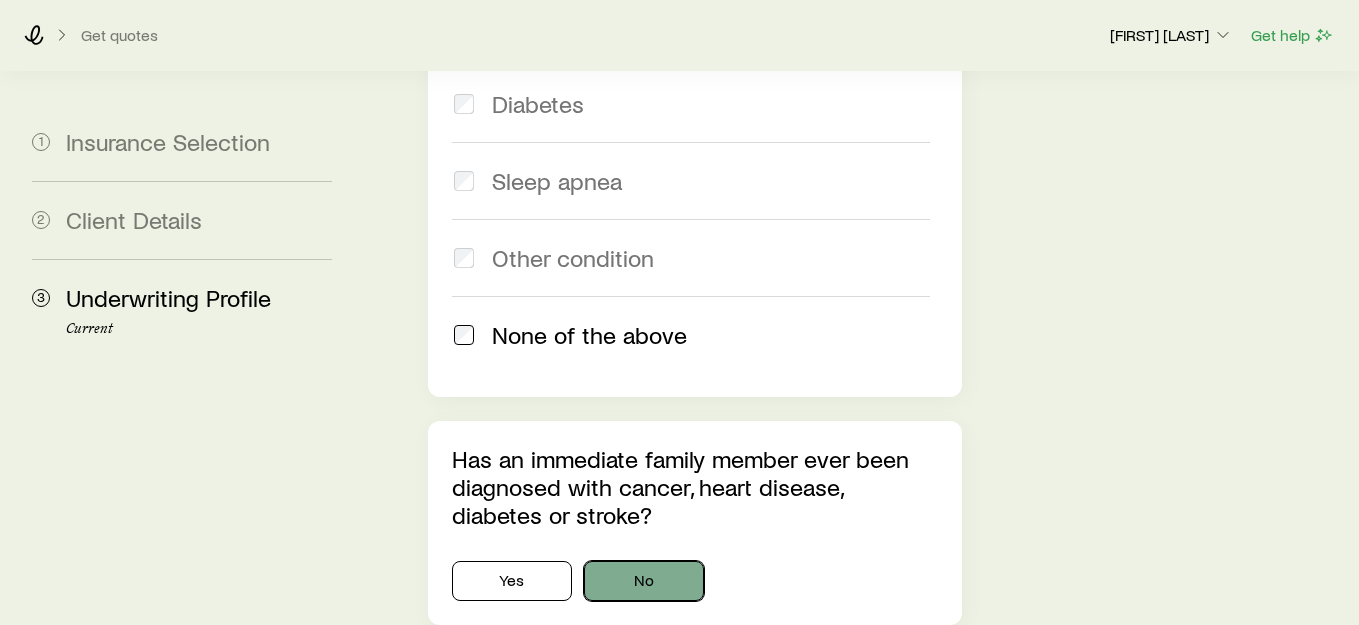 click on "No" at bounding box center (644, 581) 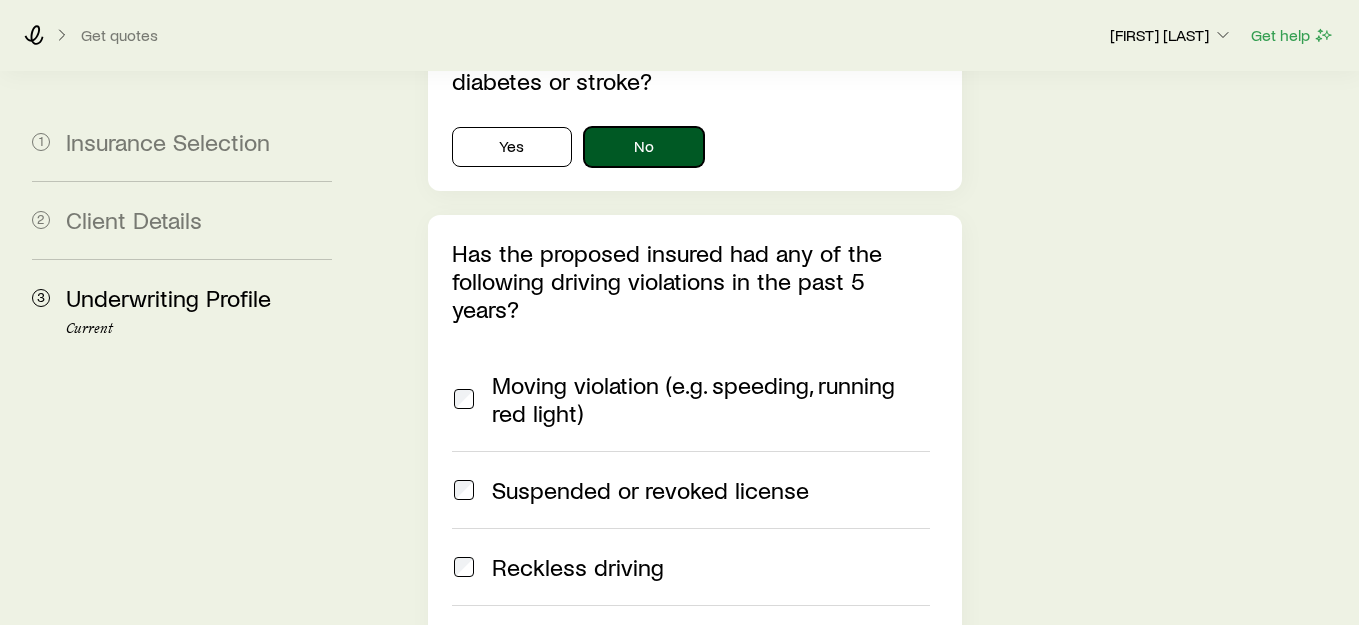 scroll, scrollTop: 2391, scrollLeft: 0, axis: vertical 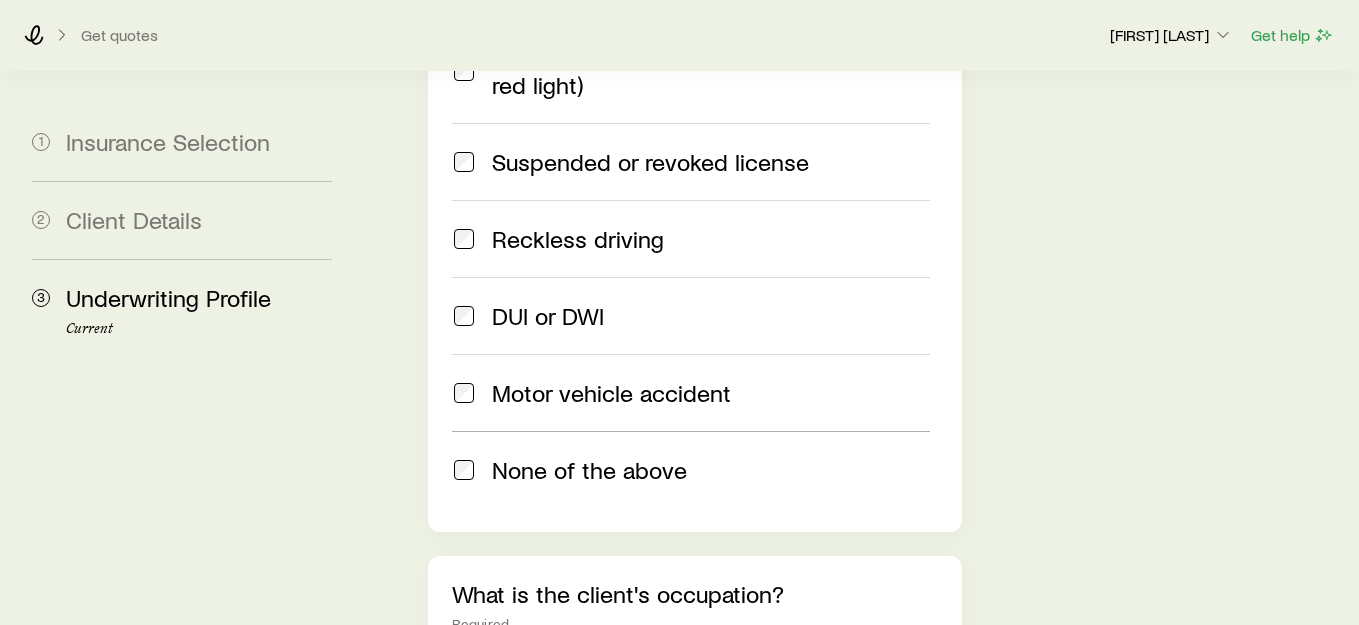 click on "None of the above" at bounding box center [589, 470] 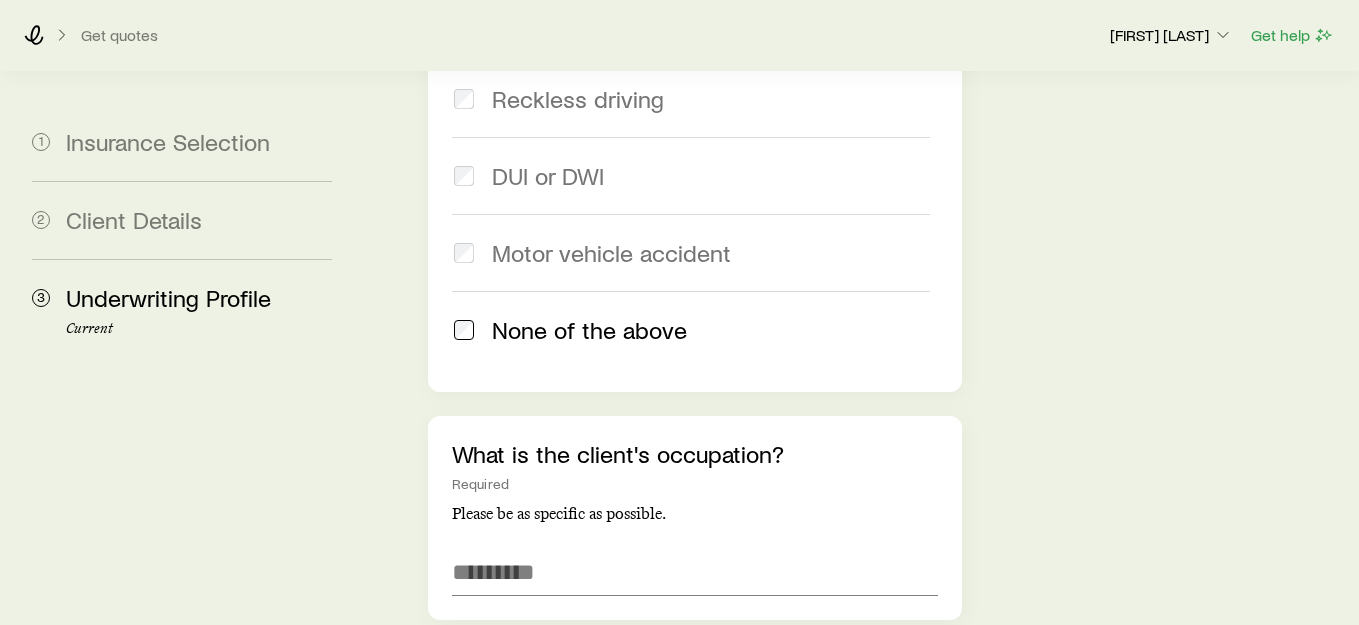 scroll, scrollTop: 2874, scrollLeft: 0, axis: vertical 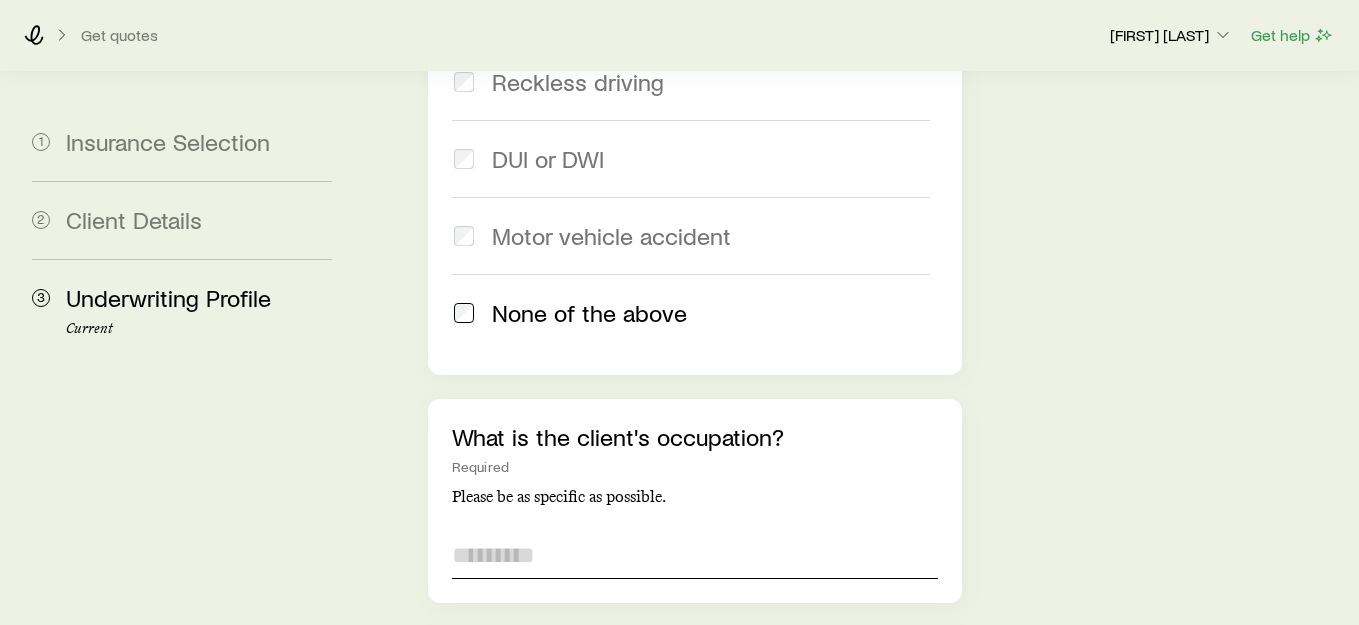 click at bounding box center [695, 555] 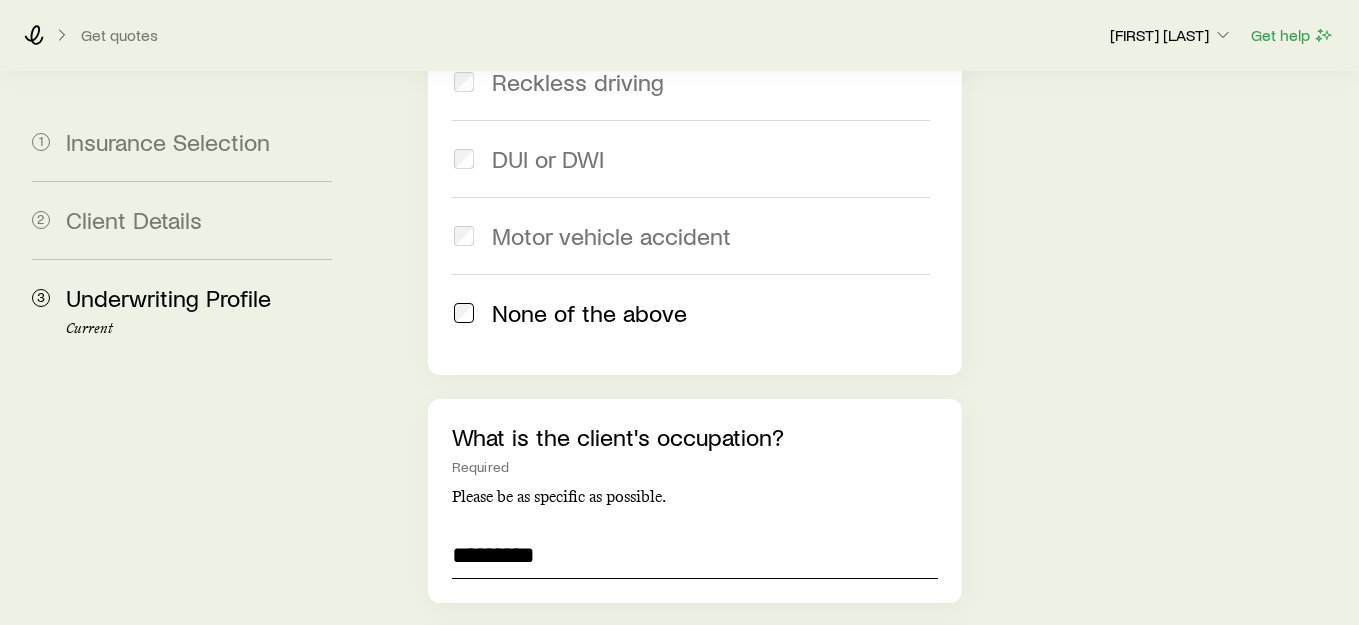 type on "*********" 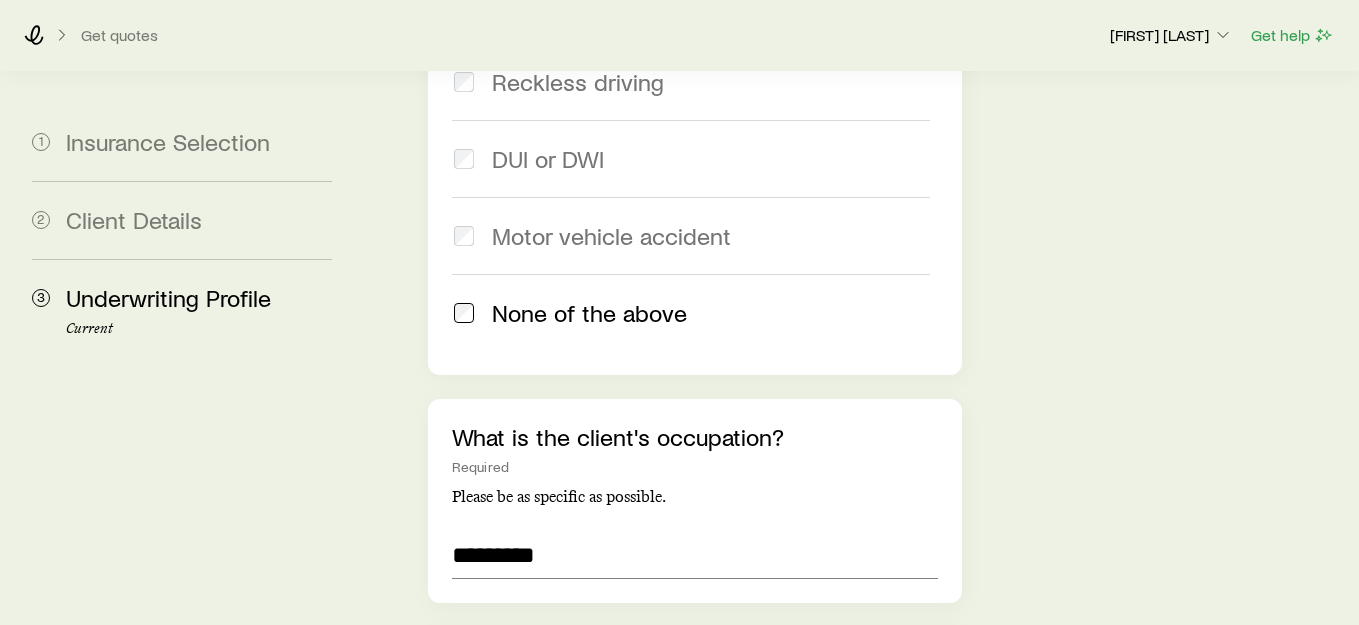 click on "Required * ft * in
Required *** lb
Yes No
Yes No
Yes No
Anxiety or depression Asthma Back pain or injury Cancer Cardiac disease Diabetes Sleep apnea Other condition None of the above
Yes No
Moving violation (e.g. speeding, running red light) Suspended or revoked license Reckless driving DUI or DWI Motor vehicle accident None of the above
Required
As specific as possible.
*********" at bounding box center [857, -289] 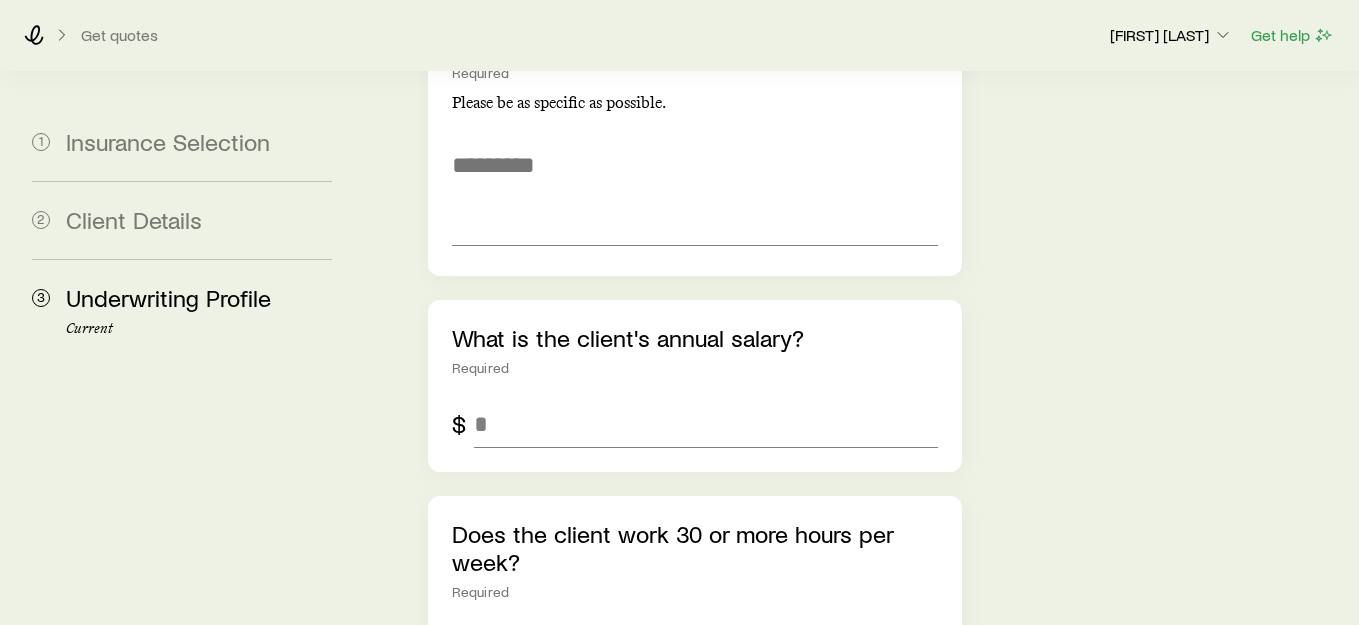 scroll, scrollTop: 3529, scrollLeft: 0, axis: vertical 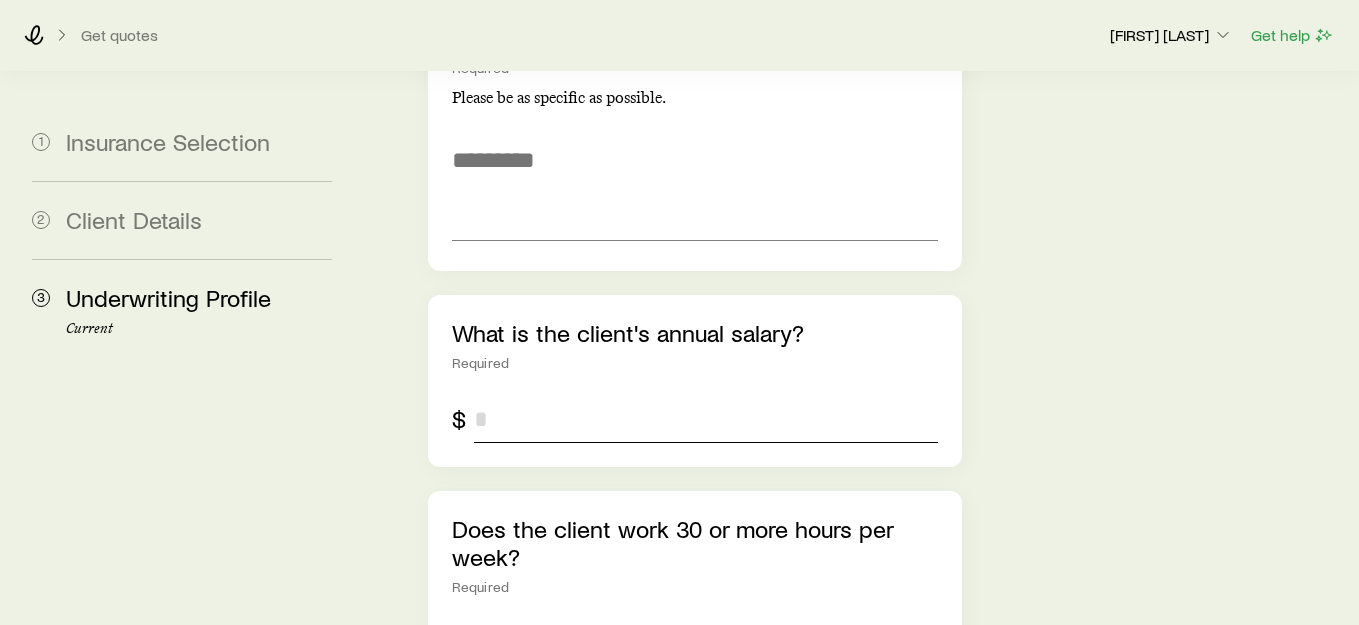 click at bounding box center [706, 419] 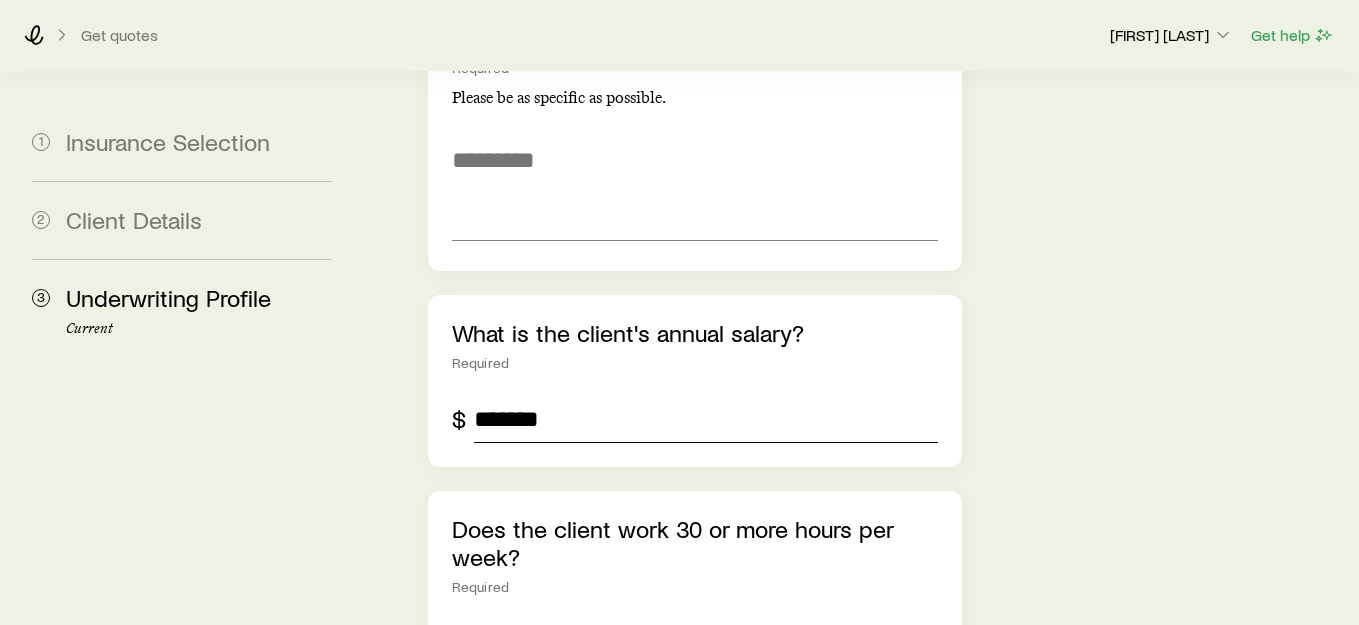 type on "*******" 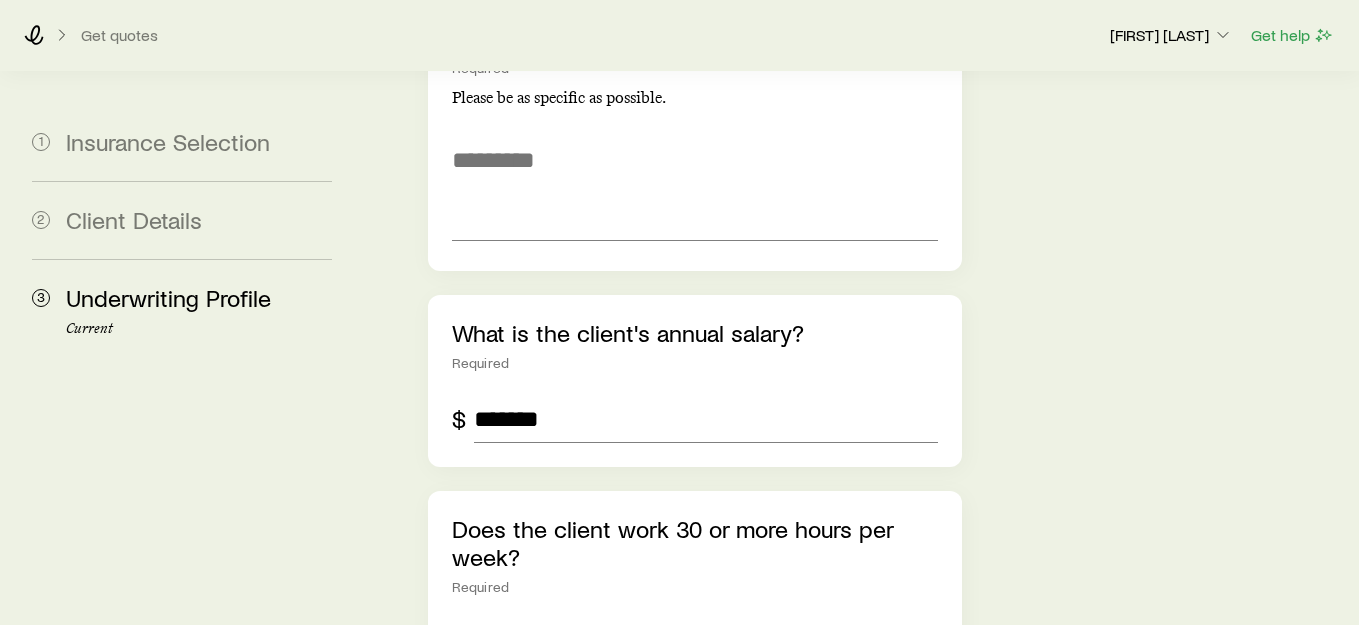 click on "Yes" at bounding box center (512, 647) 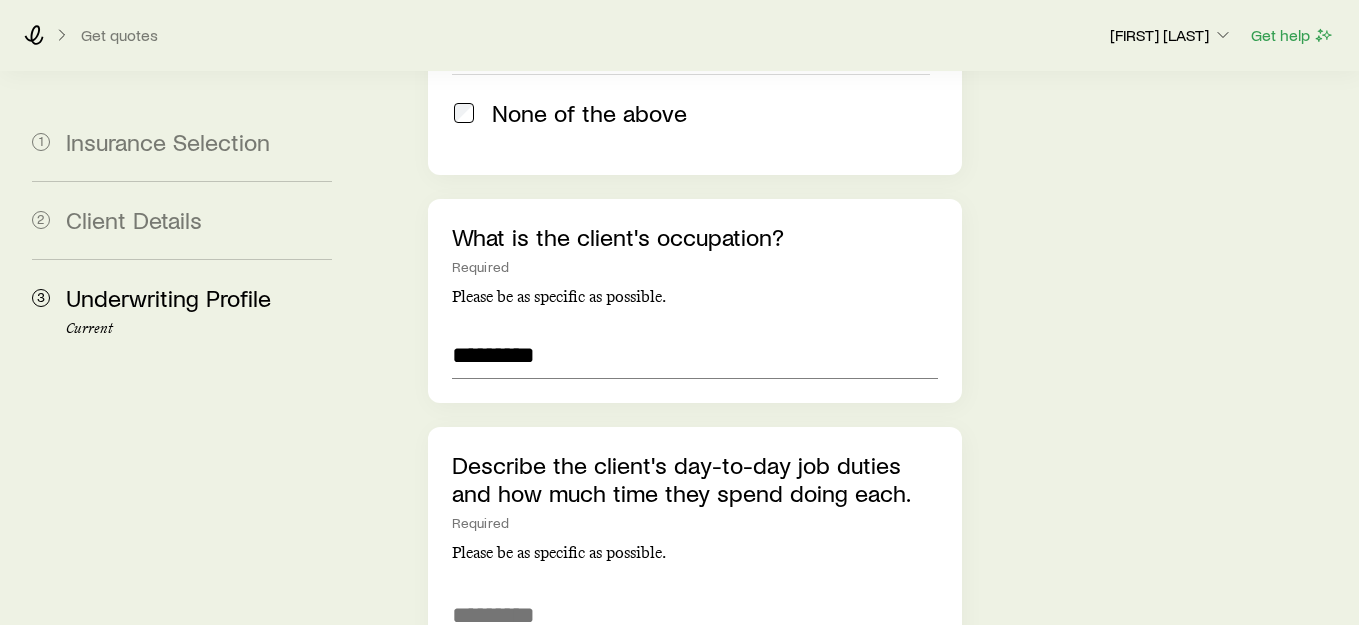 scroll, scrollTop: 3068, scrollLeft: 0, axis: vertical 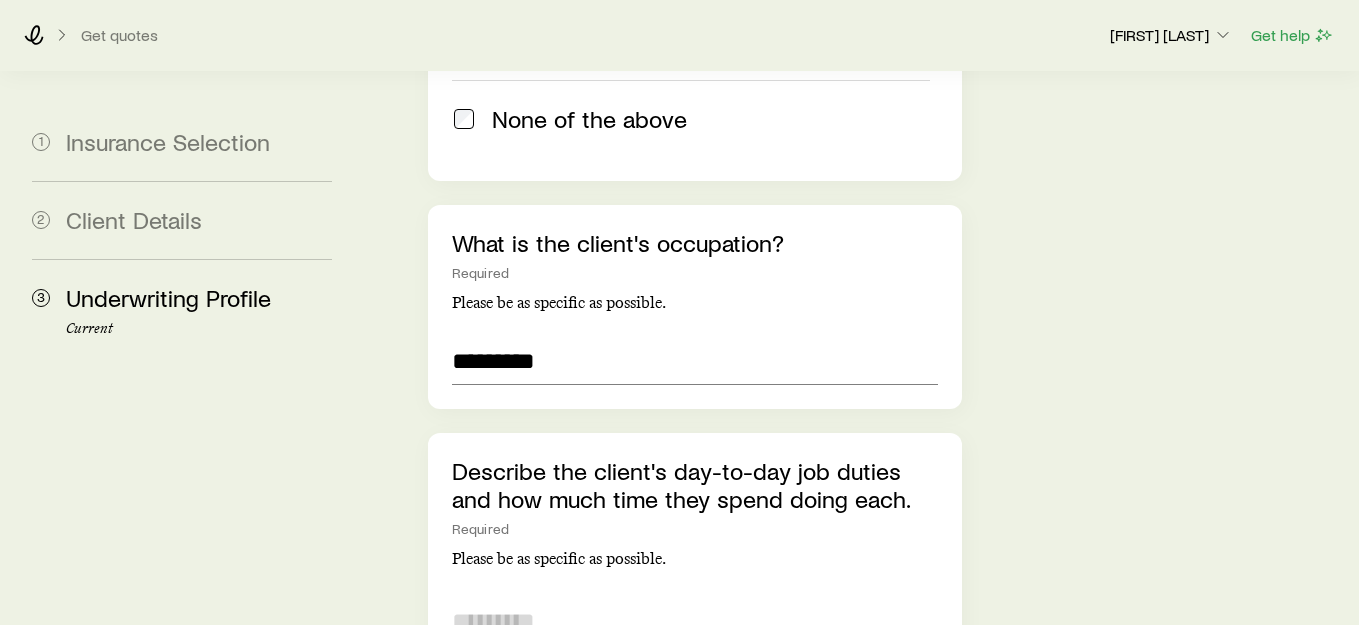 click at bounding box center (695, 647) 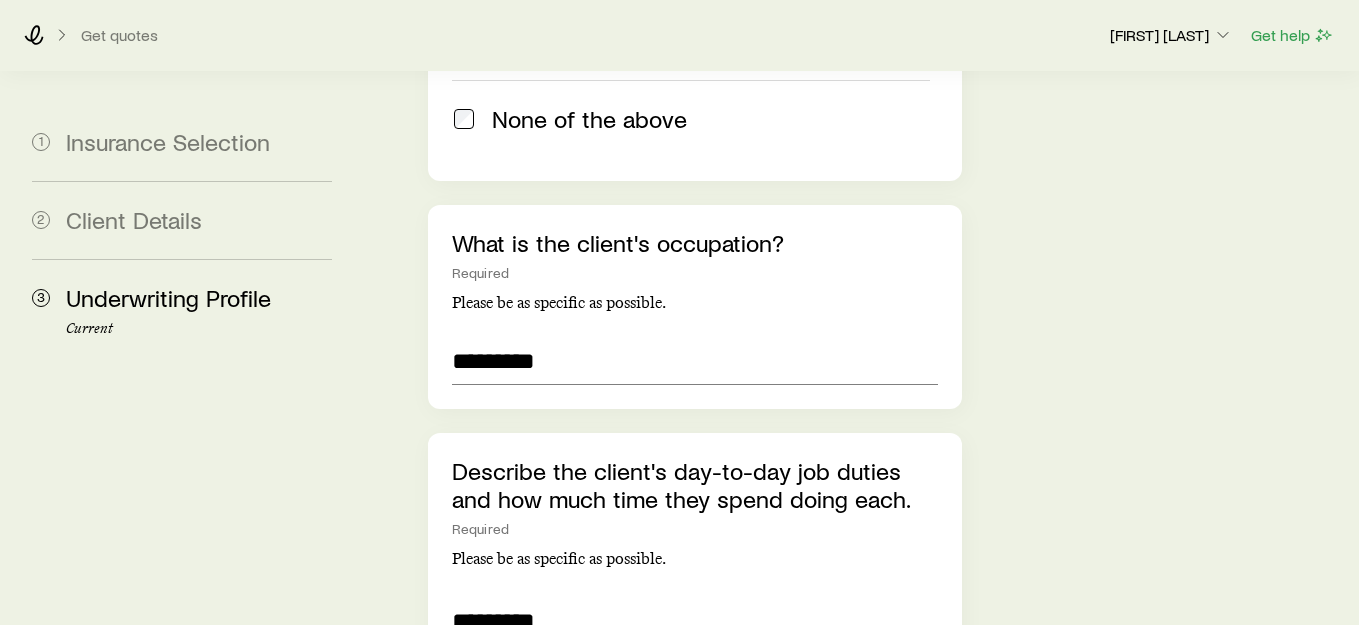 type on "*********" 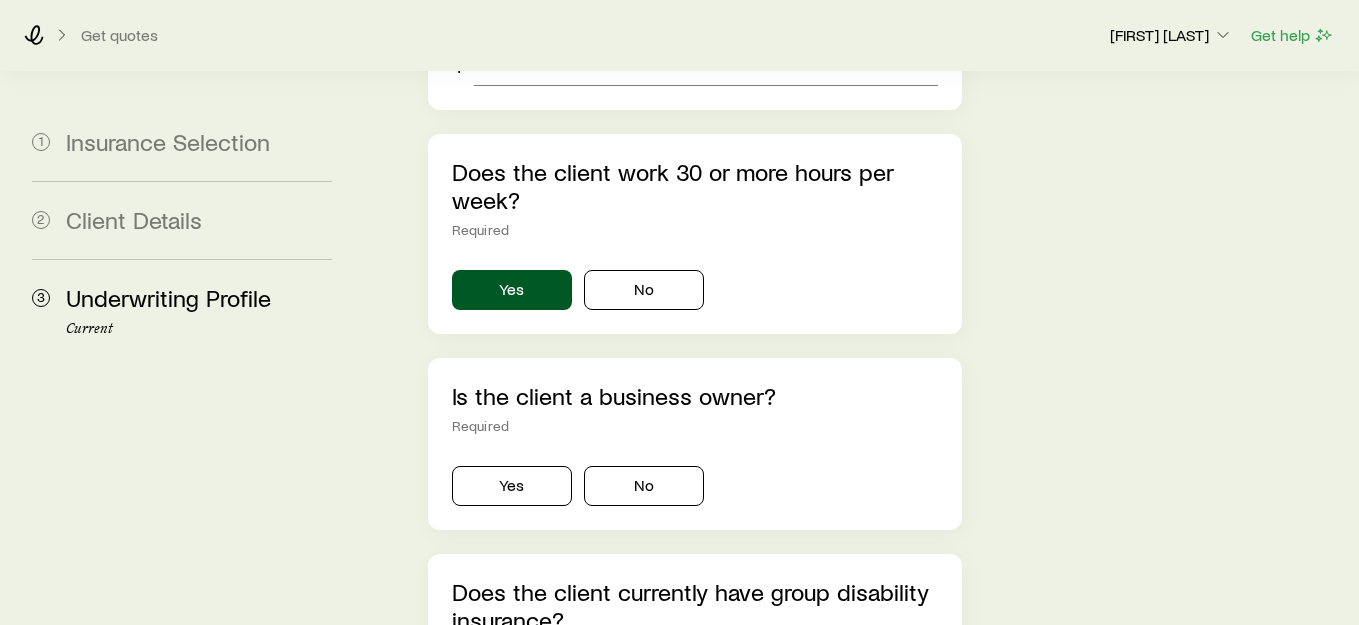 scroll, scrollTop: 3900, scrollLeft: 0, axis: vertical 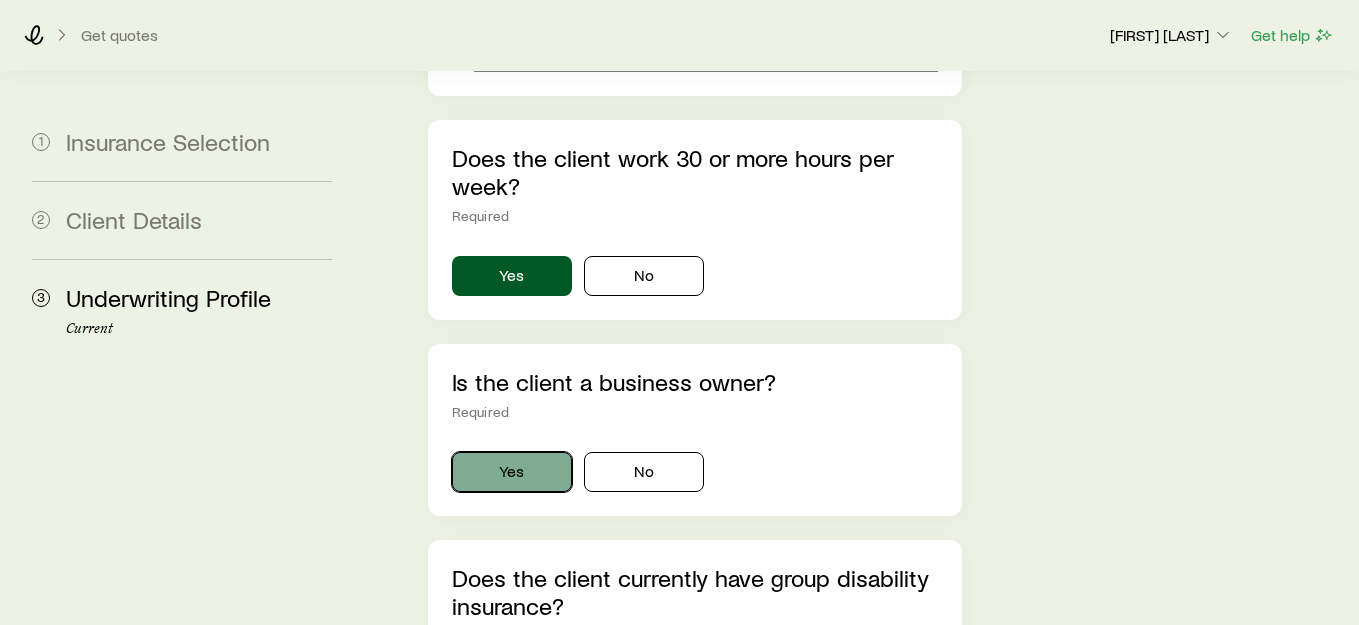 click on "Yes" at bounding box center [512, 472] 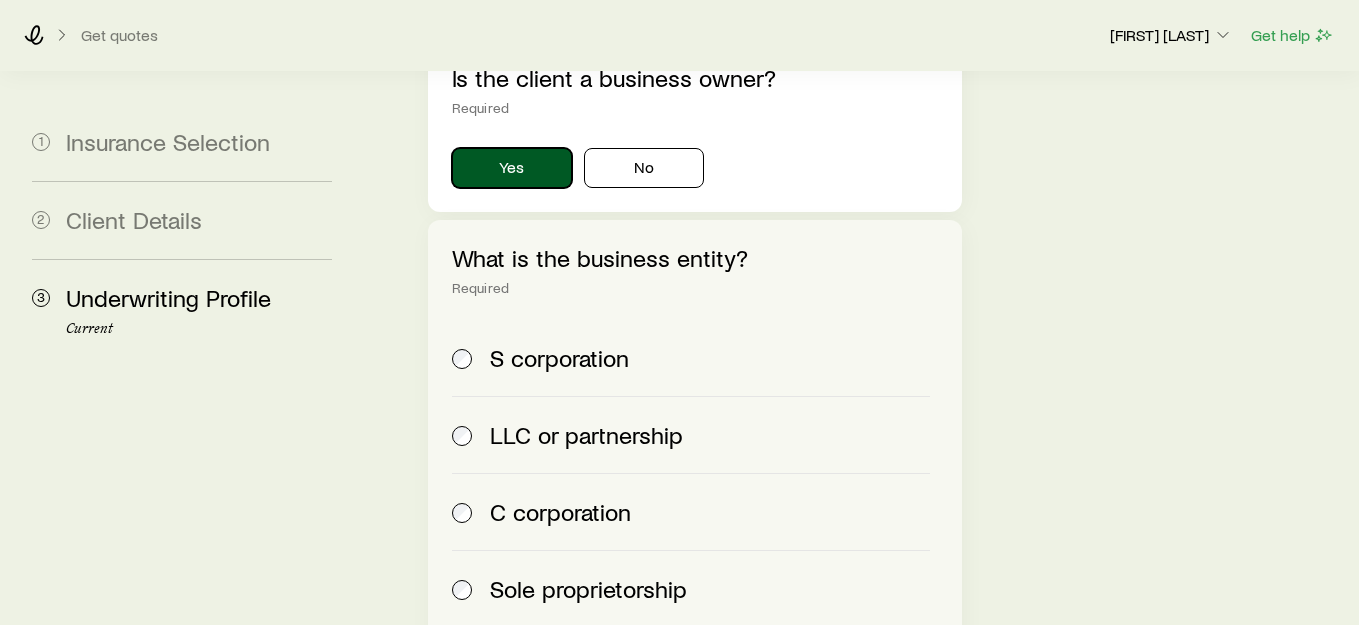 scroll, scrollTop: 4202, scrollLeft: 0, axis: vertical 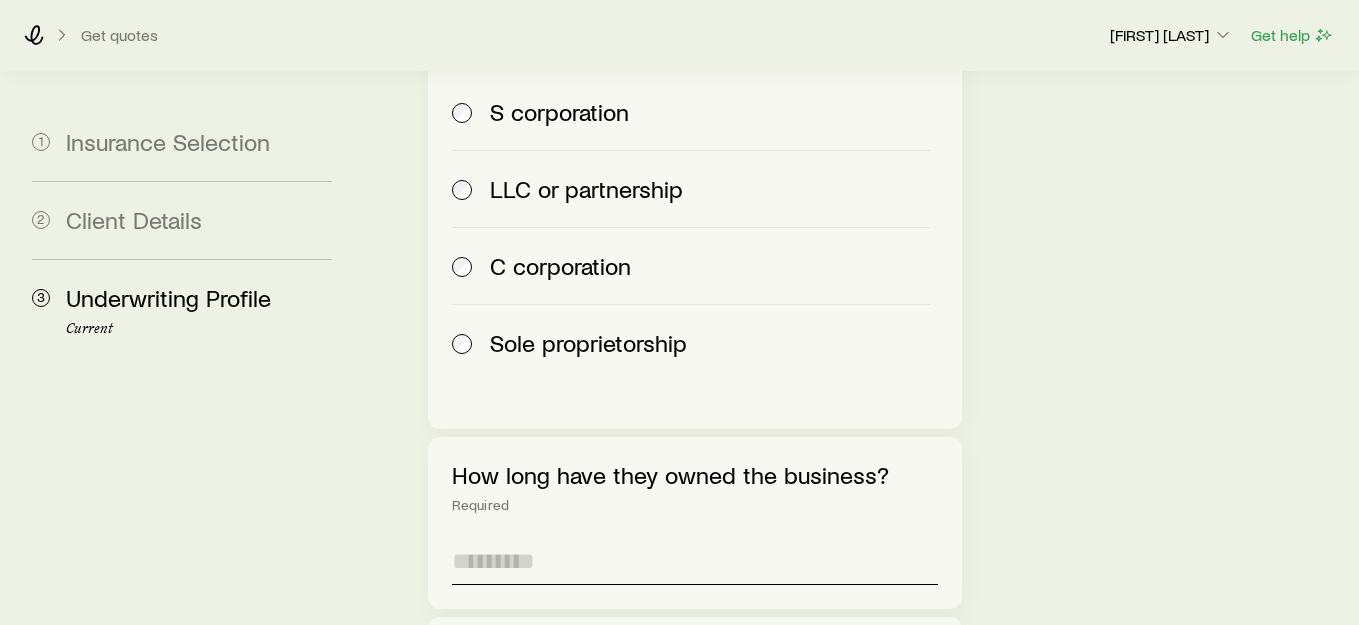 click at bounding box center [695, 561] 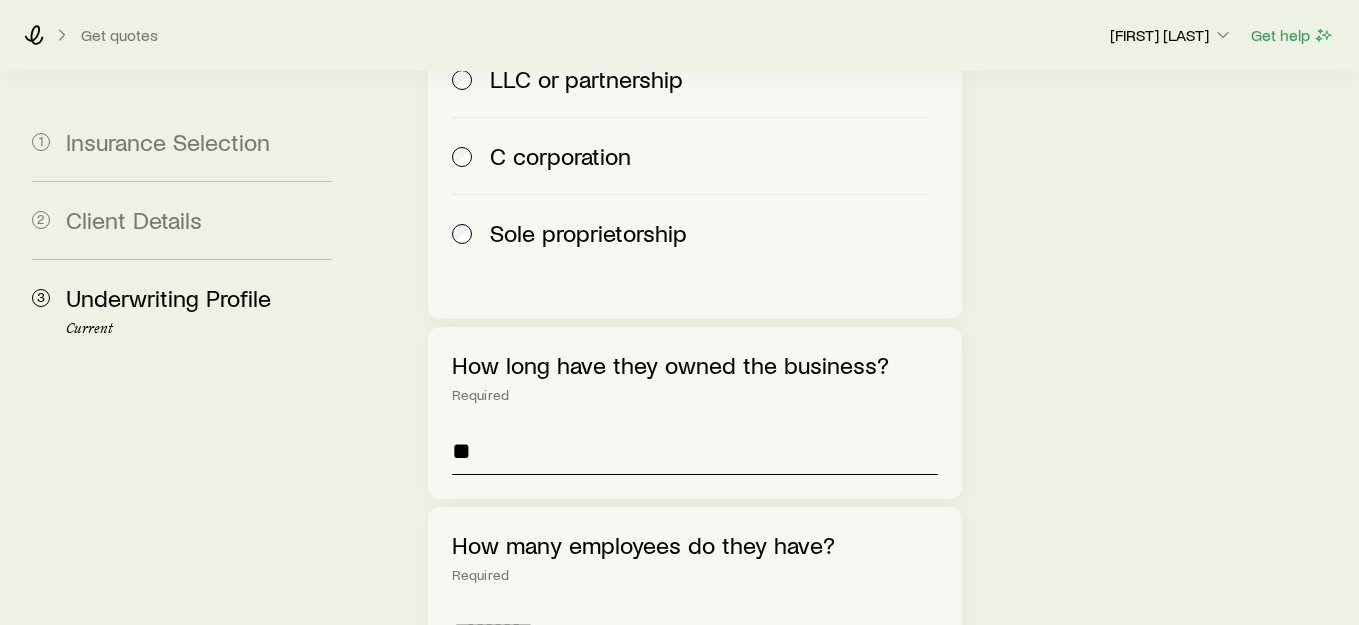 scroll, scrollTop: 4637, scrollLeft: 0, axis: vertical 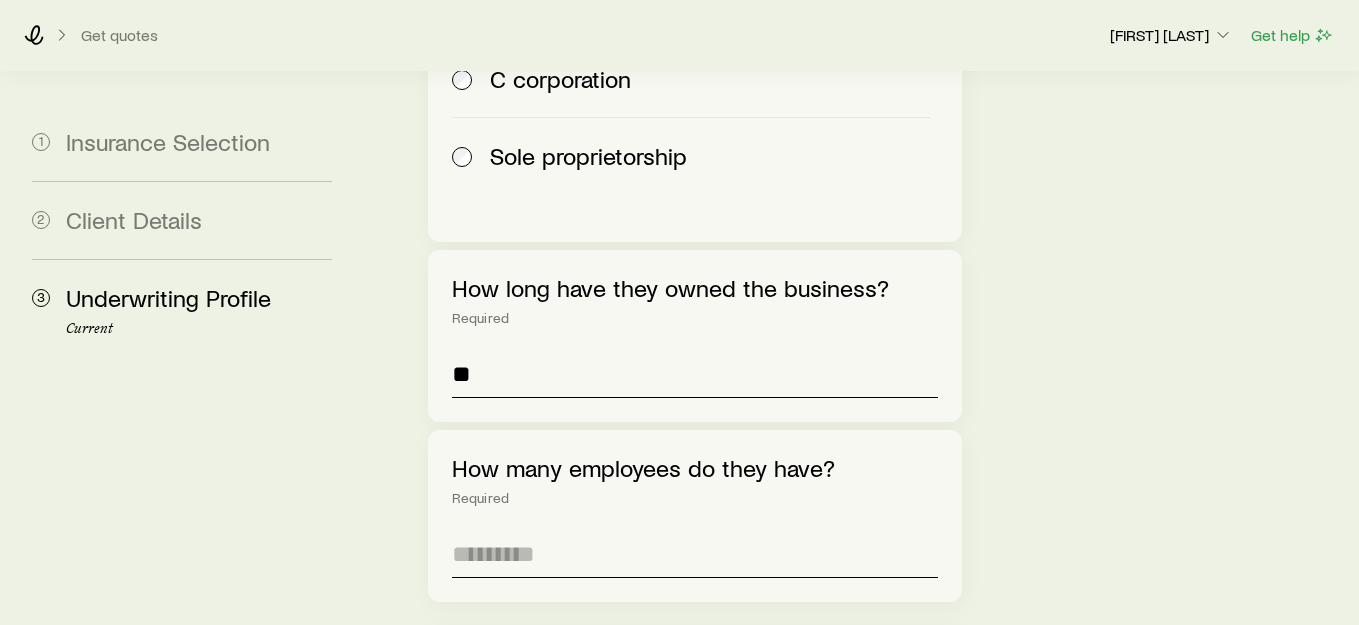 type on "**" 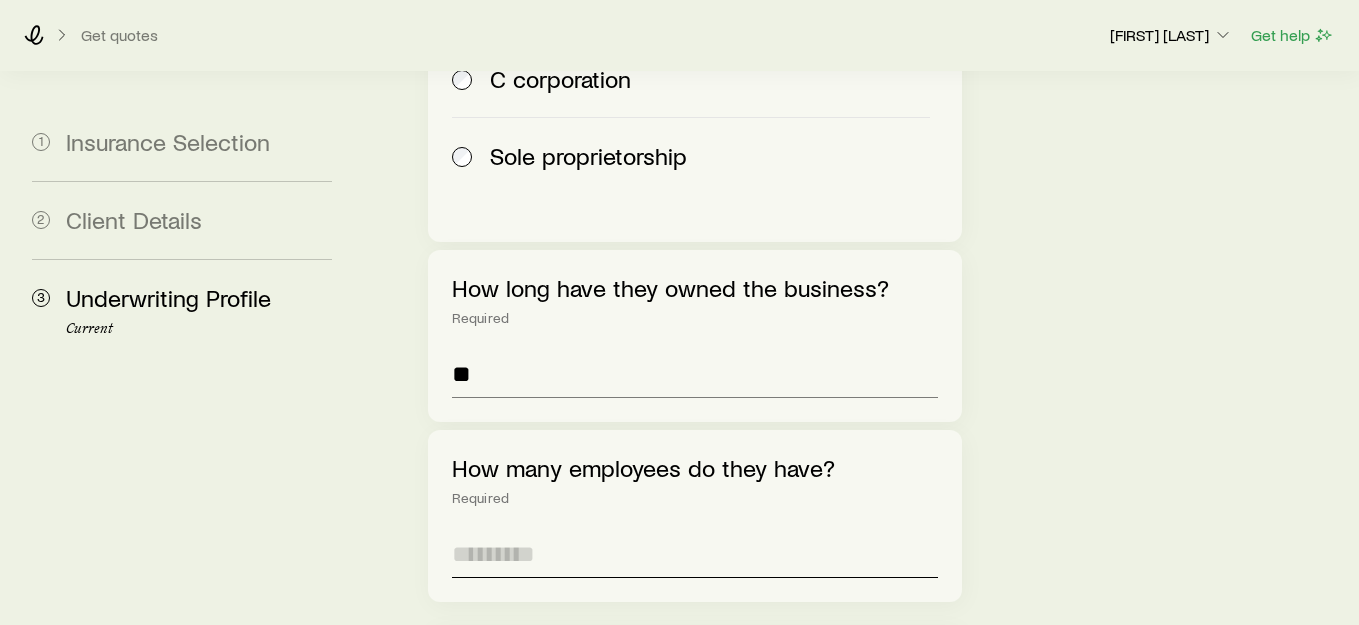click at bounding box center [695, 554] 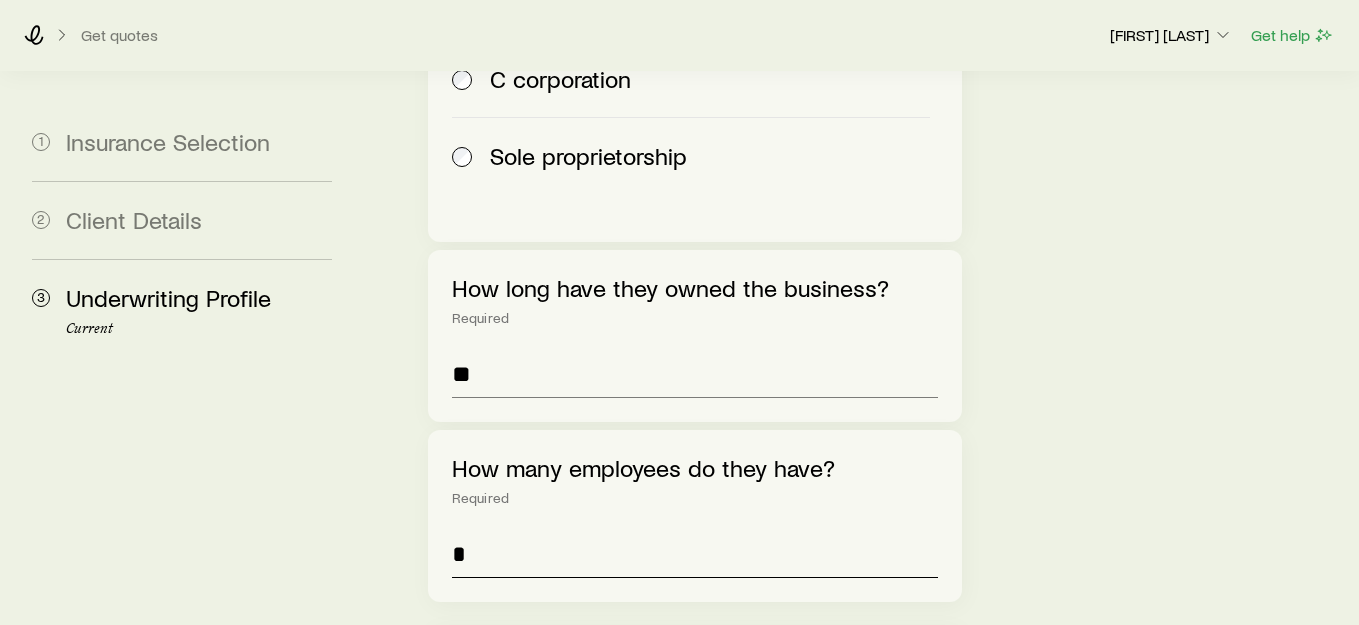 type on "*" 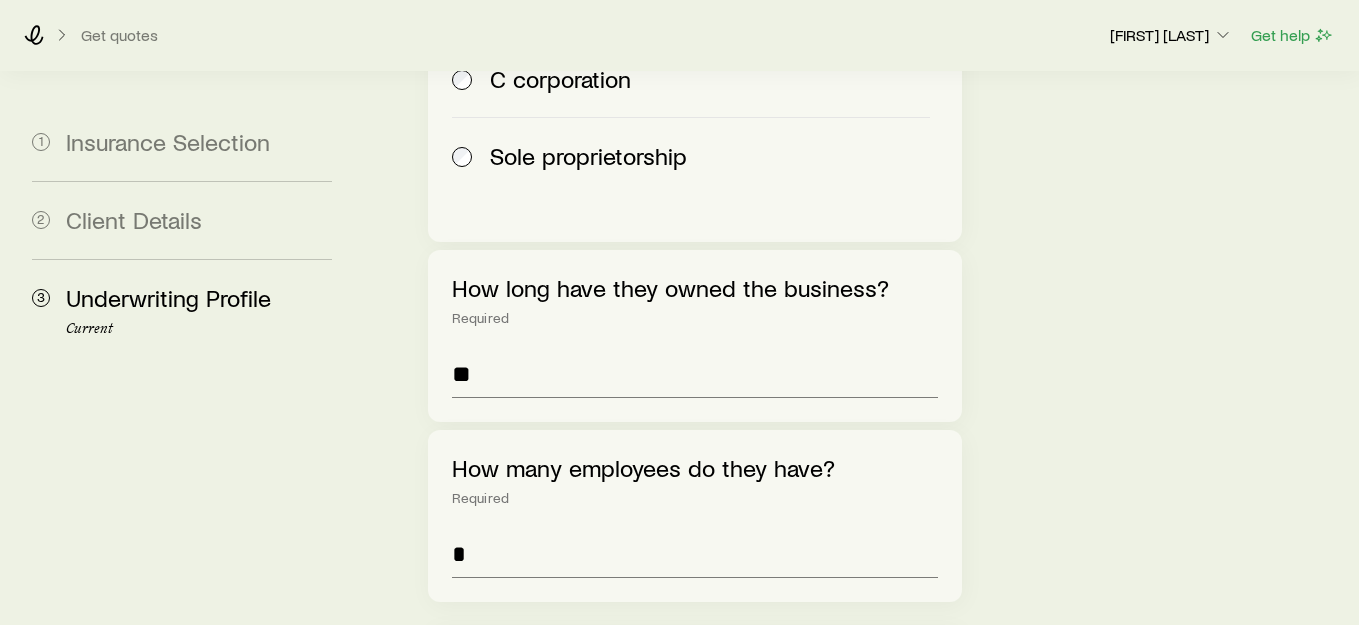 click on "Required * ft * in
Required *** lb
Yes No
Yes No
Yes No
Anxiety or depression Asthma Back pain or injury Cancer Cardiac disease Diabetes Sleep apnea Other condition None of the above
Yes No
Moving violation (e.g. speeding, running red light) Suspended or revoked license Reckless driving DUI or DWI Motor vehicle accident None of the above
Required
As specific as possible.
*********" at bounding box center [695, -1640] 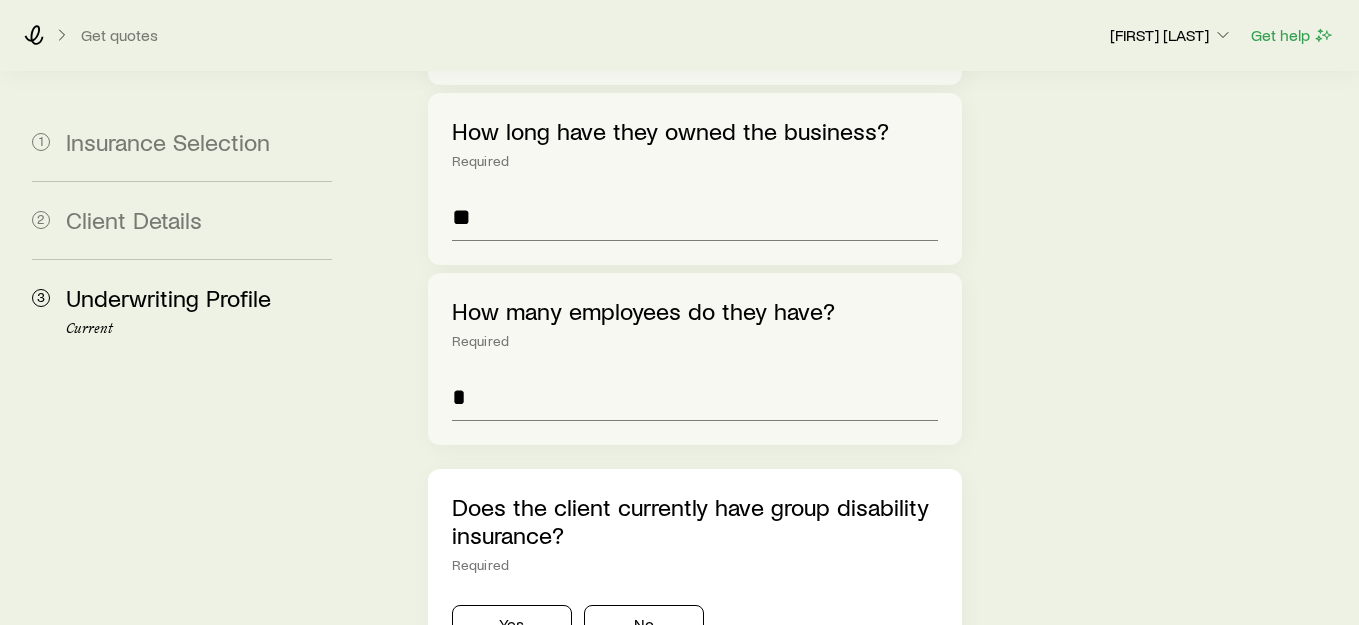 scroll, scrollTop: 4795, scrollLeft: 0, axis: vertical 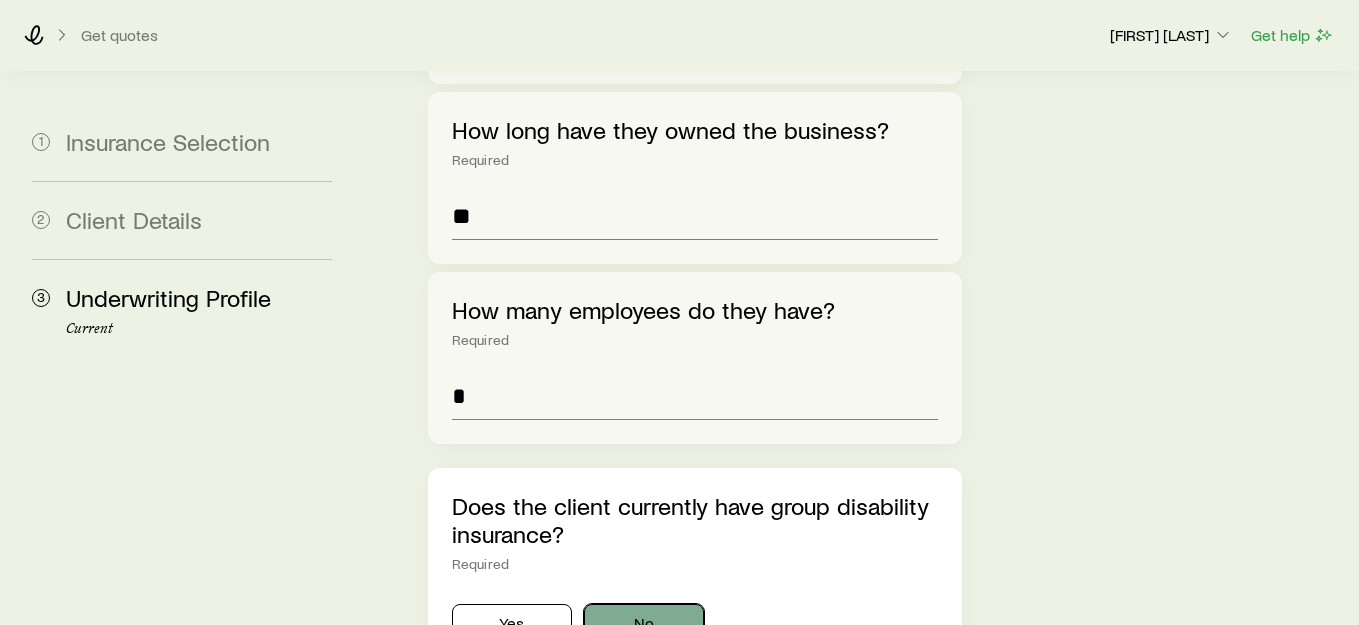 click on "No" at bounding box center [644, 624] 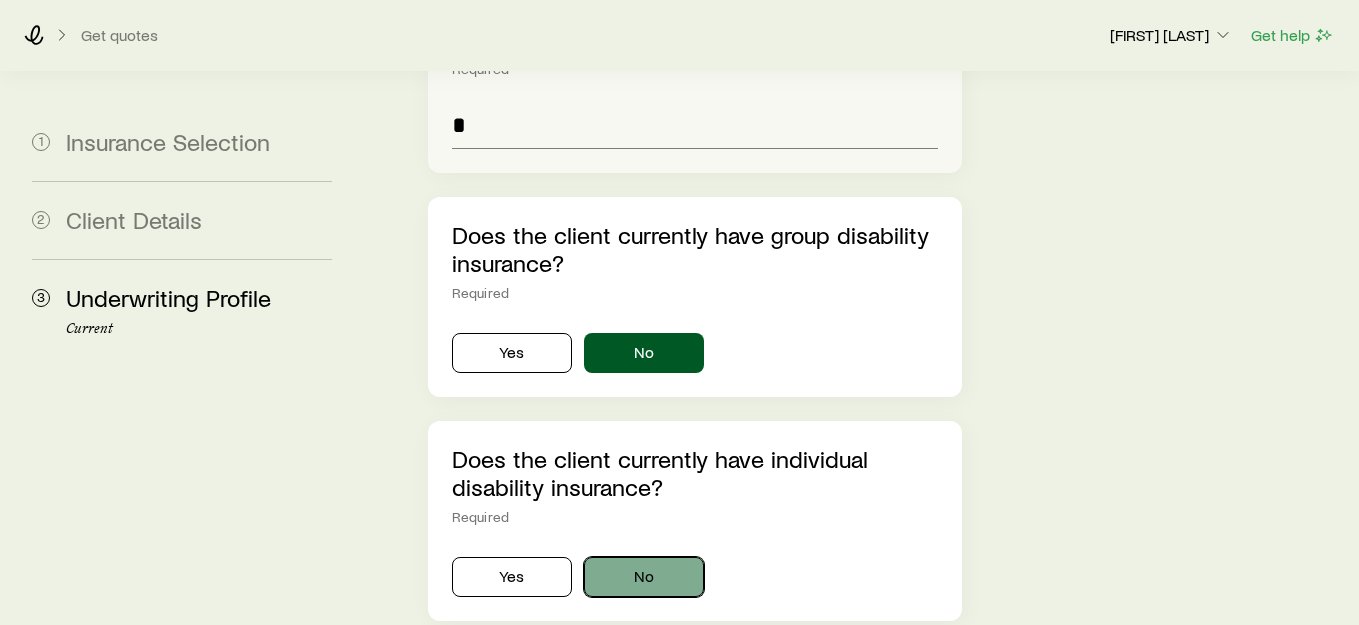 click on "No" at bounding box center (644, 577) 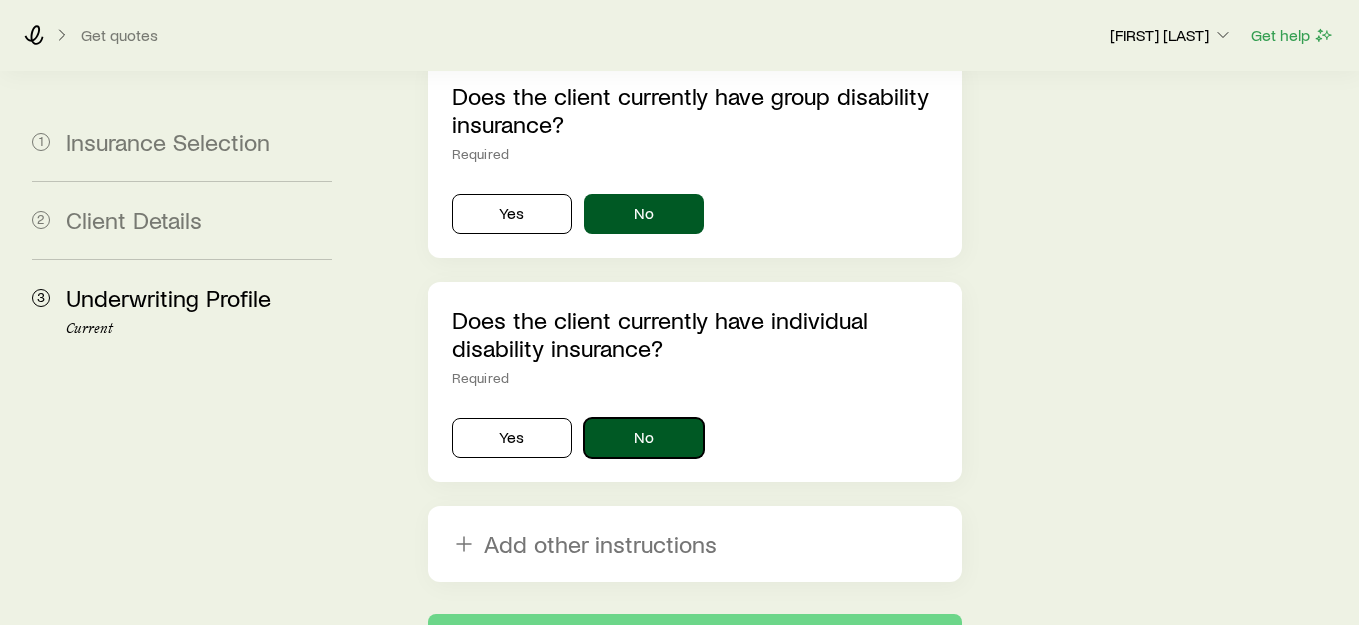 scroll, scrollTop: 5224, scrollLeft: 0, axis: vertical 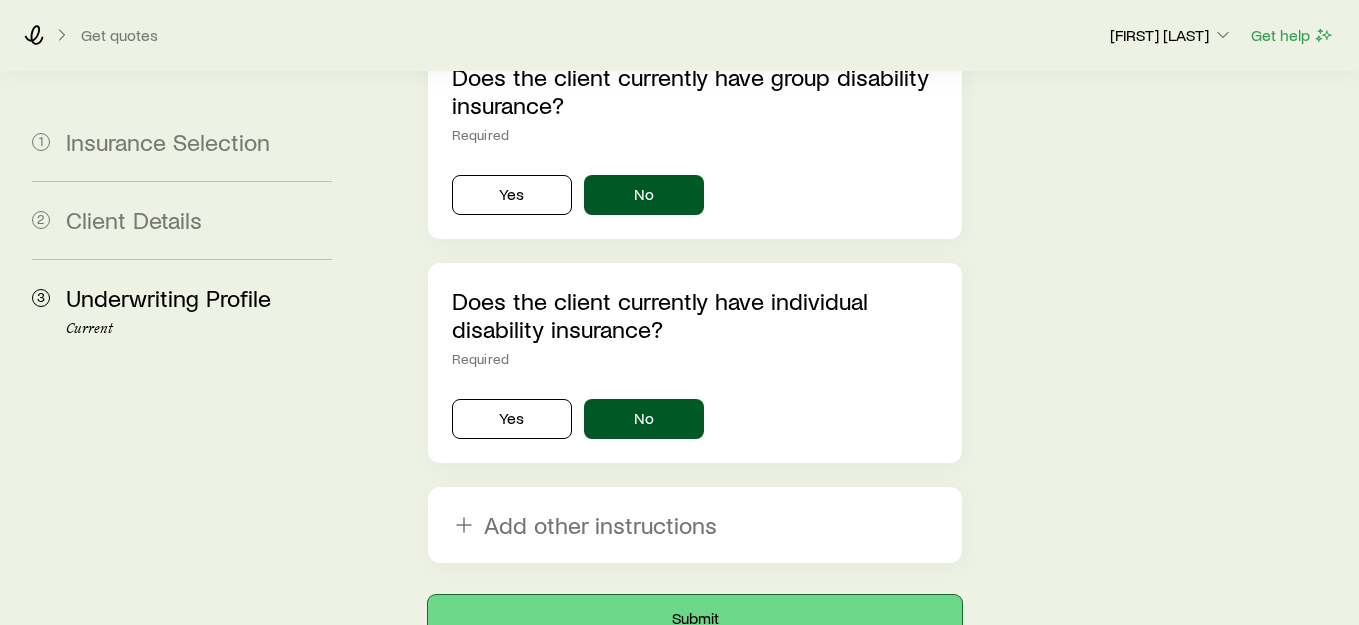 click on "Submit" at bounding box center (695, 619) 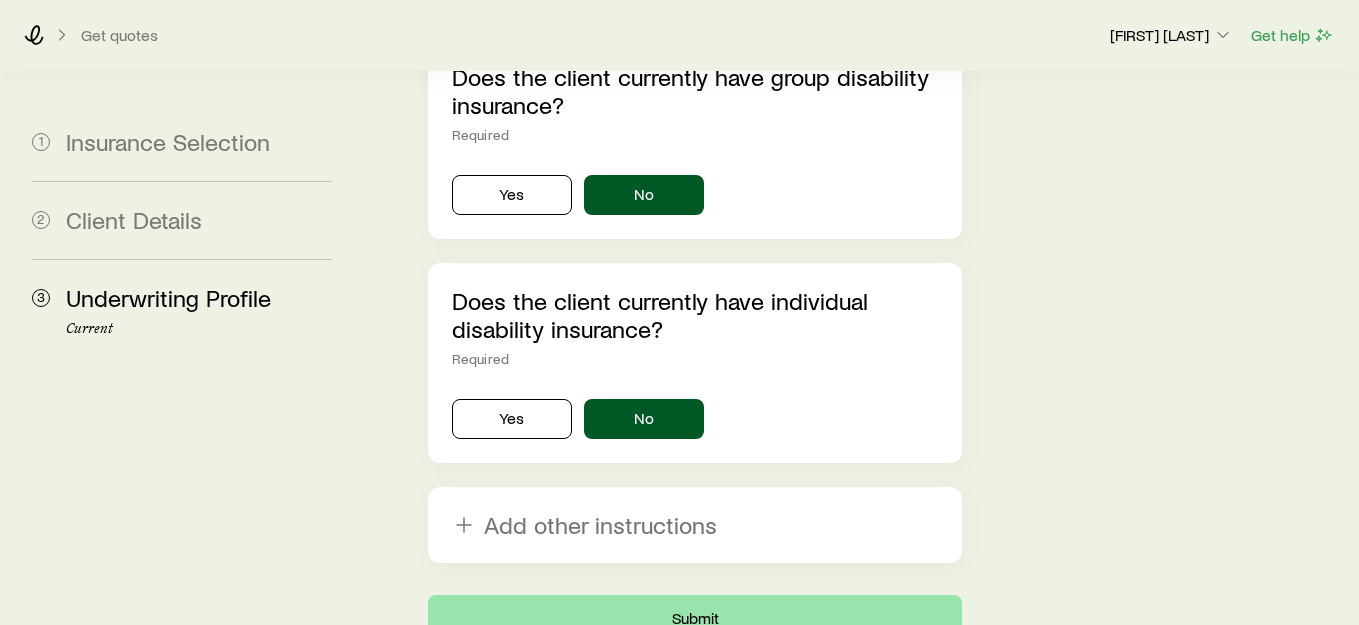scroll, scrollTop: 0, scrollLeft: 0, axis: both 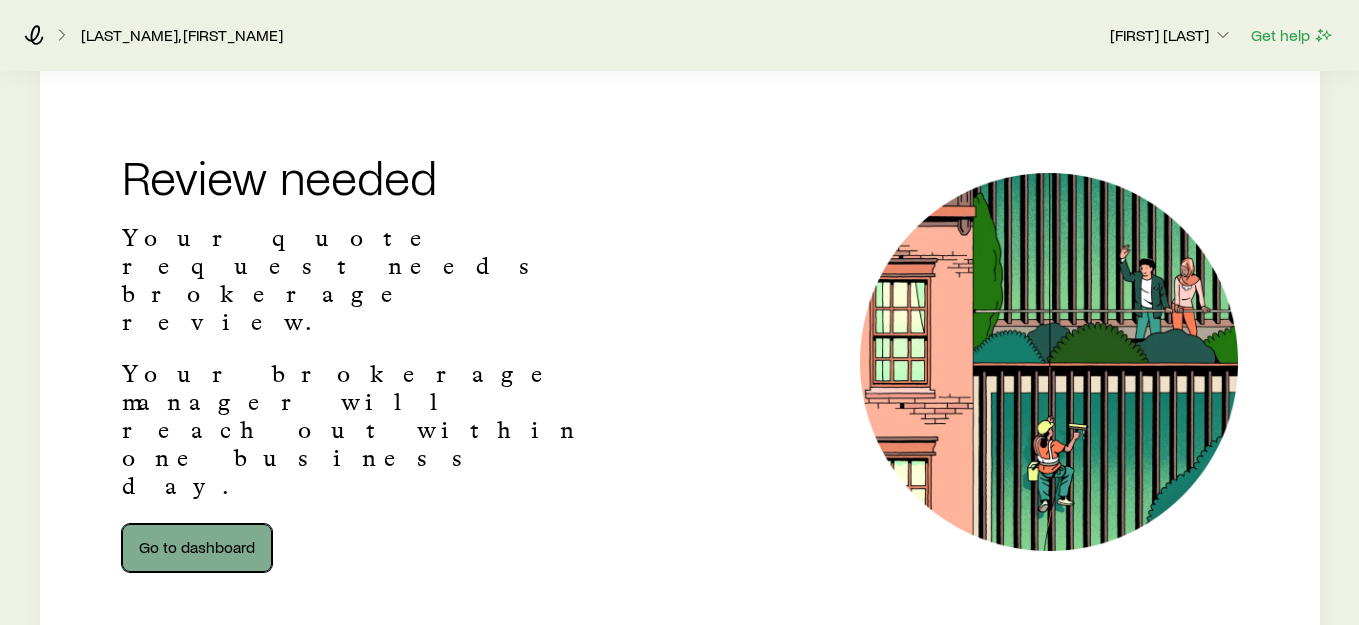 click on "Go to dashboard" at bounding box center [197, 548] 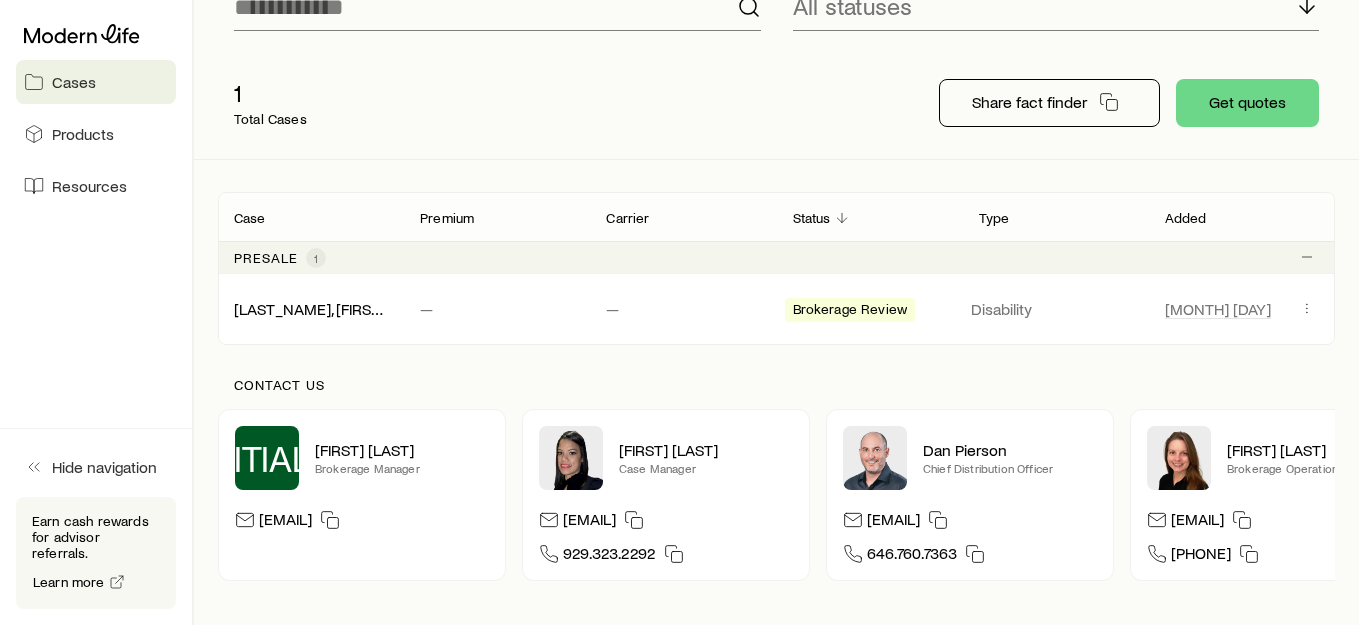scroll, scrollTop: 323, scrollLeft: 0, axis: vertical 